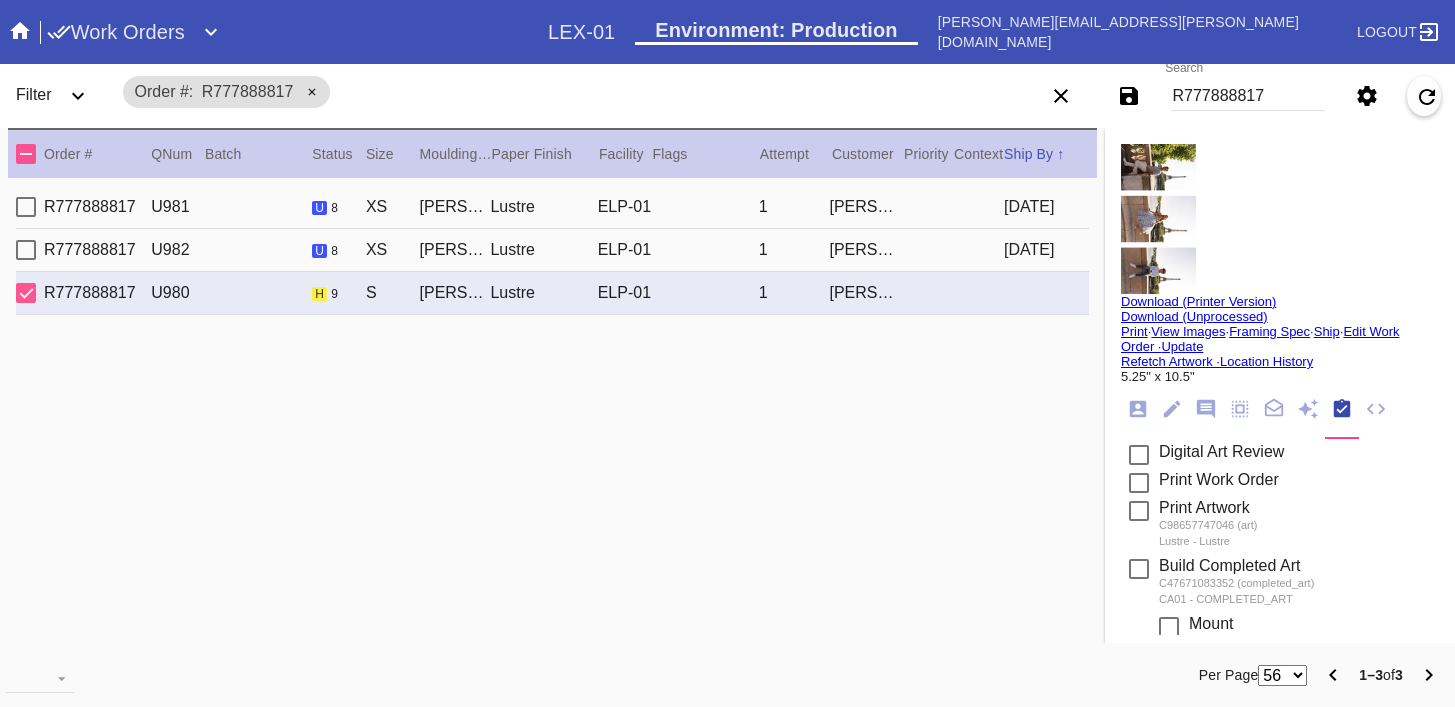 scroll, scrollTop: 0, scrollLeft: 0, axis: both 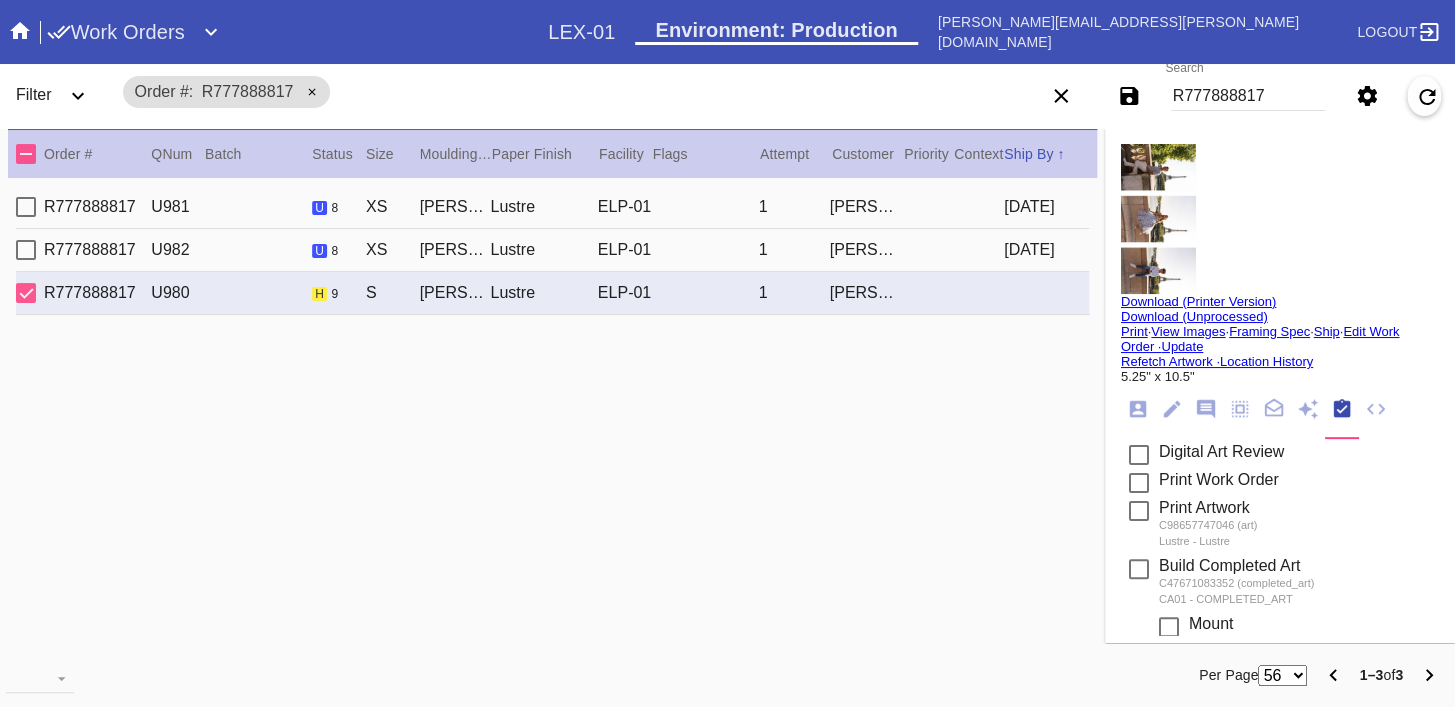 click on "R777888817" at bounding box center [1248, 96] 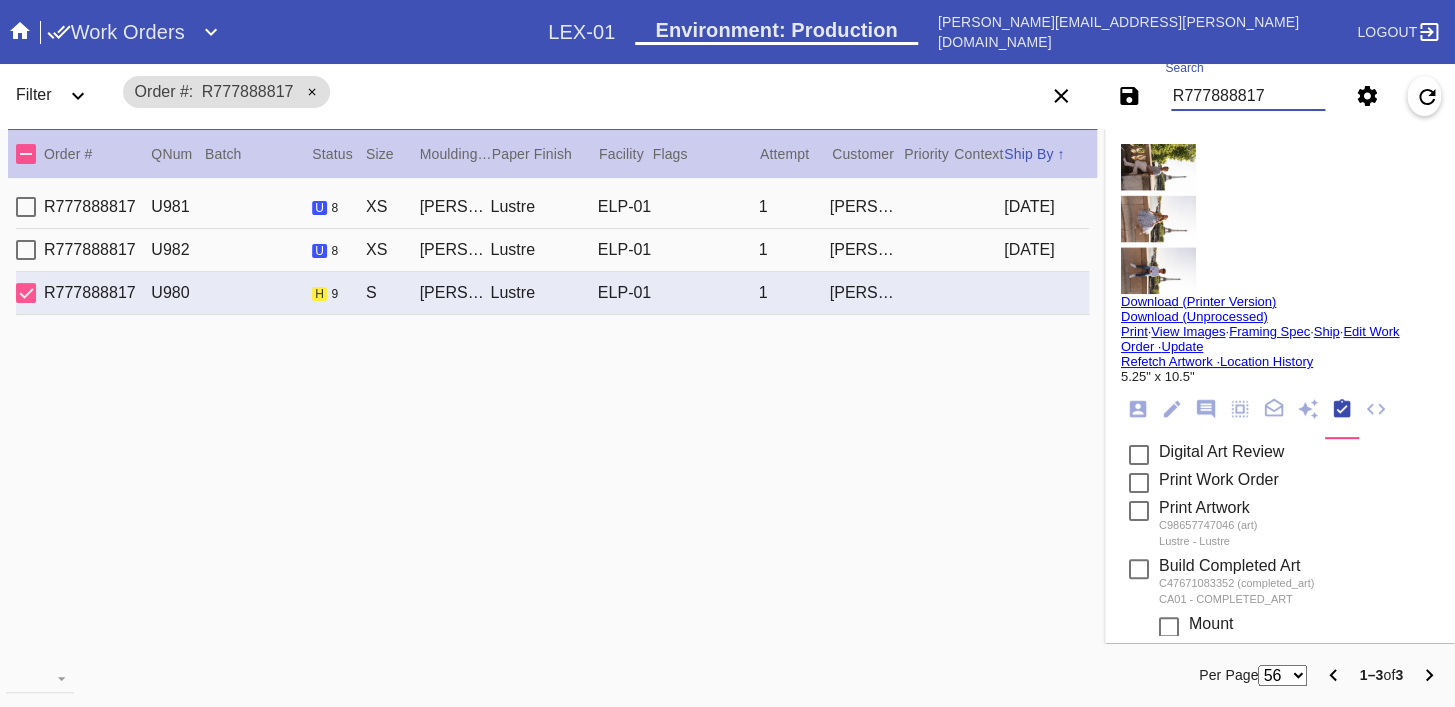 click on "R777888817" at bounding box center (1248, 96) 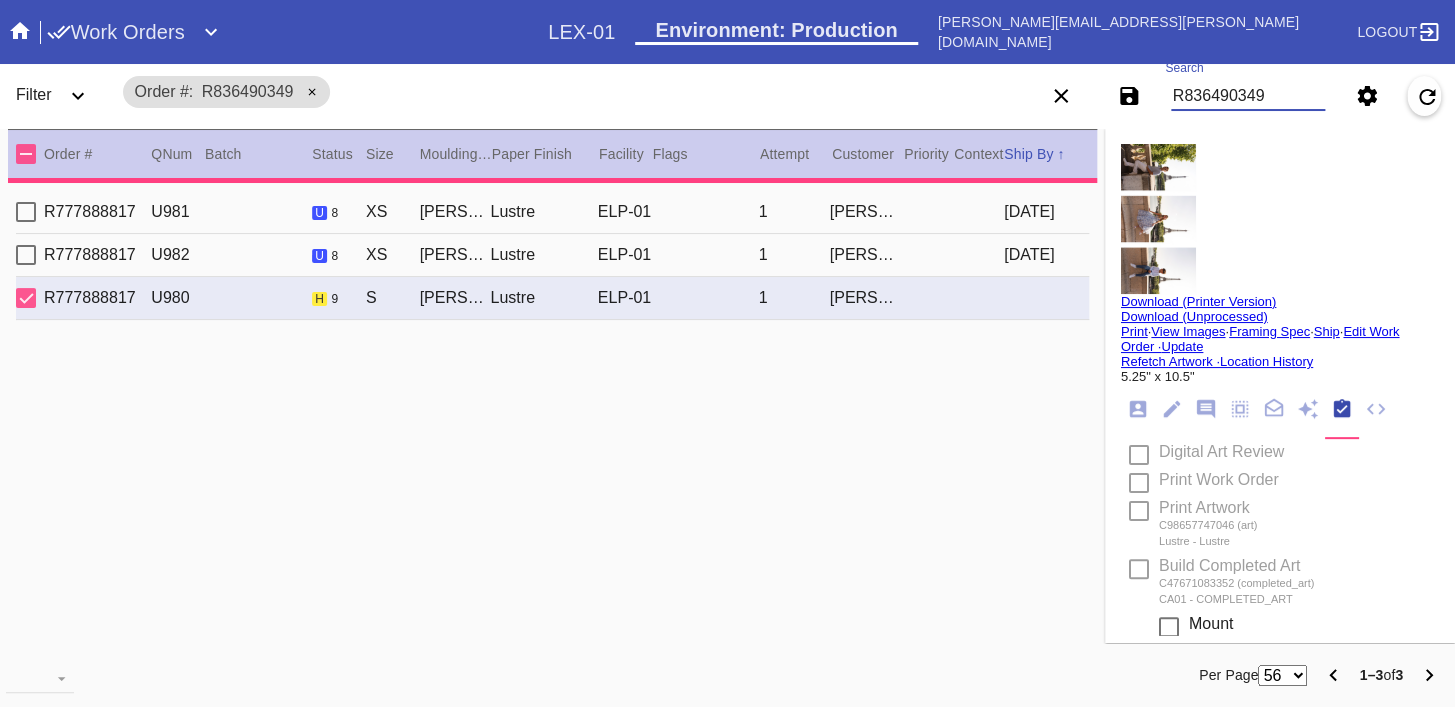 type on "2.5" 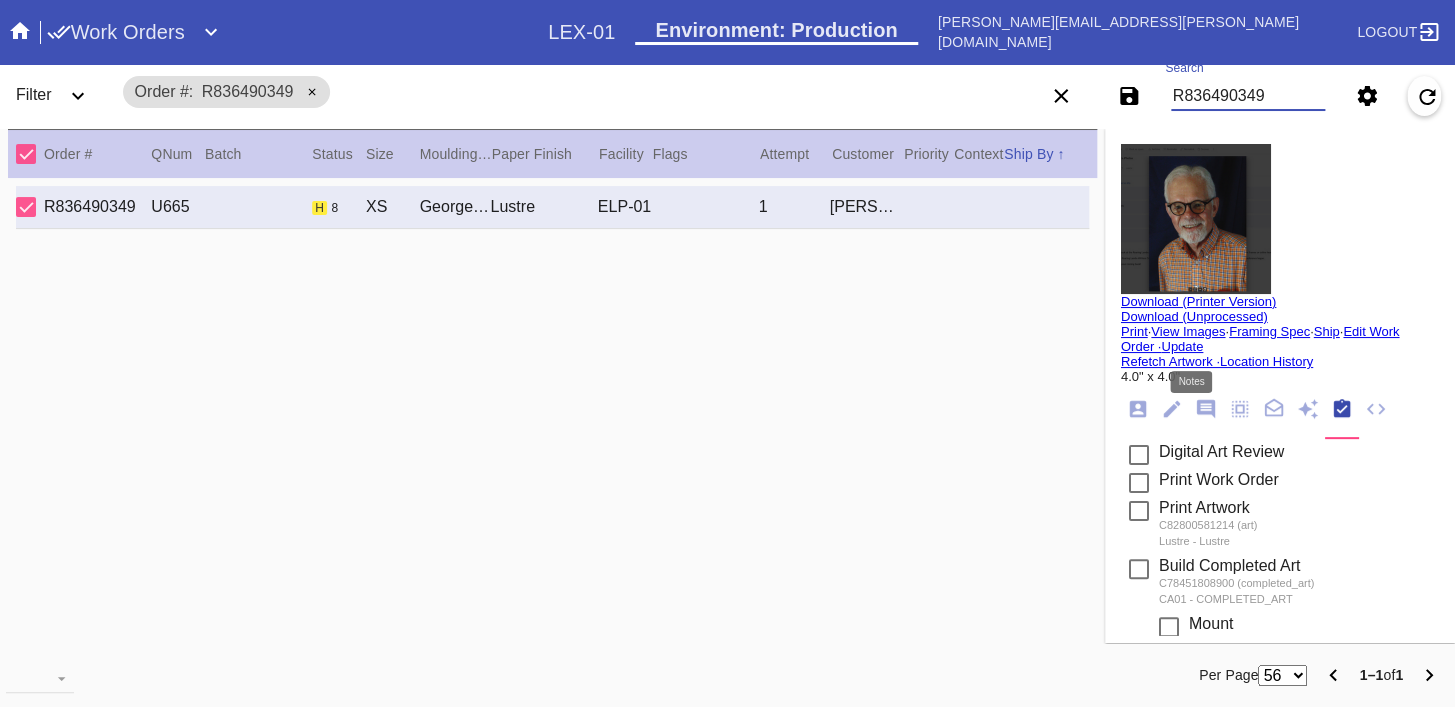 click 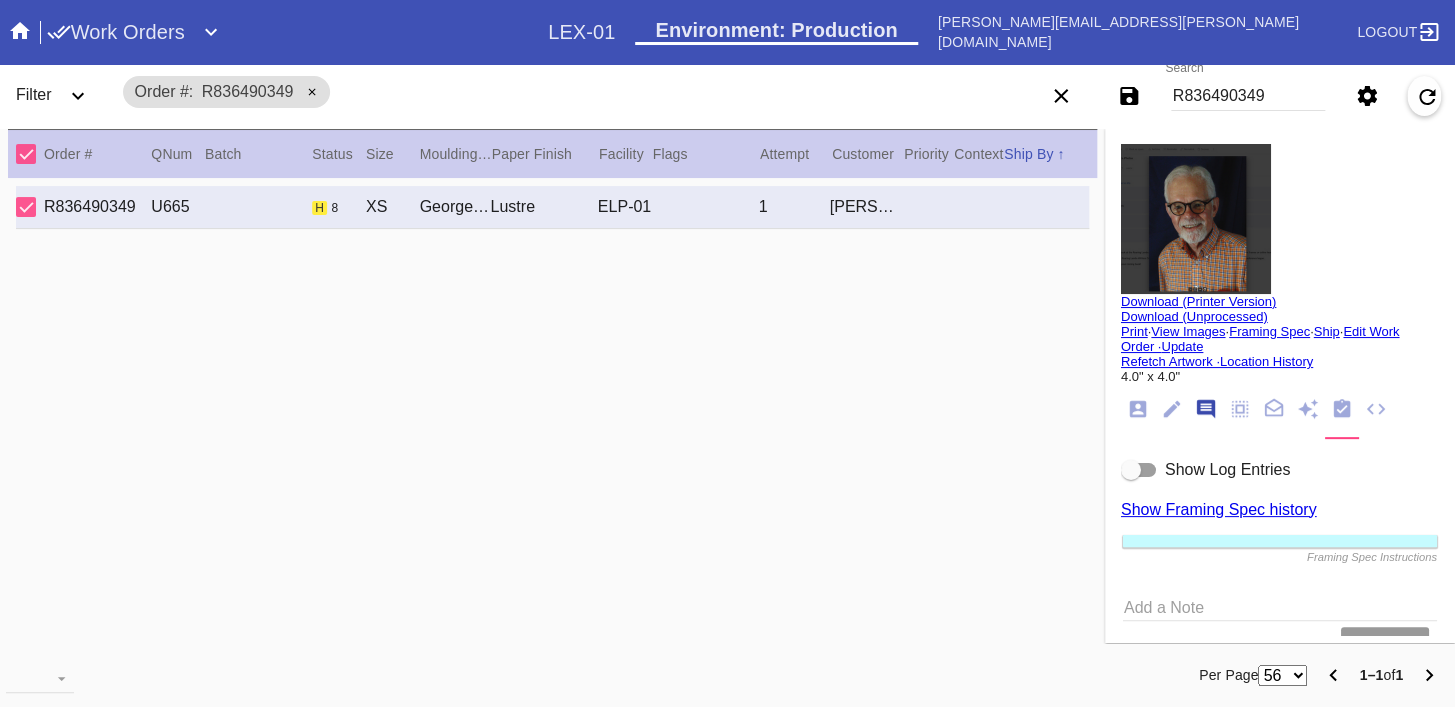 scroll, scrollTop: 123, scrollLeft: 0, axis: vertical 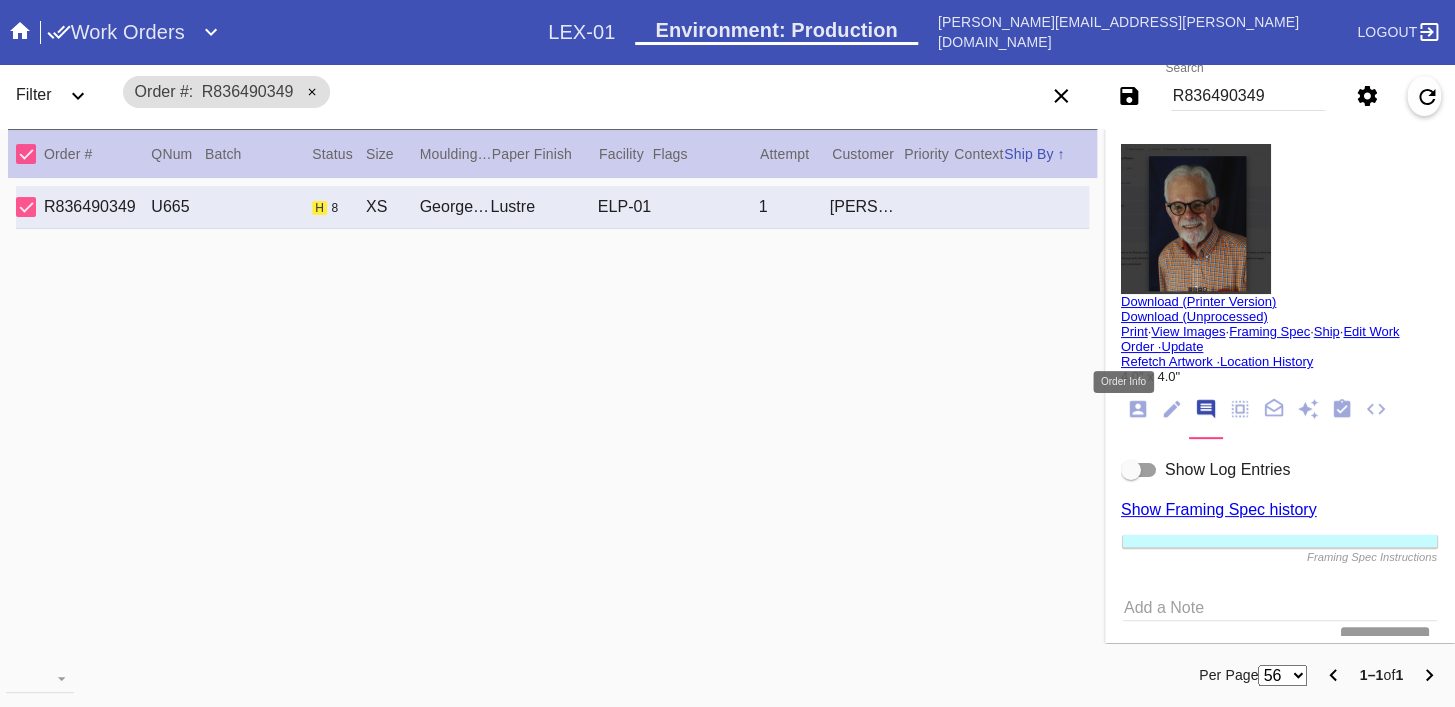 click 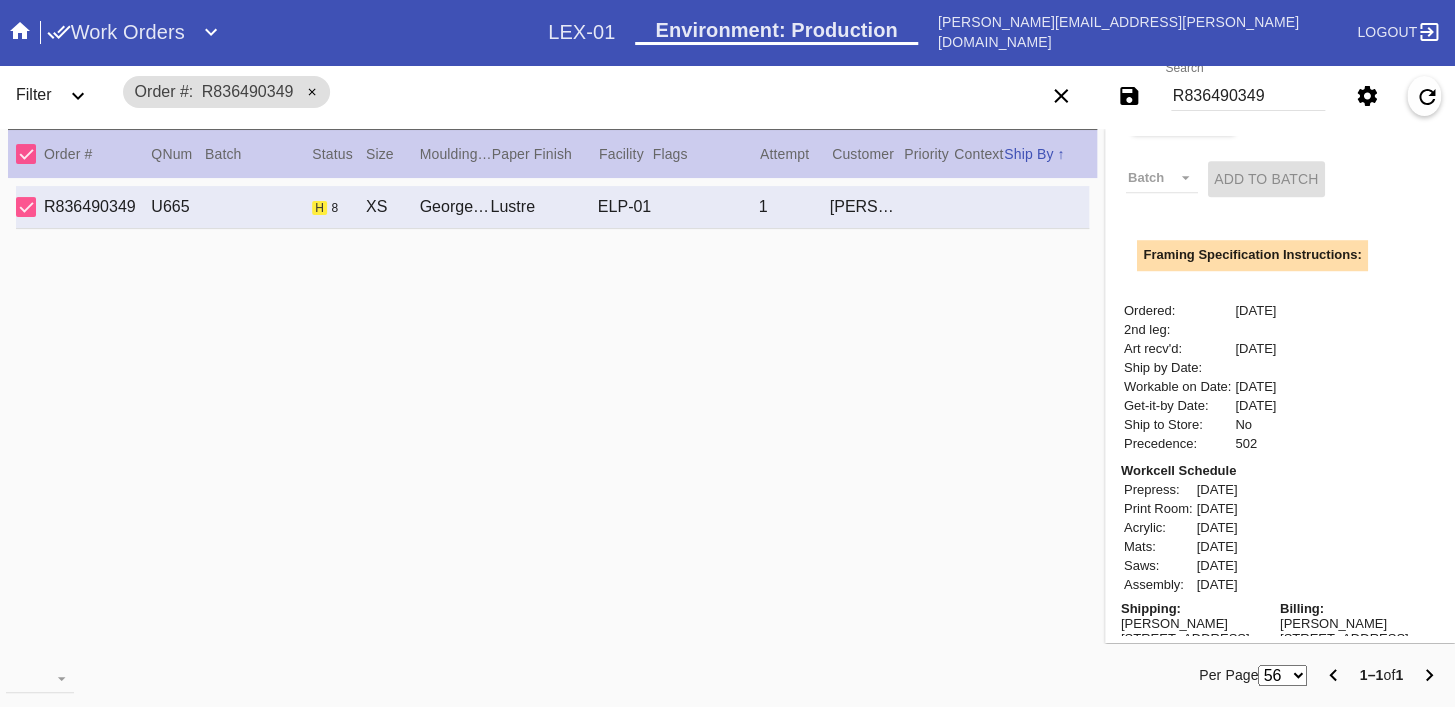 scroll, scrollTop: 711, scrollLeft: 0, axis: vertical 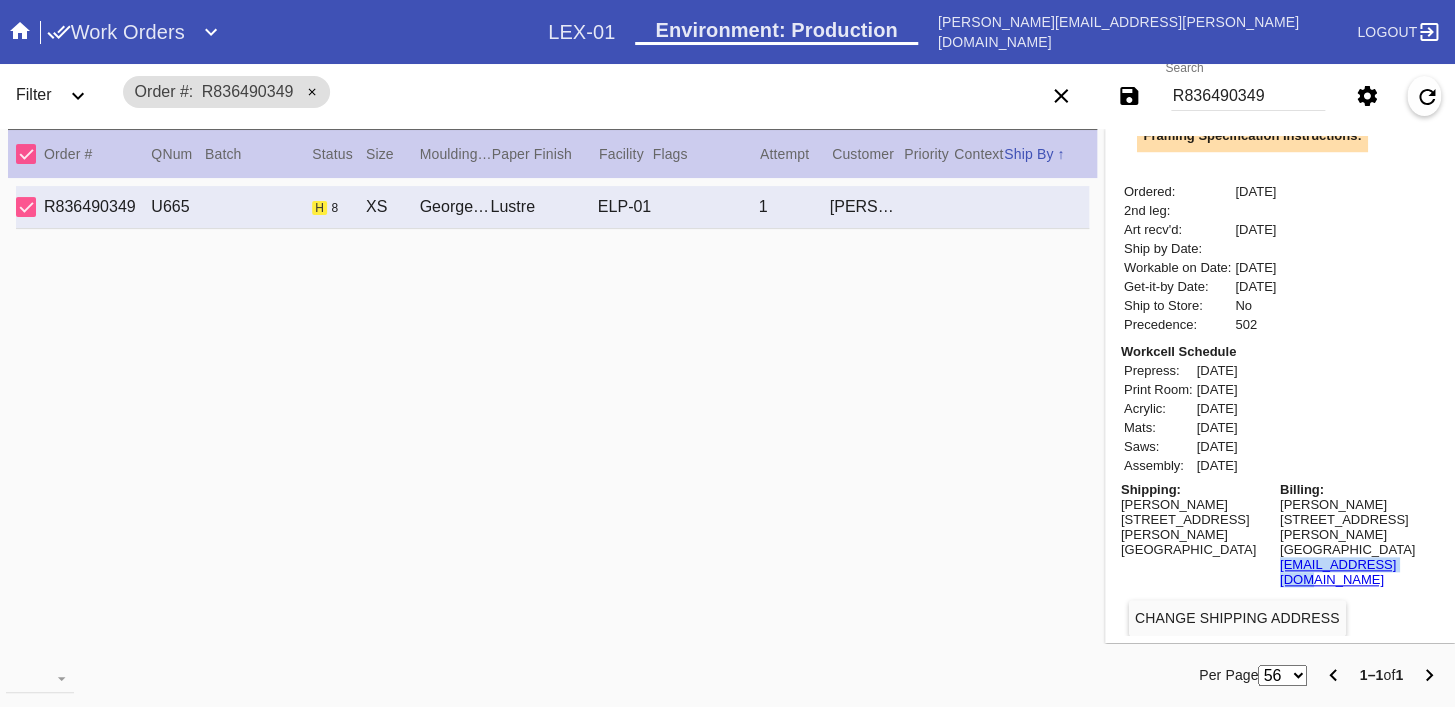 copy on "[EMAIL_ADDRESS][DOMAIN_NAME]" 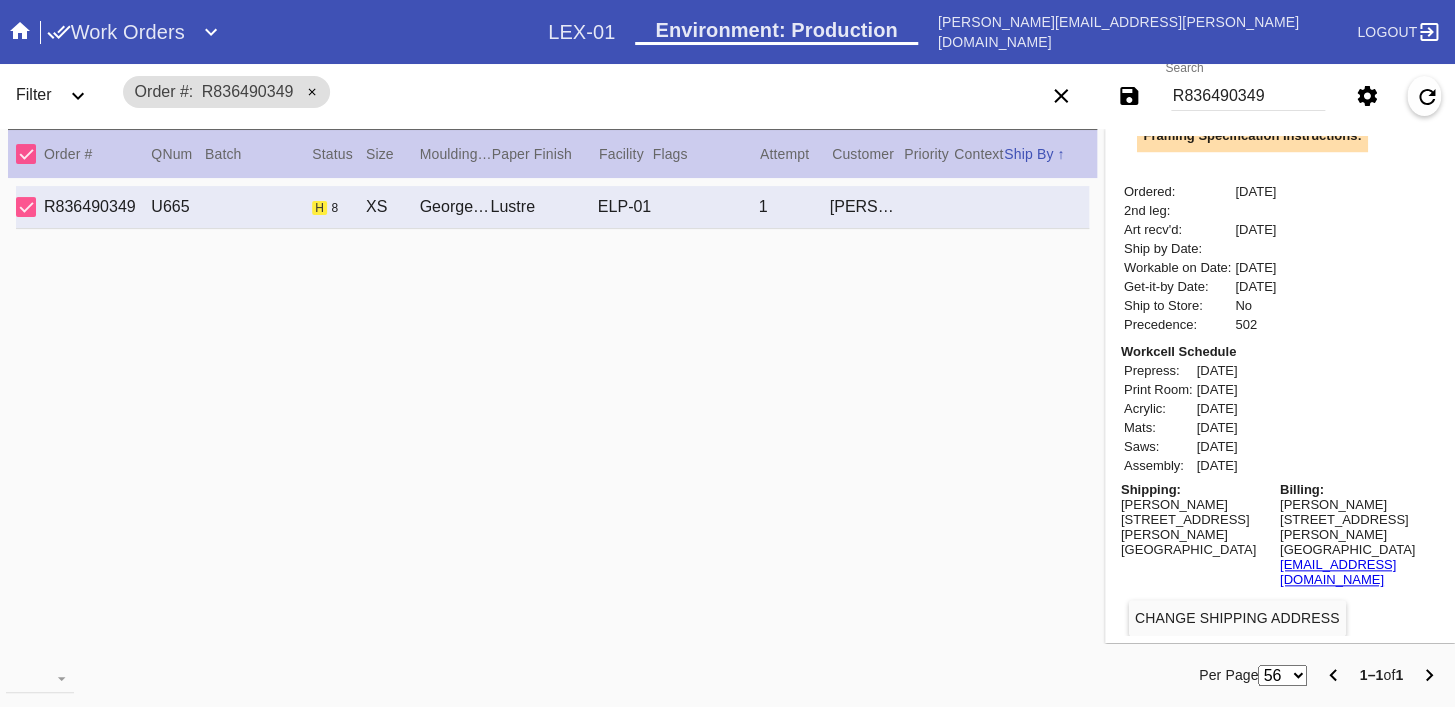 click on "R836490349" at bounding box center (1248, 96) 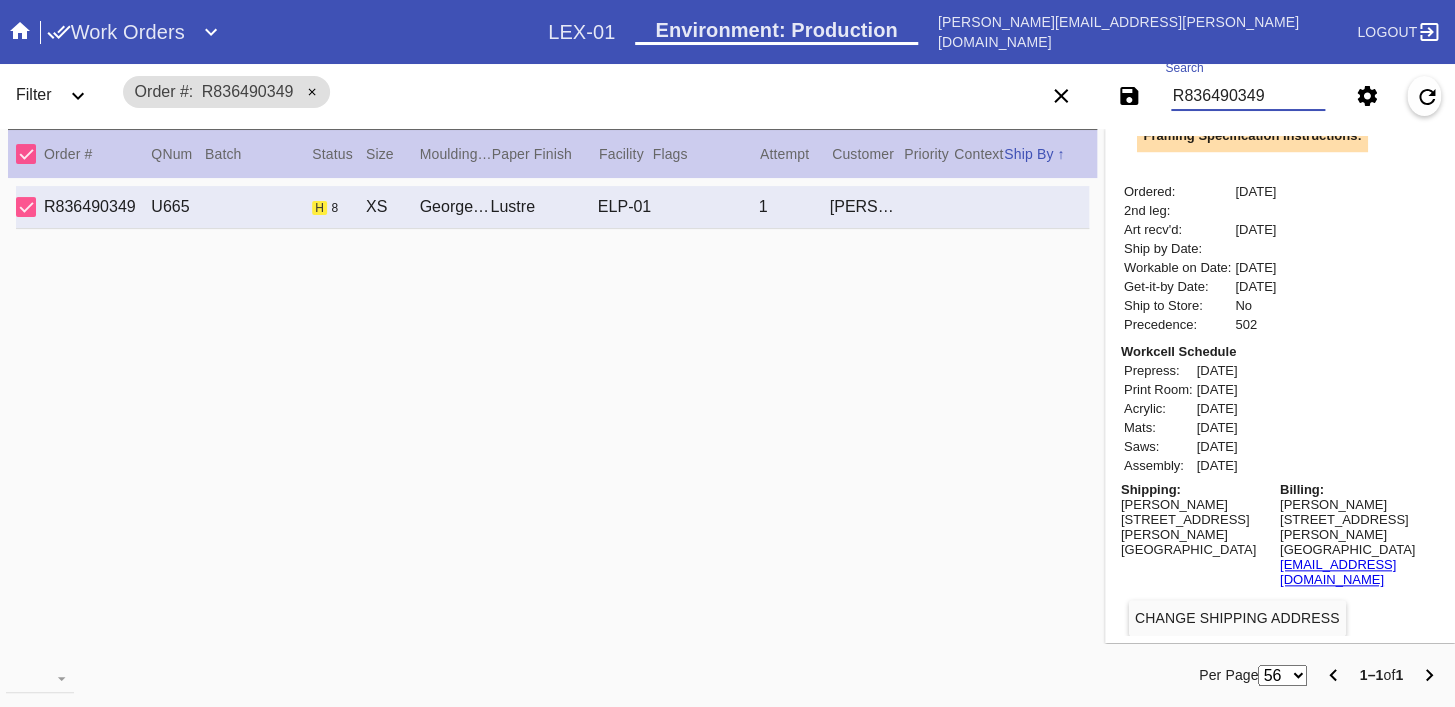click on "R836490349" at bounding box center (1248, 96) 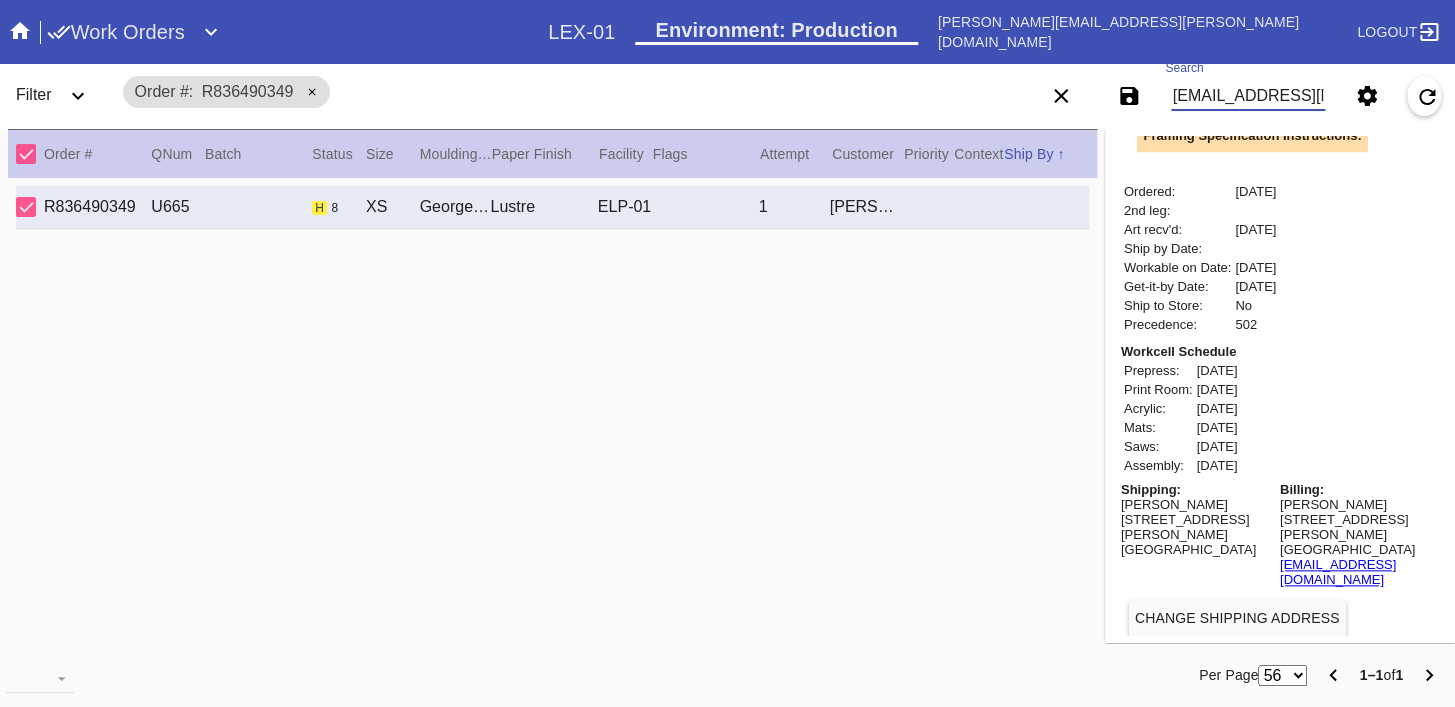 scroll, scrollTop: 0, scrollLeft: 23, axis: horizontal 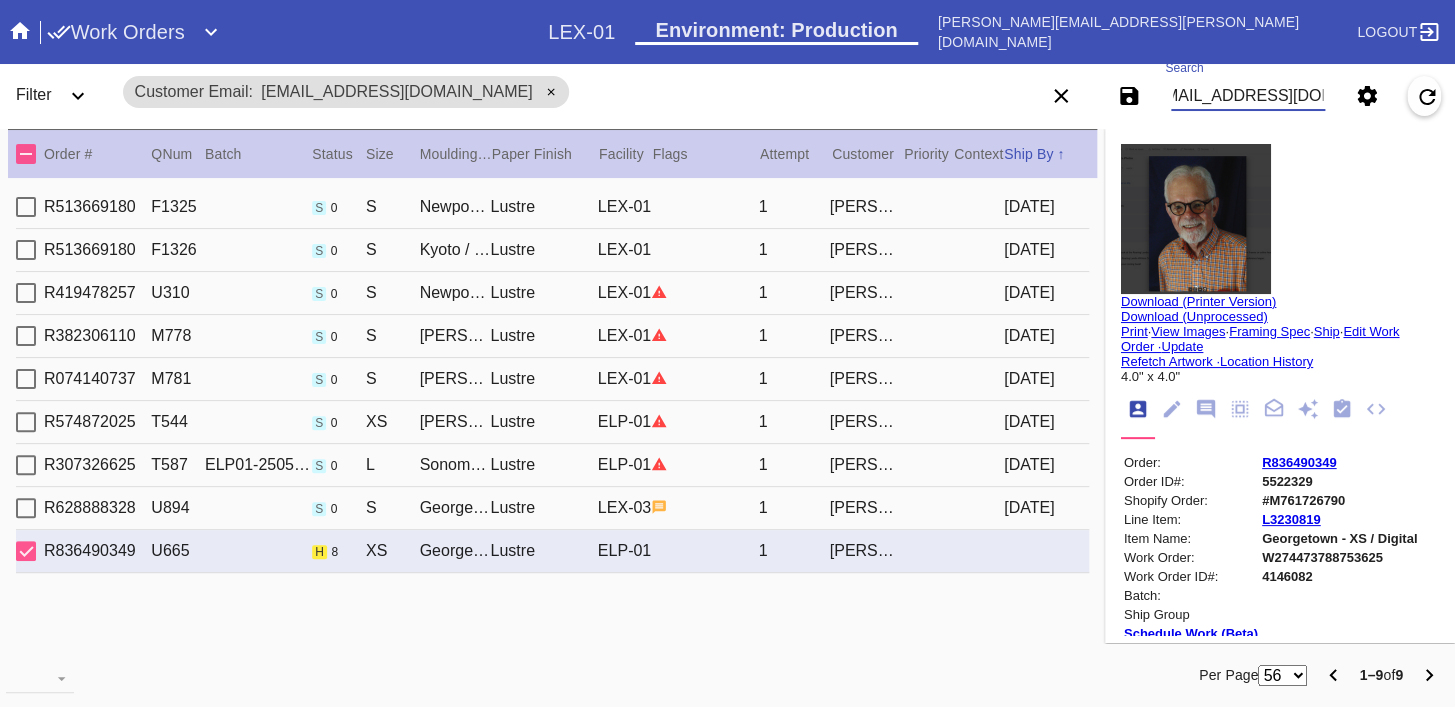 type on "[EMAIL_ADDRESS][DOMAIN_NAME]" 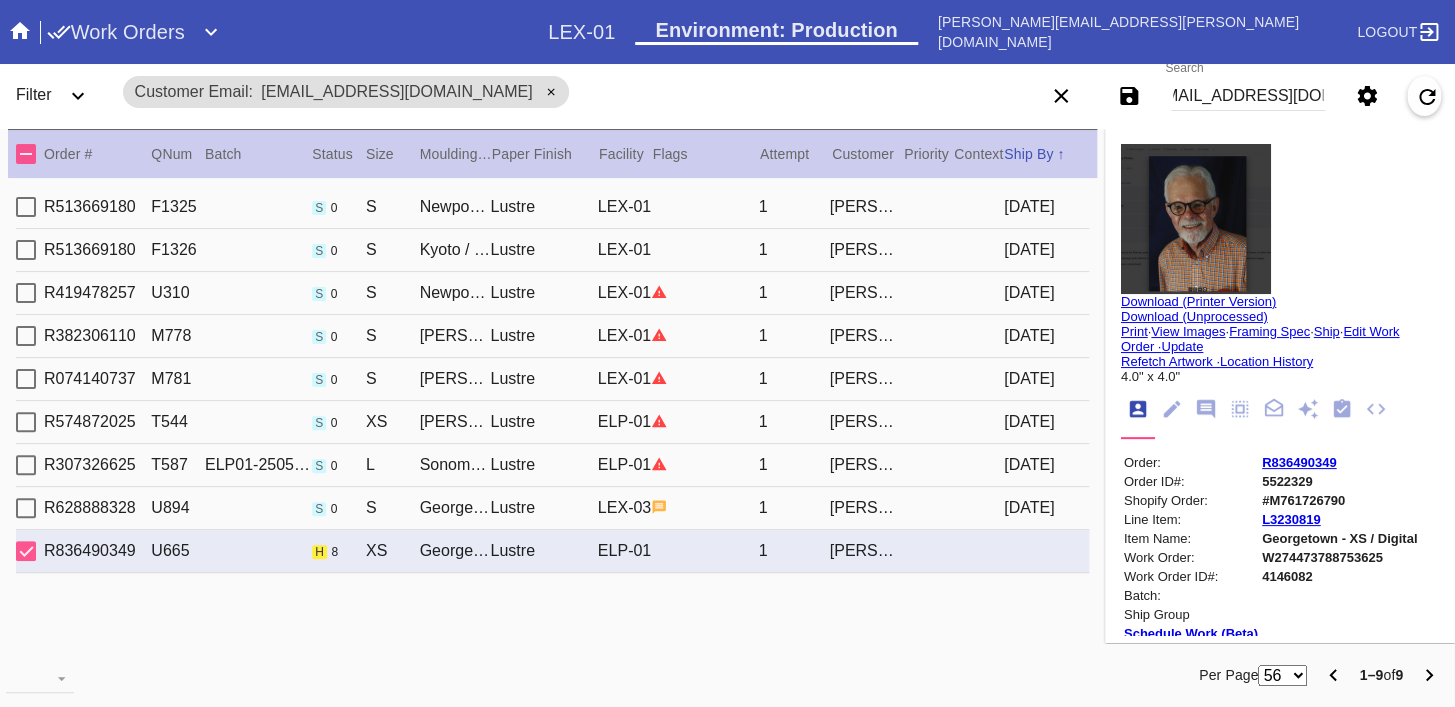 scroll, scrollTop: 0, scrollLeft: 0, axis: both 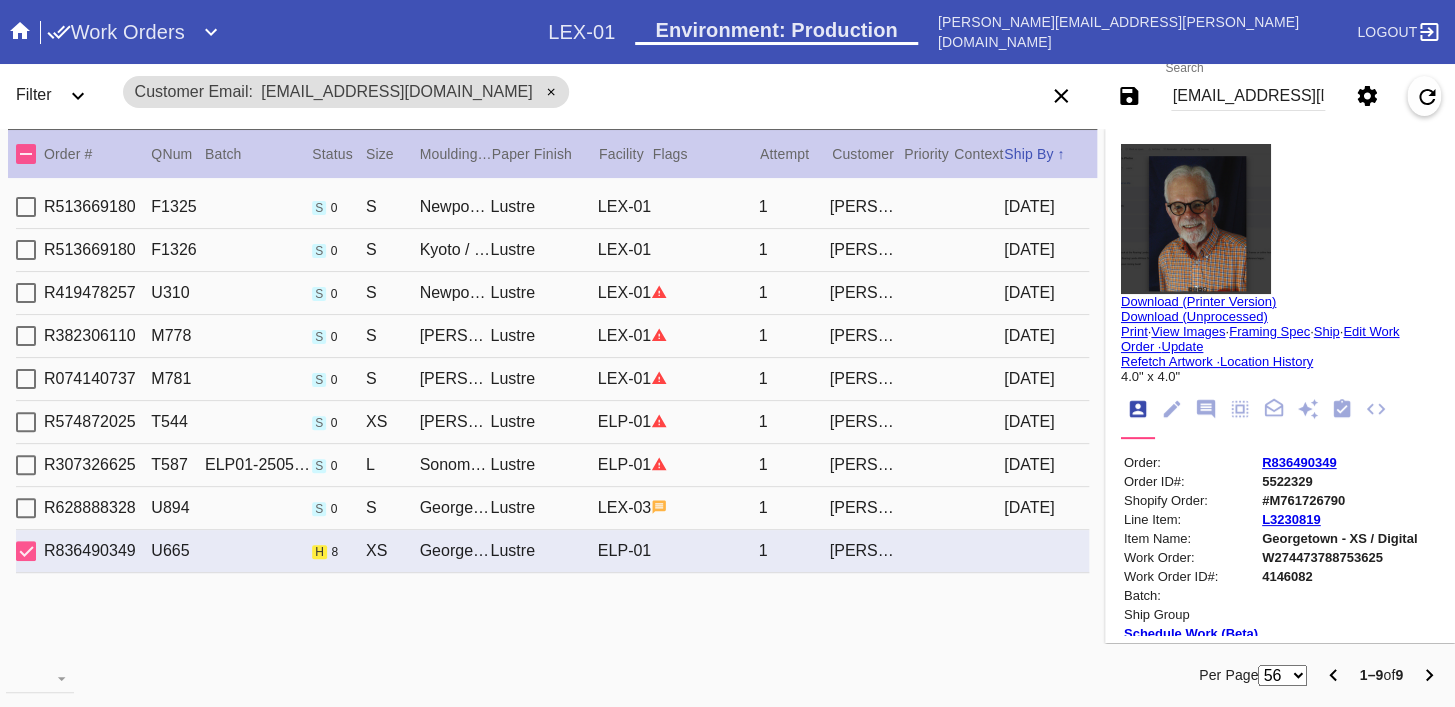 click at bounding box center (704, 507) 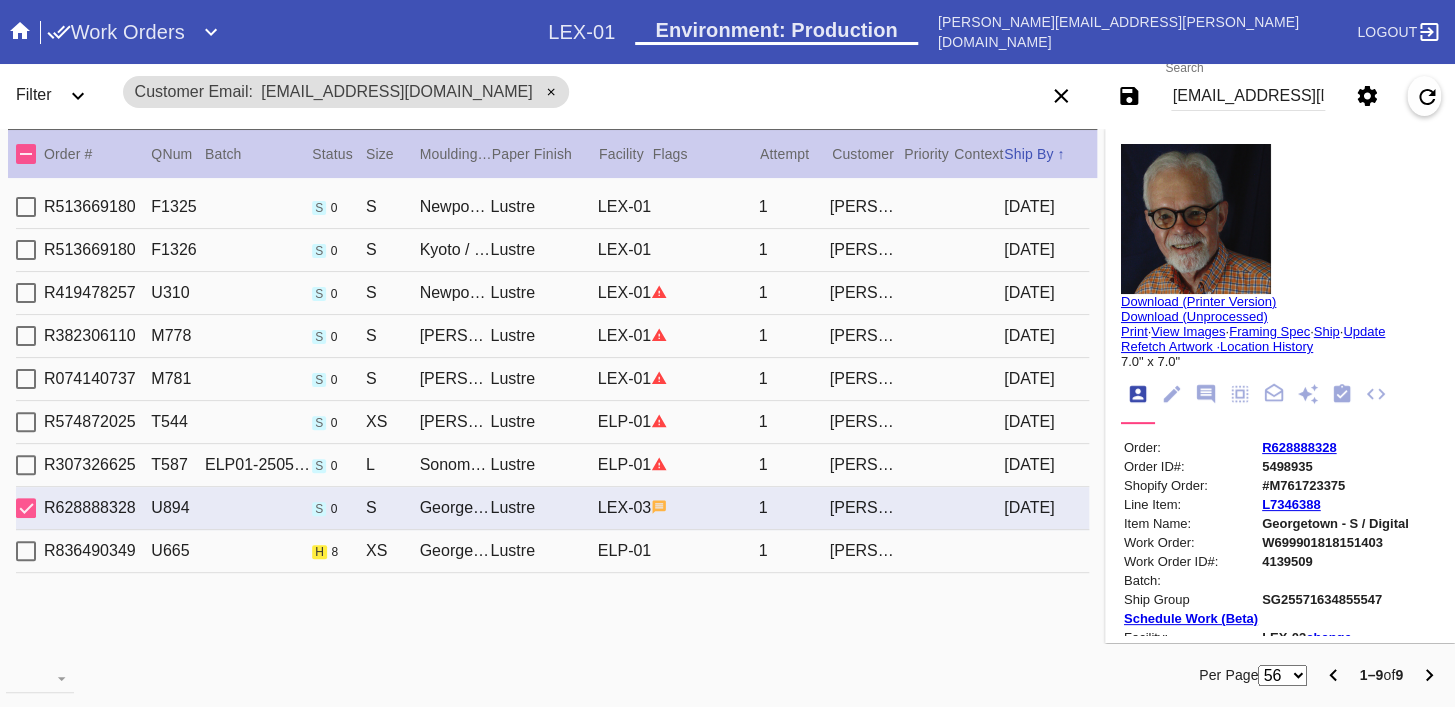 click on "R836490349 U665 h   8 XS Georgetown / Dove White Lustre ELP-01 1 George Mallory" at bounding box center (552, 551) 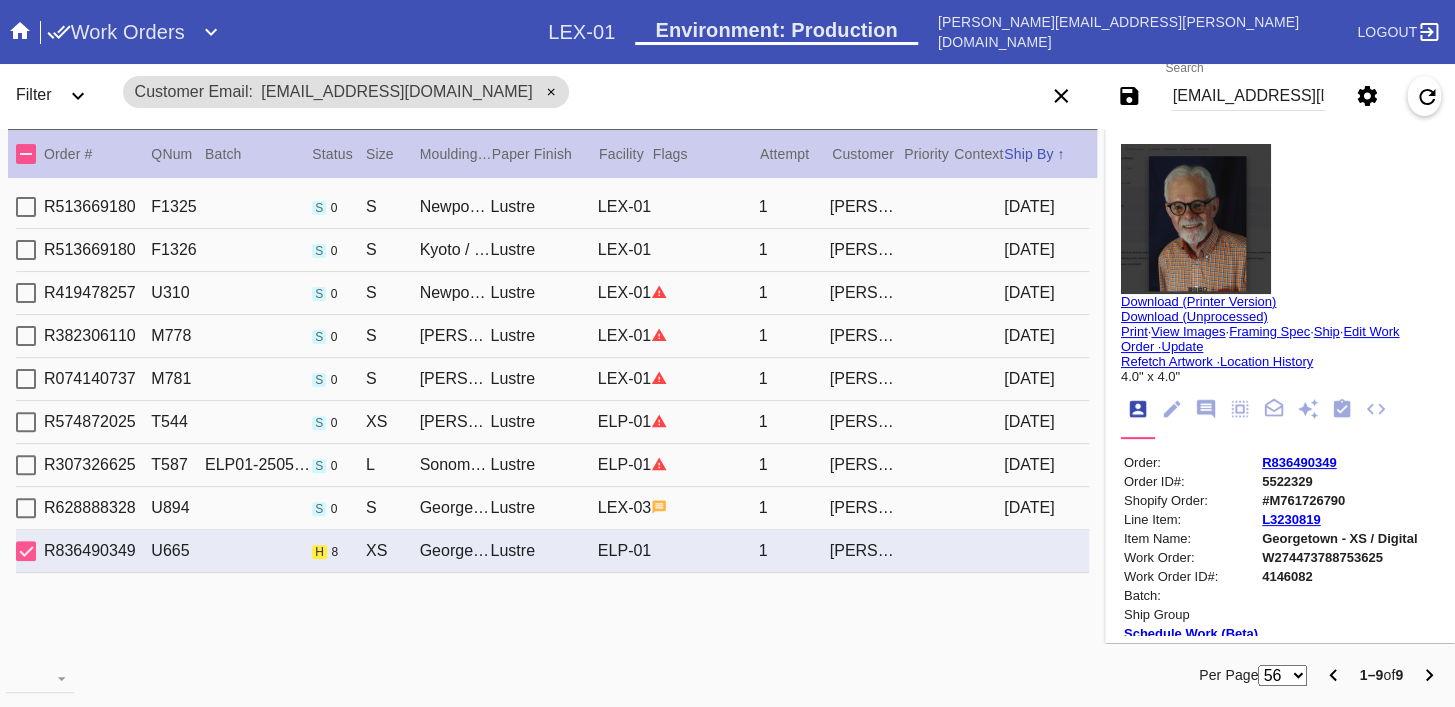 click at bounding box center (704, 507) 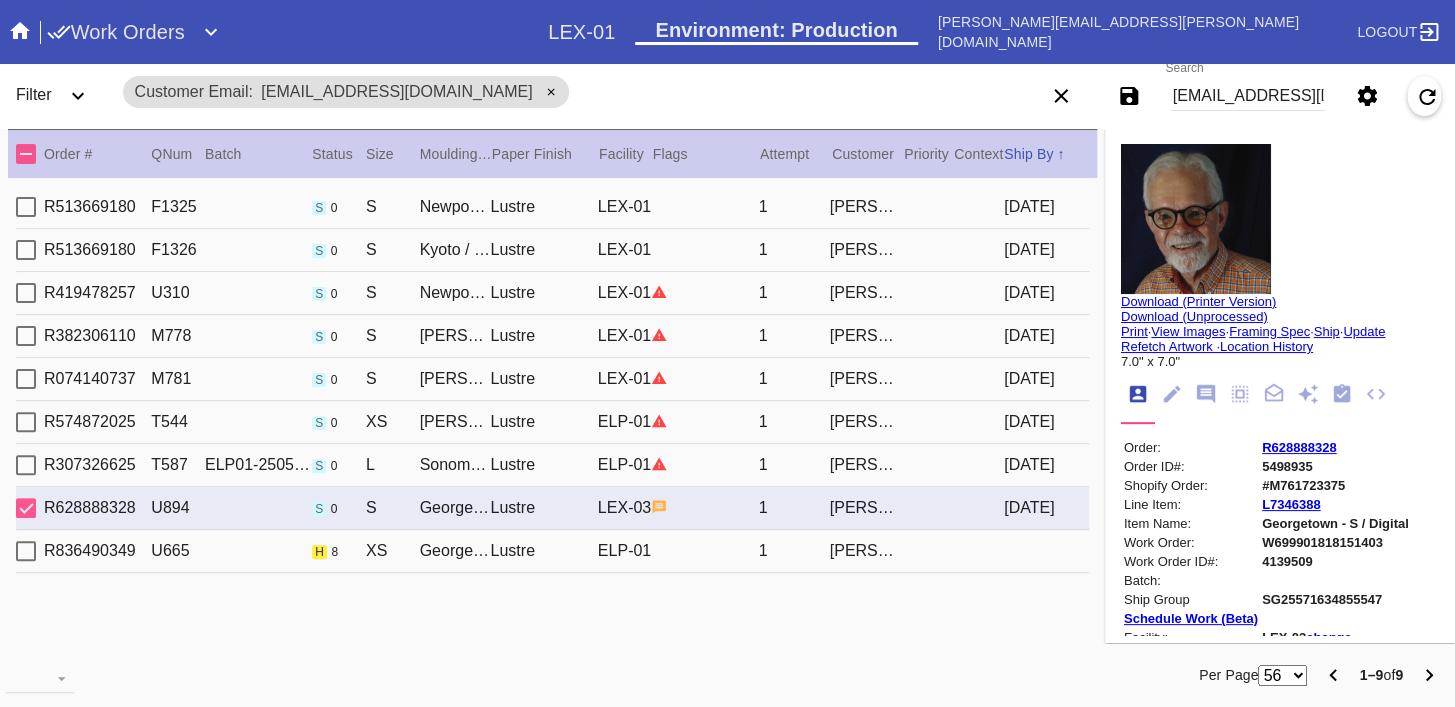 click on "R836490349 U665 h   8 XS Georgetown / Dove White Lustre ELP-01 1 George Mallory" at bounding box center [552, 551] 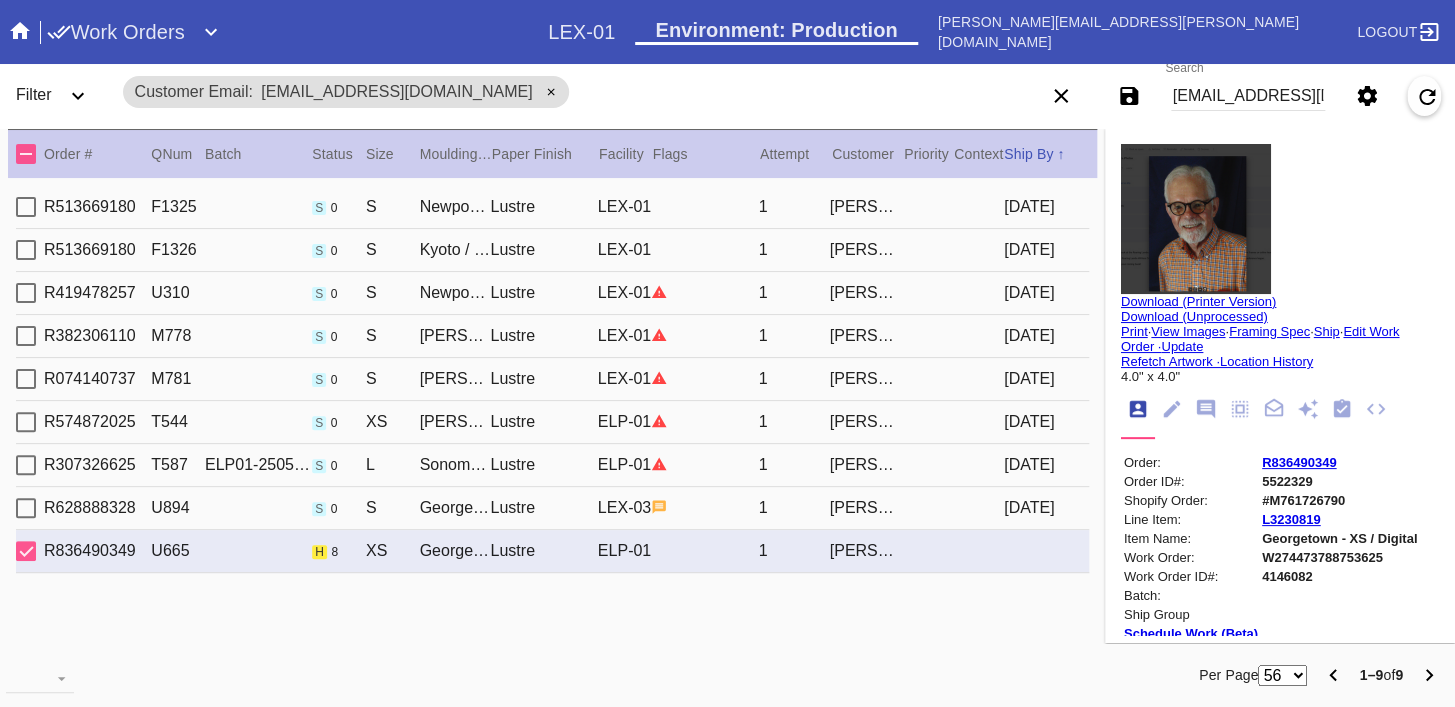 scroll, scrollTop: 24, scrollLeft: 0, axis: vertical 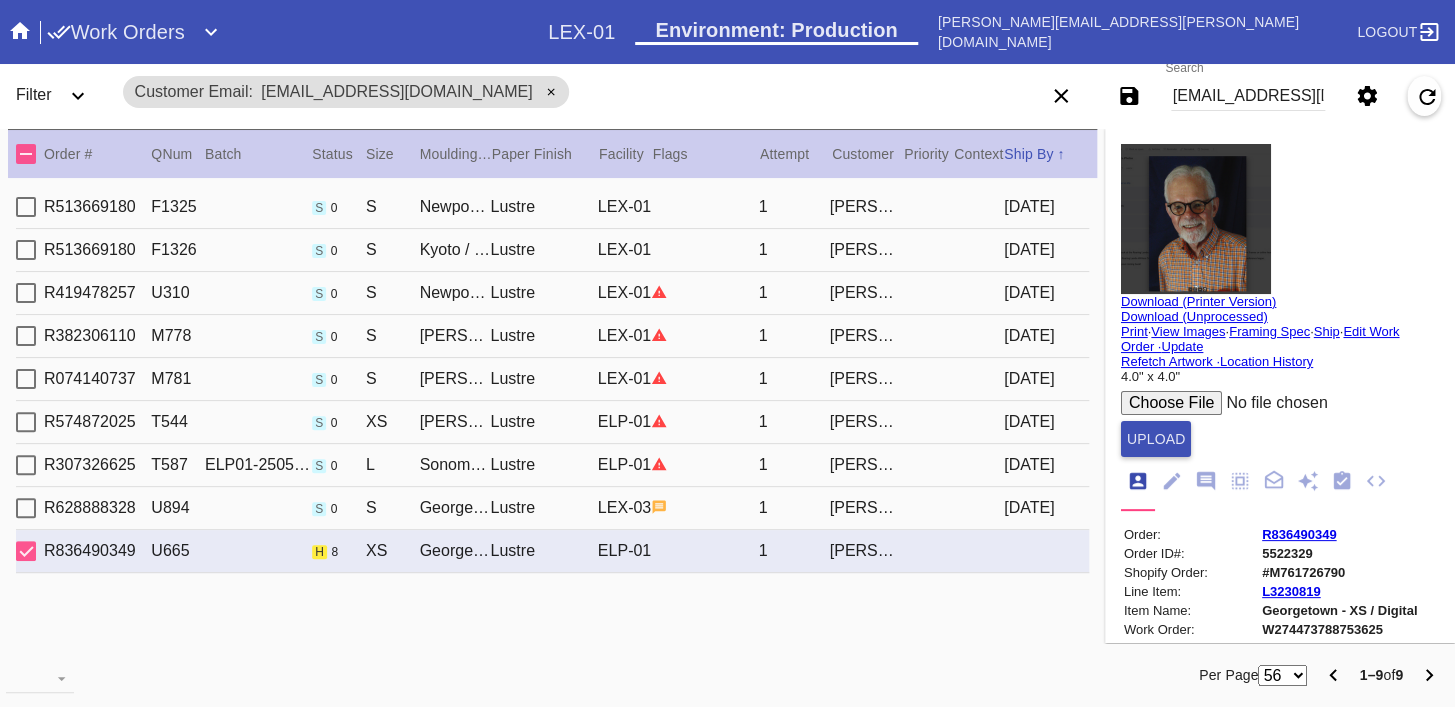 click at bounding box center (1272, 403) 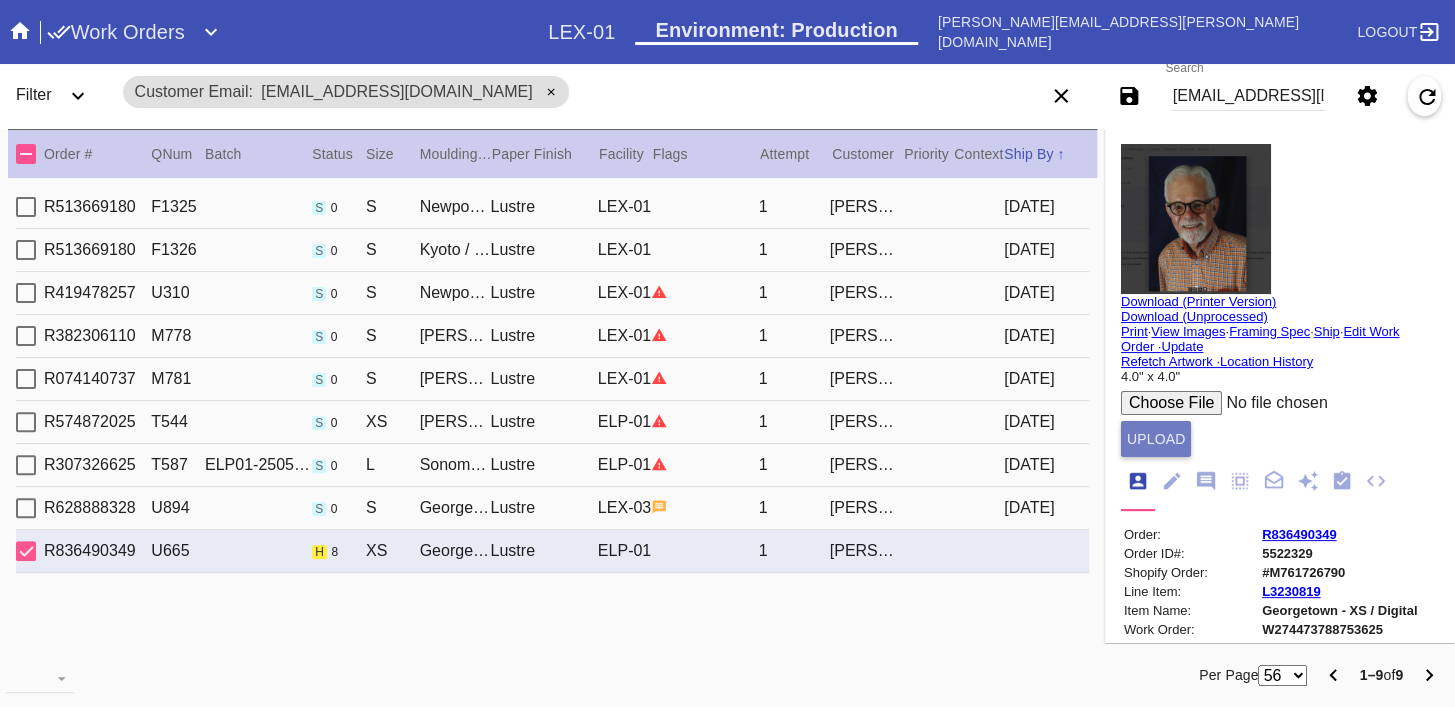 click on "Upload" at bounding box center [1156, 439] 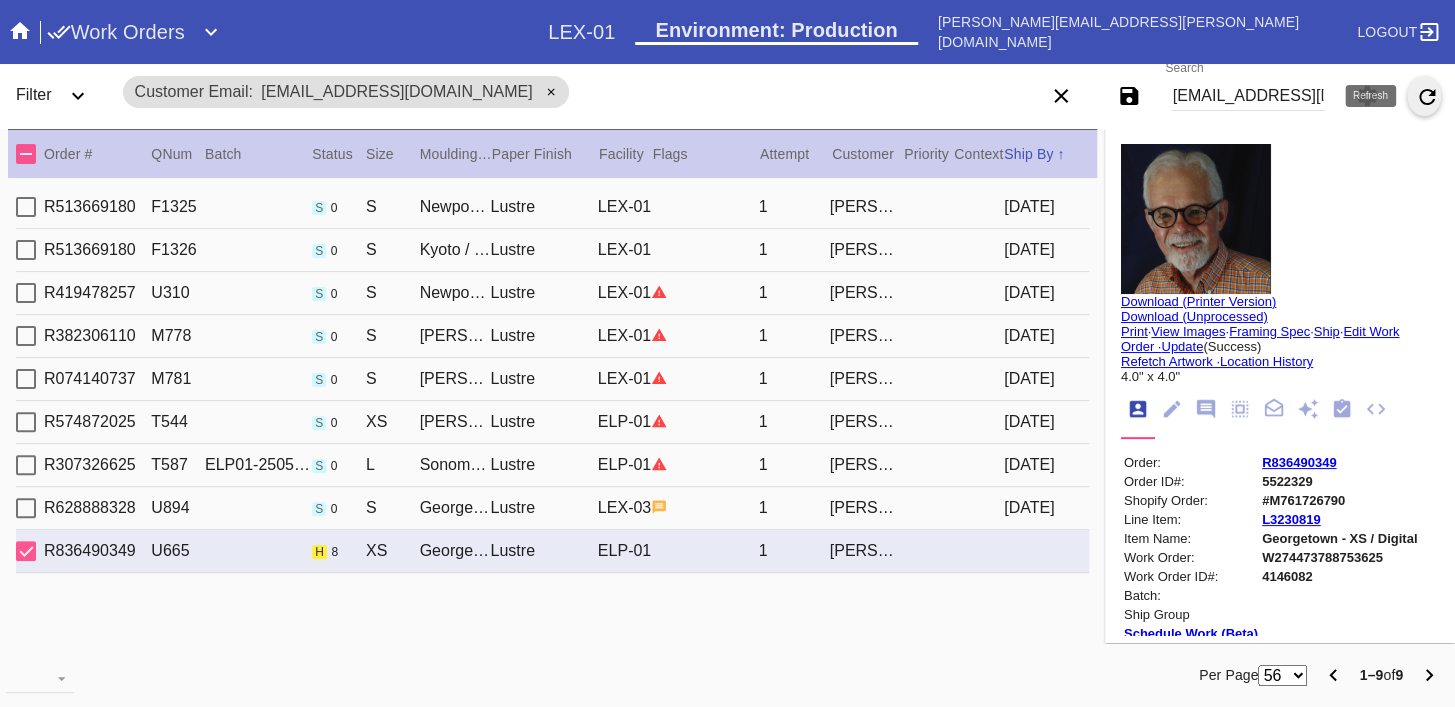 click 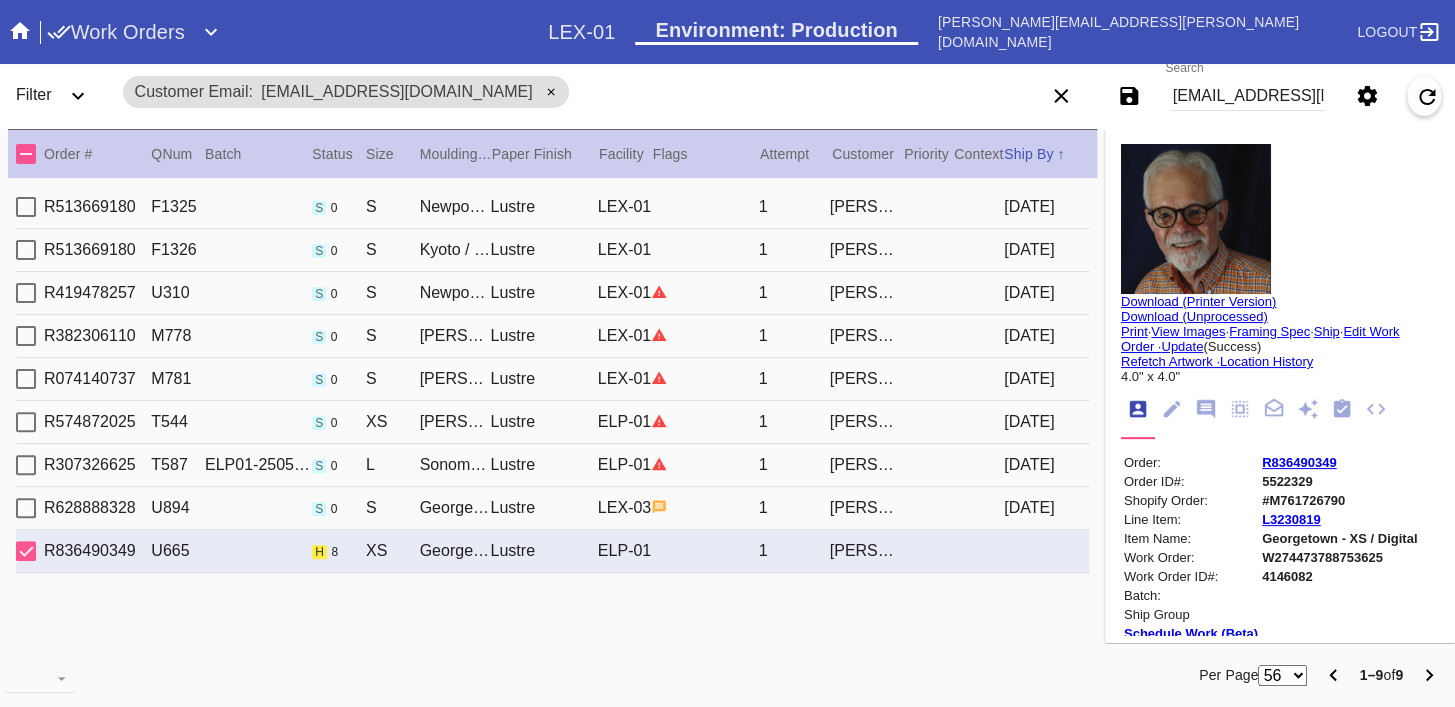 drag, startPoint x: 1321, startPoint y: 399, endPoint x: 1278, endPoint y: 455, distance: 70.60453 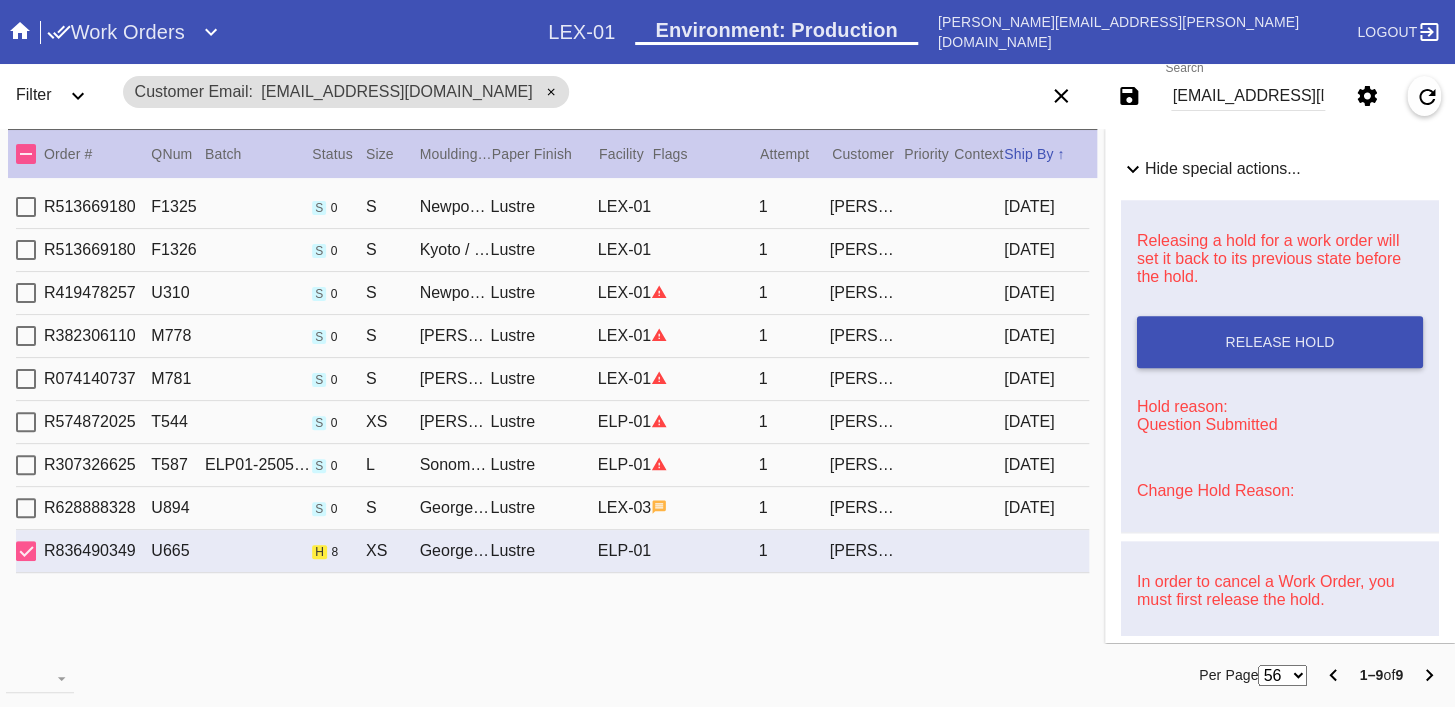 scroll, scrollTop: 822, scrollLeft: 0, axis: vertical 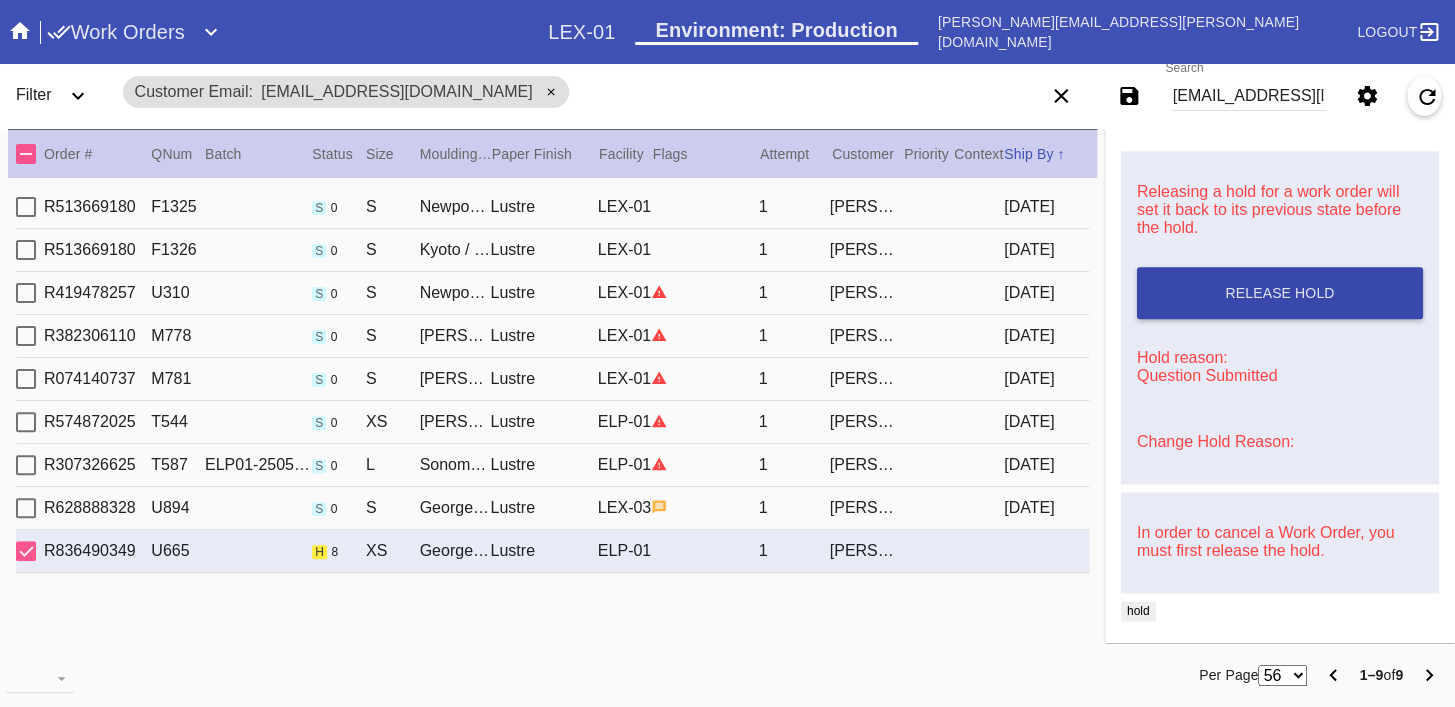 click on "Release Hold" at bounding box center (1280, 293) 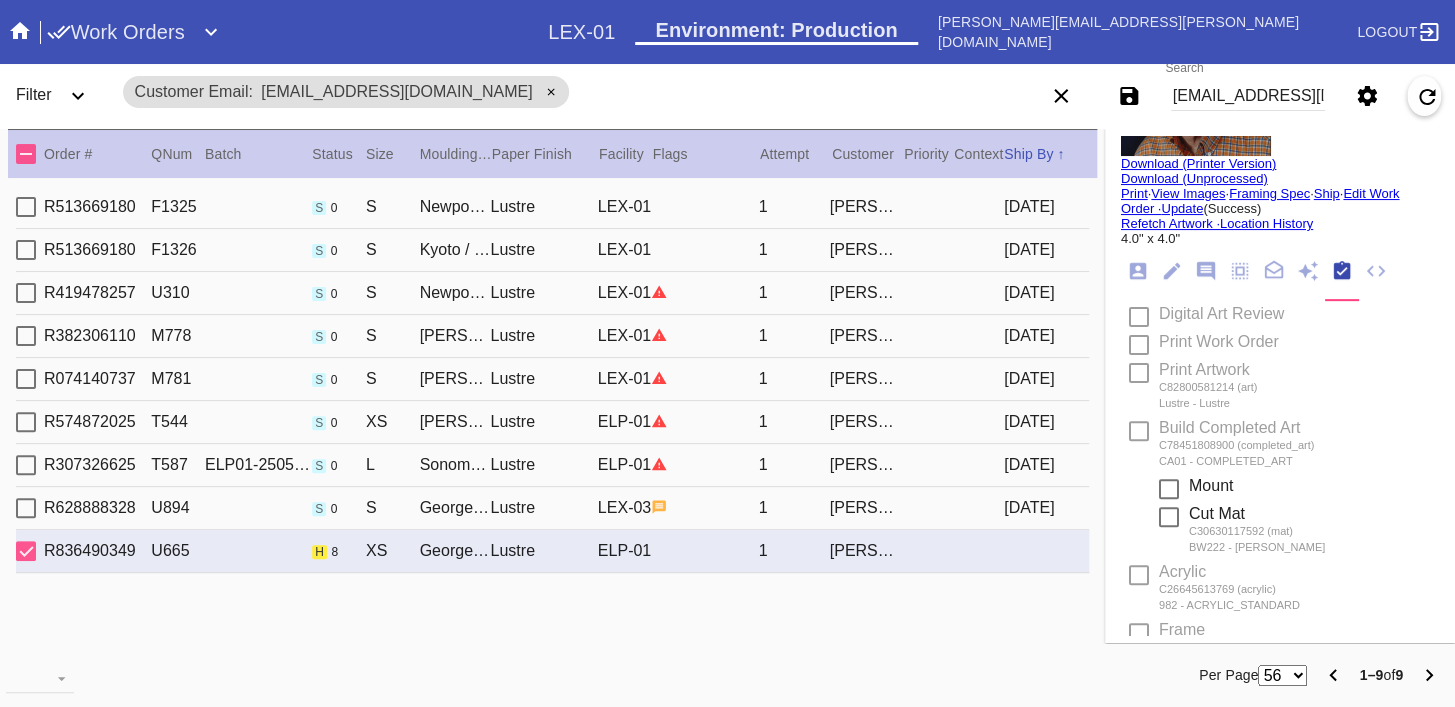 scroll, scrollTop: 0, scrollLeft: 0, axis: both 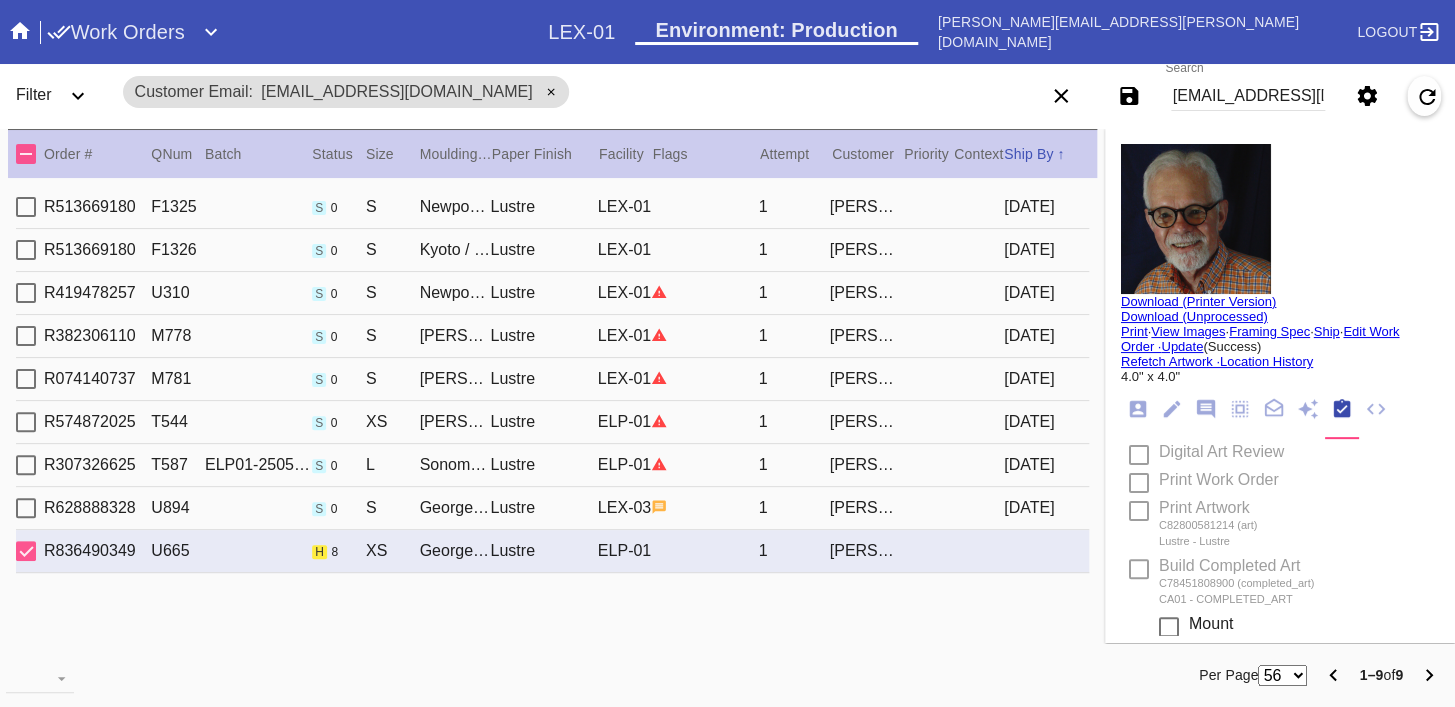 click 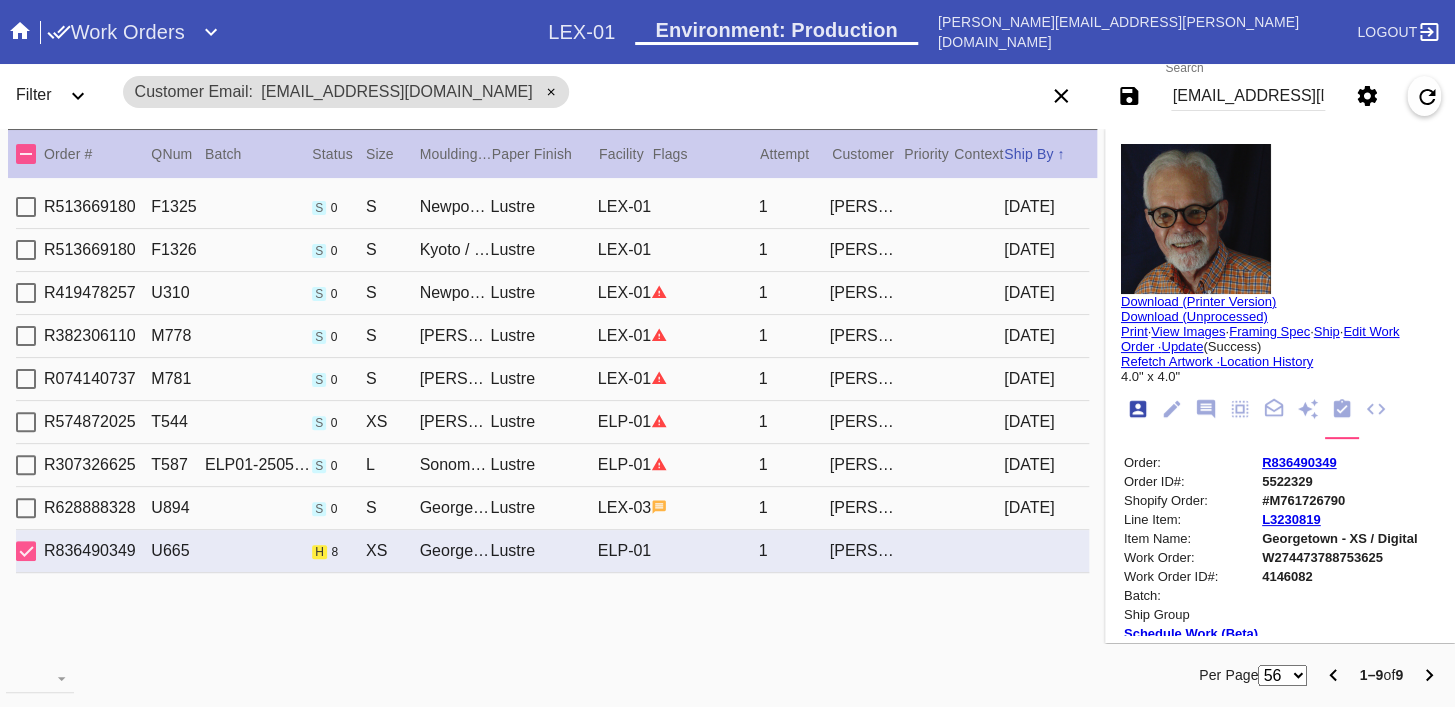 scroll, scrollTop: 24, scrollLeft: 0, axis: vertical 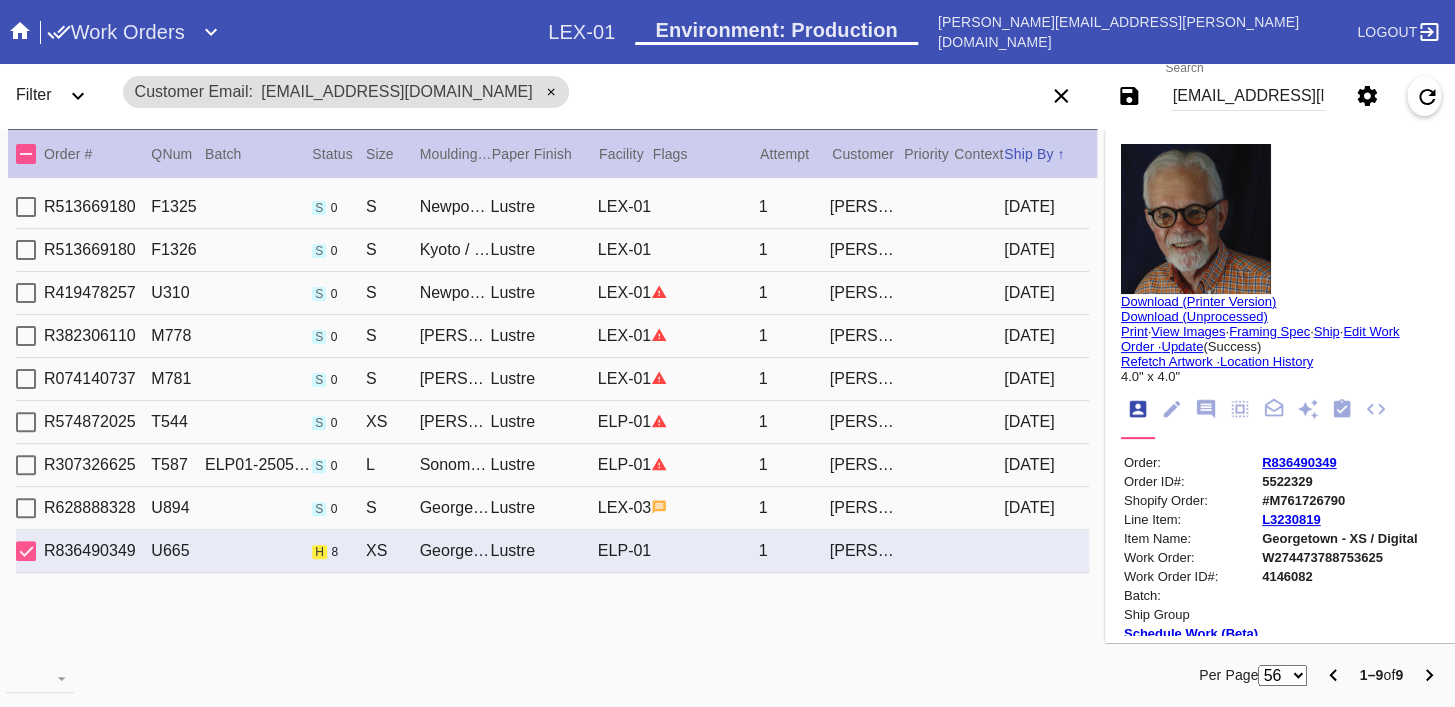 type on "7/10/2025" 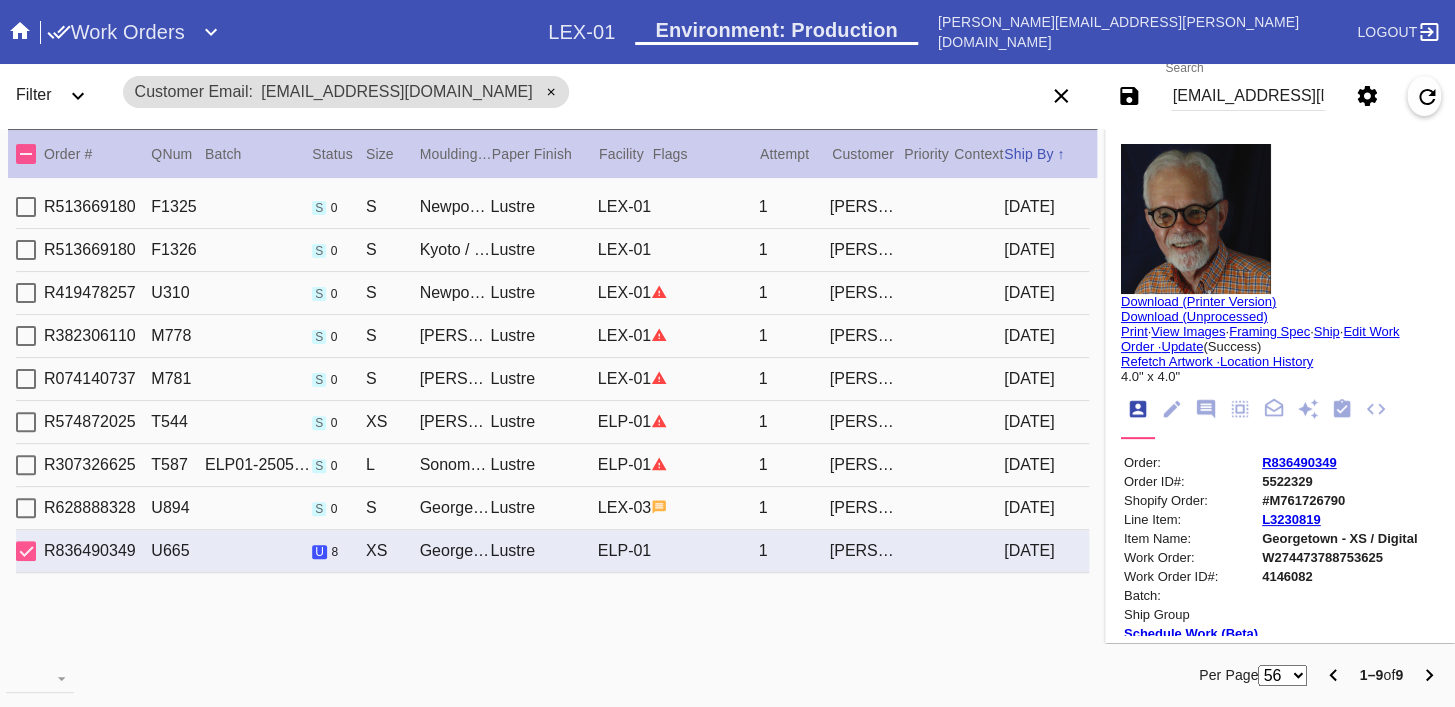 click on "R836490349" at bounding box center [1299, 462] 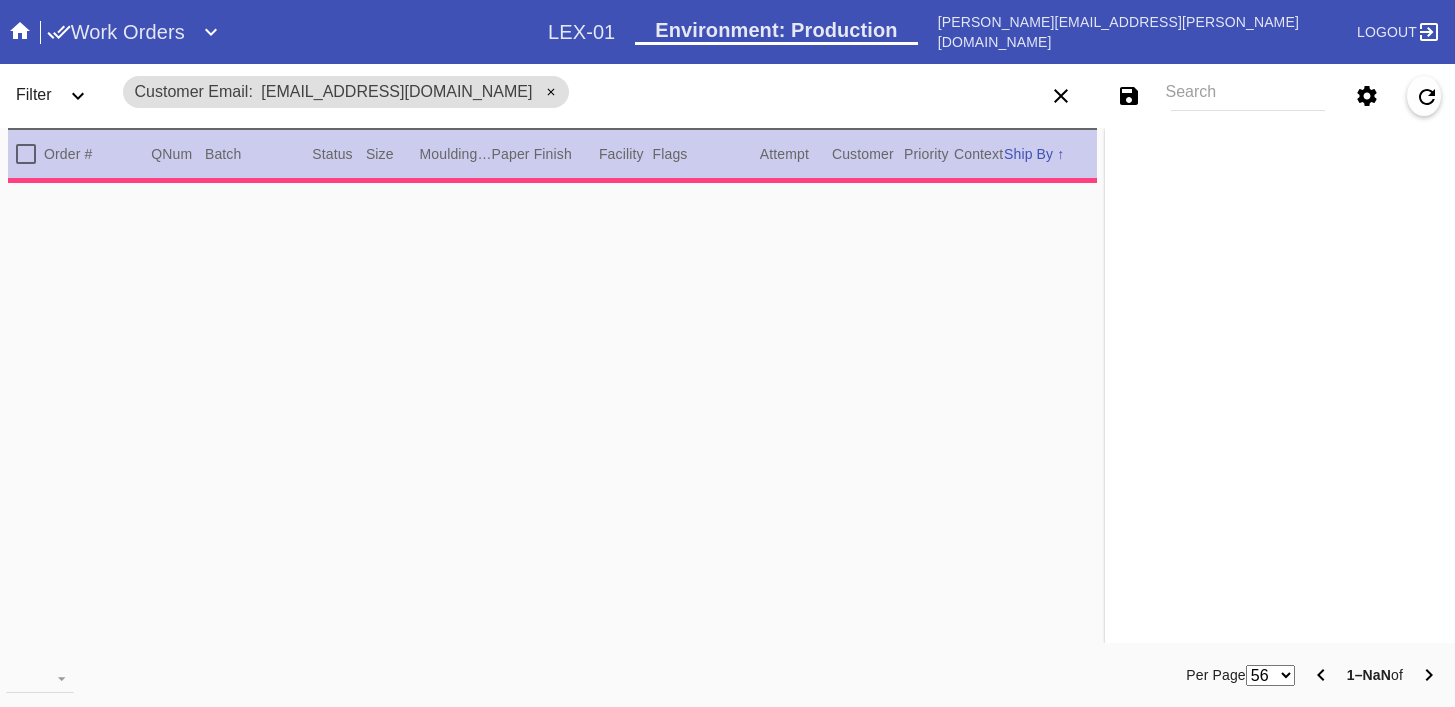 scroll, scrollTop: 0, scrollLeft: 0, axis: both 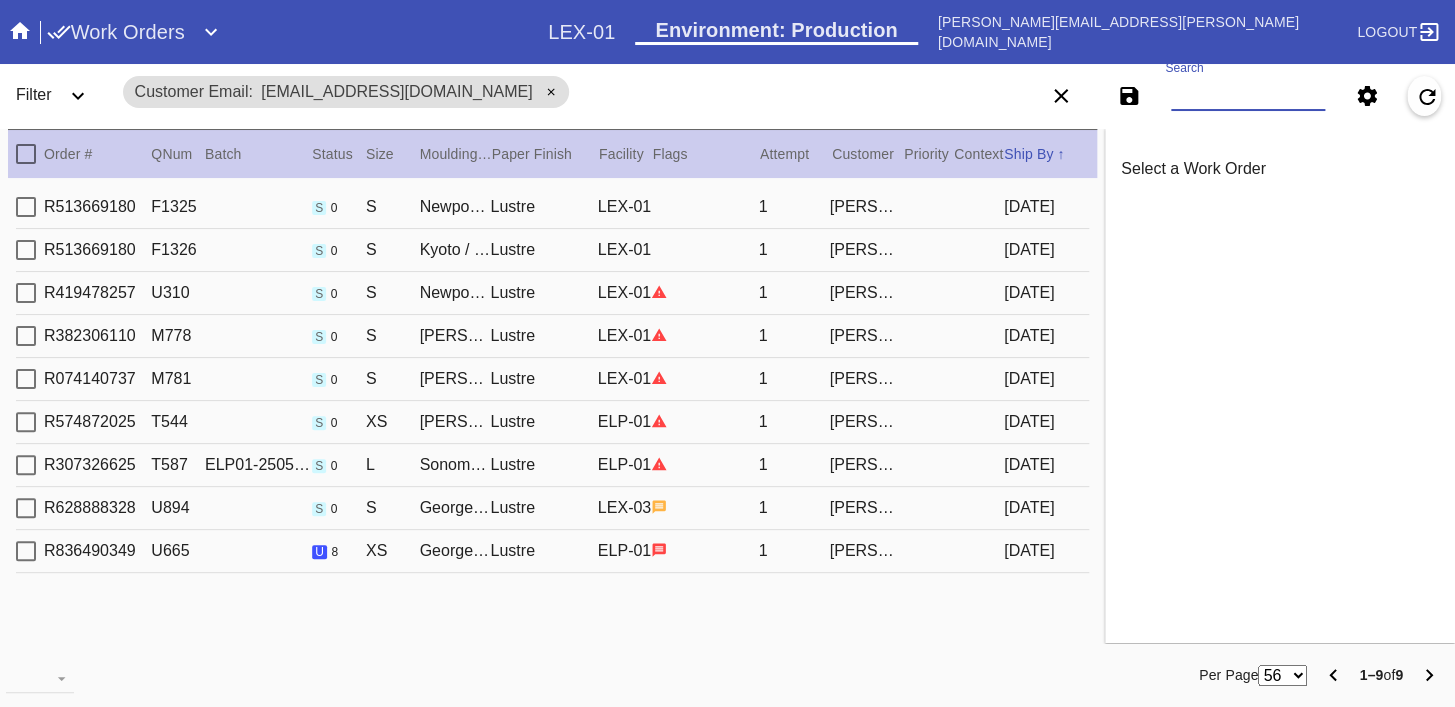 click on "Search" at bounding box center [1248, 96] 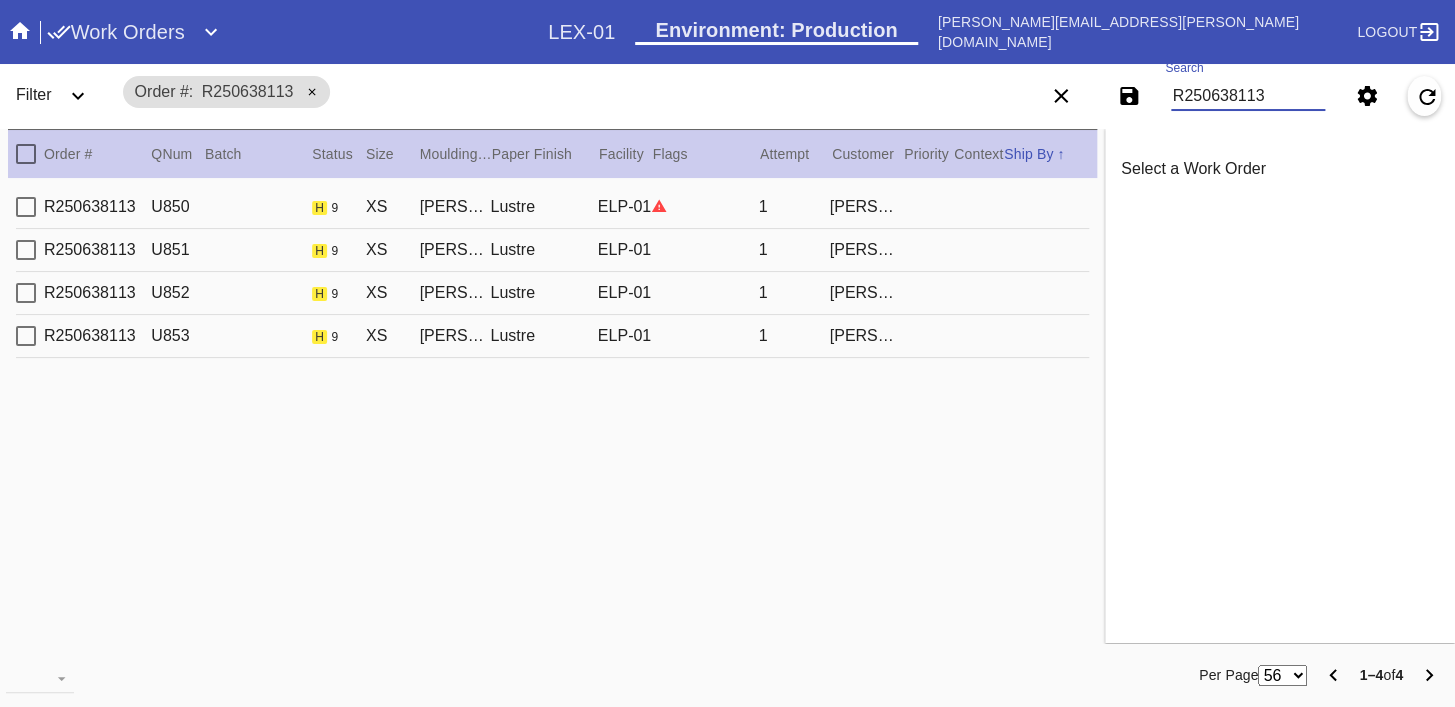 type on "R250638113" 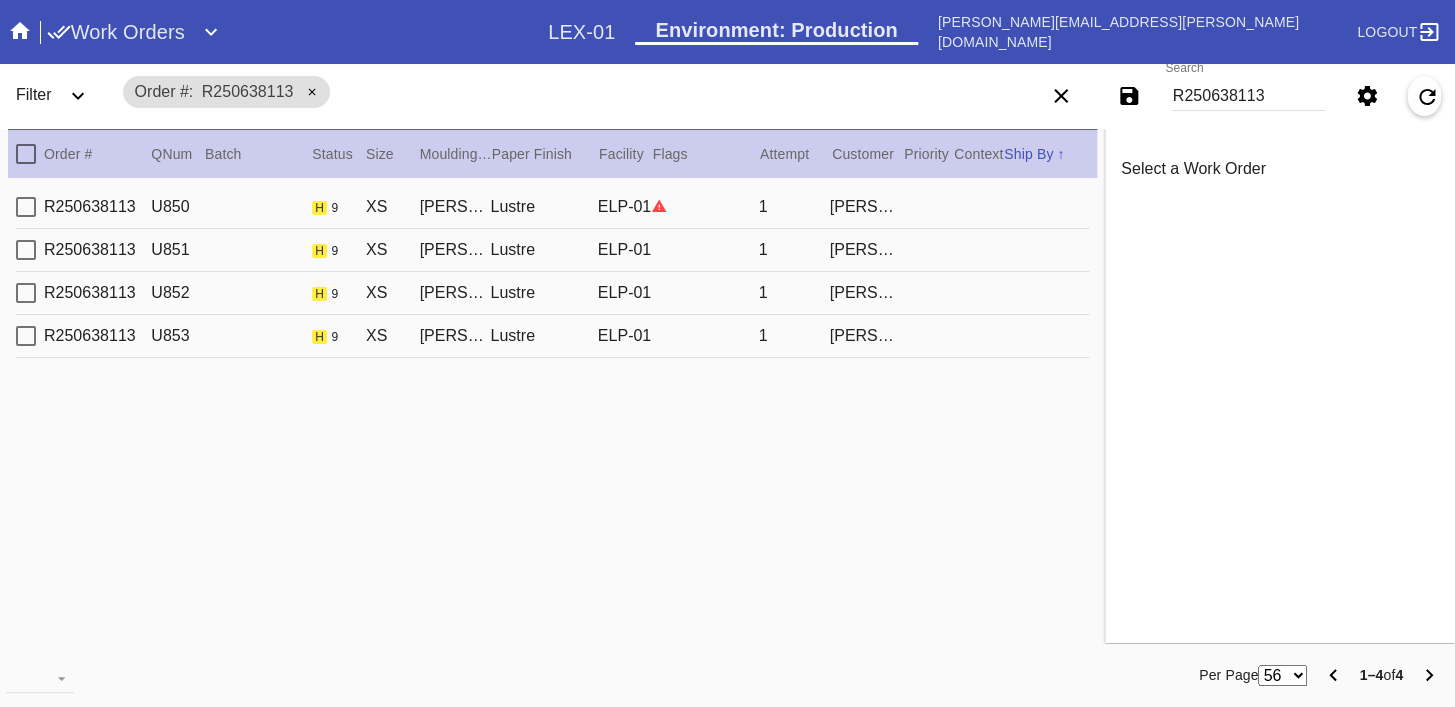 click on "Lustre" at bounding box center [543, 207] 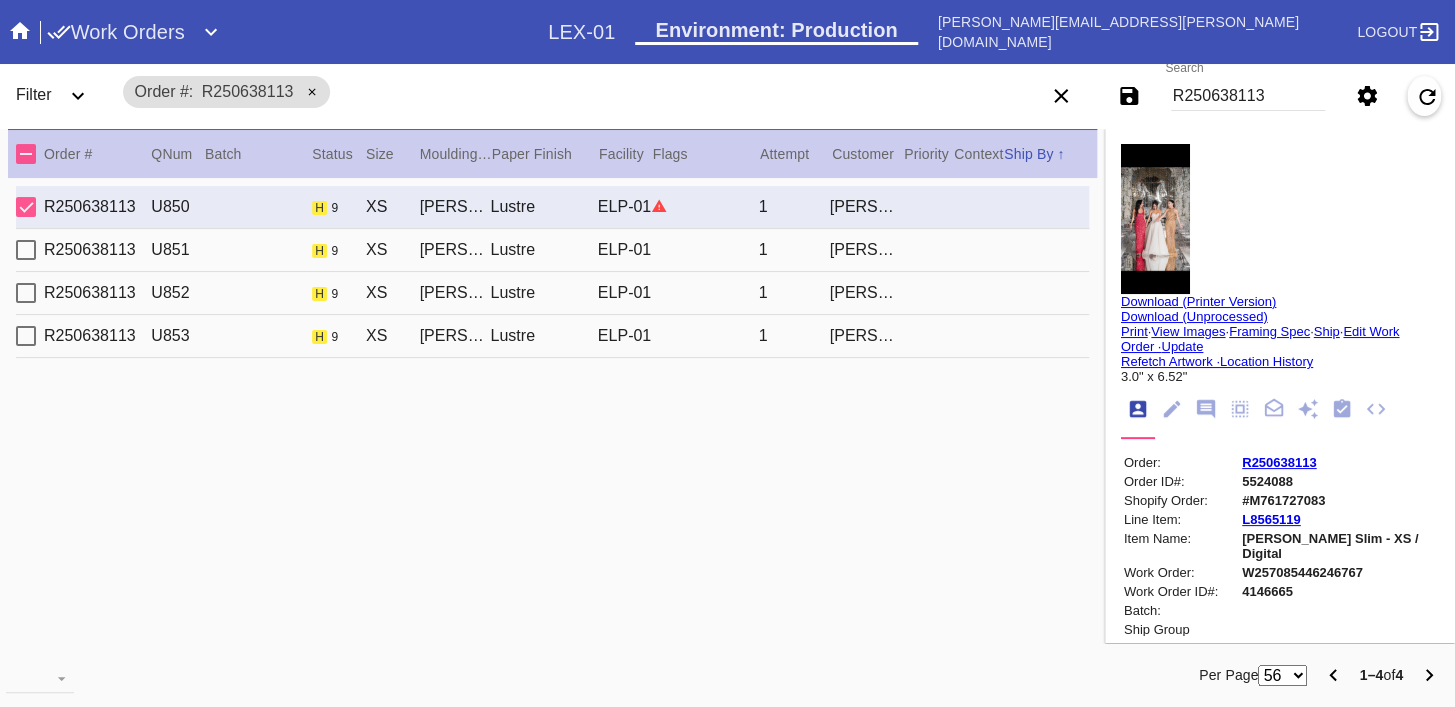 click on "Lustre" at bounding box center [543, 250] 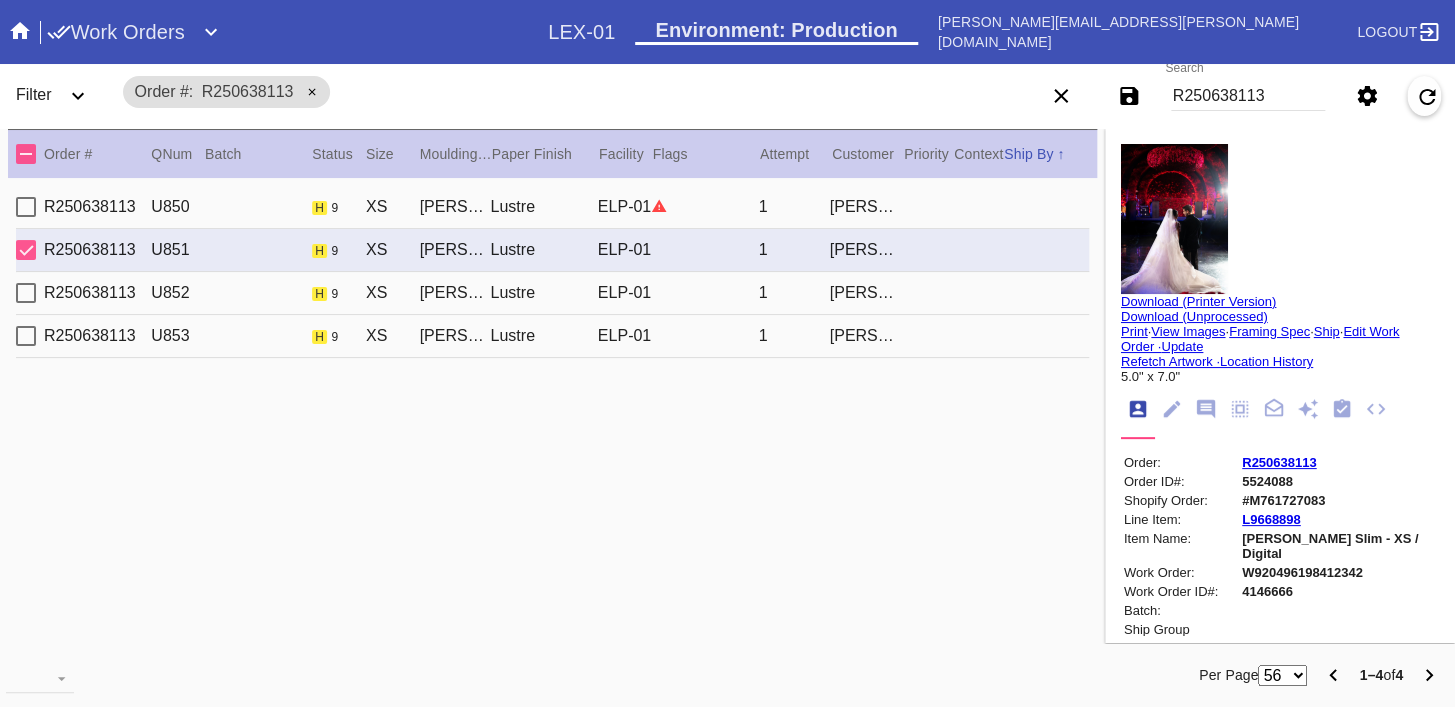 click on "R250638113 U852 h   9 XS [PERSON_NAME] Slim / Dove White Lustre ELP-01 1 [PERSON_NAME]" at bounding box center (552, 293) 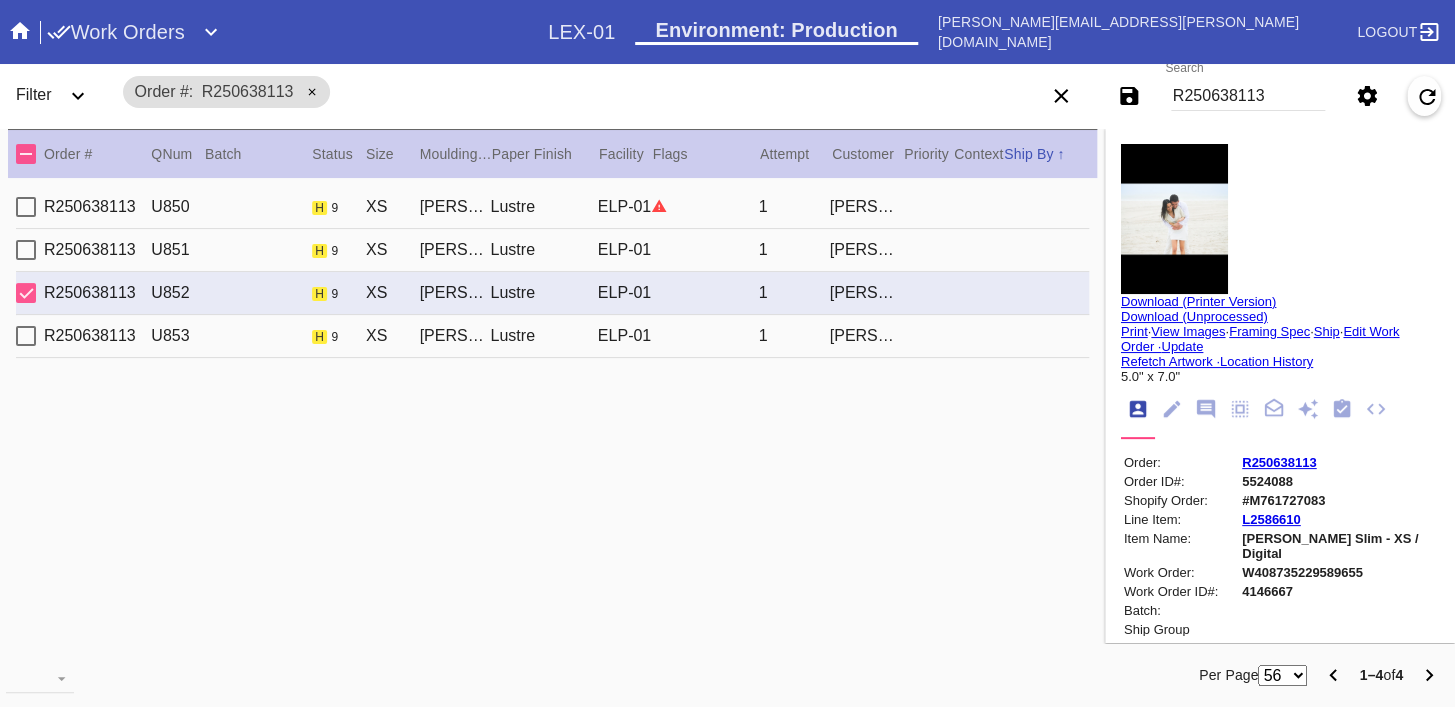 click on "Lustre" at bounding box center (543, 336) 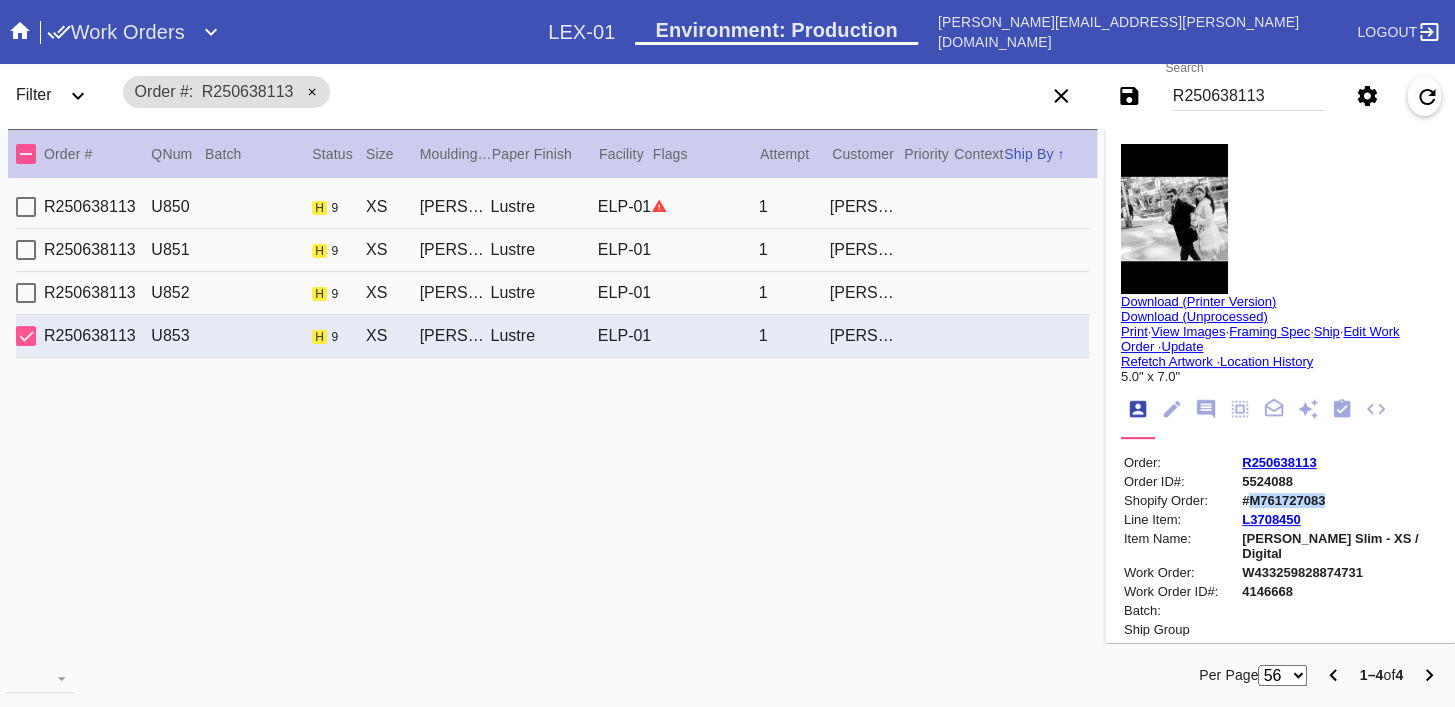 copy on "M761727083" 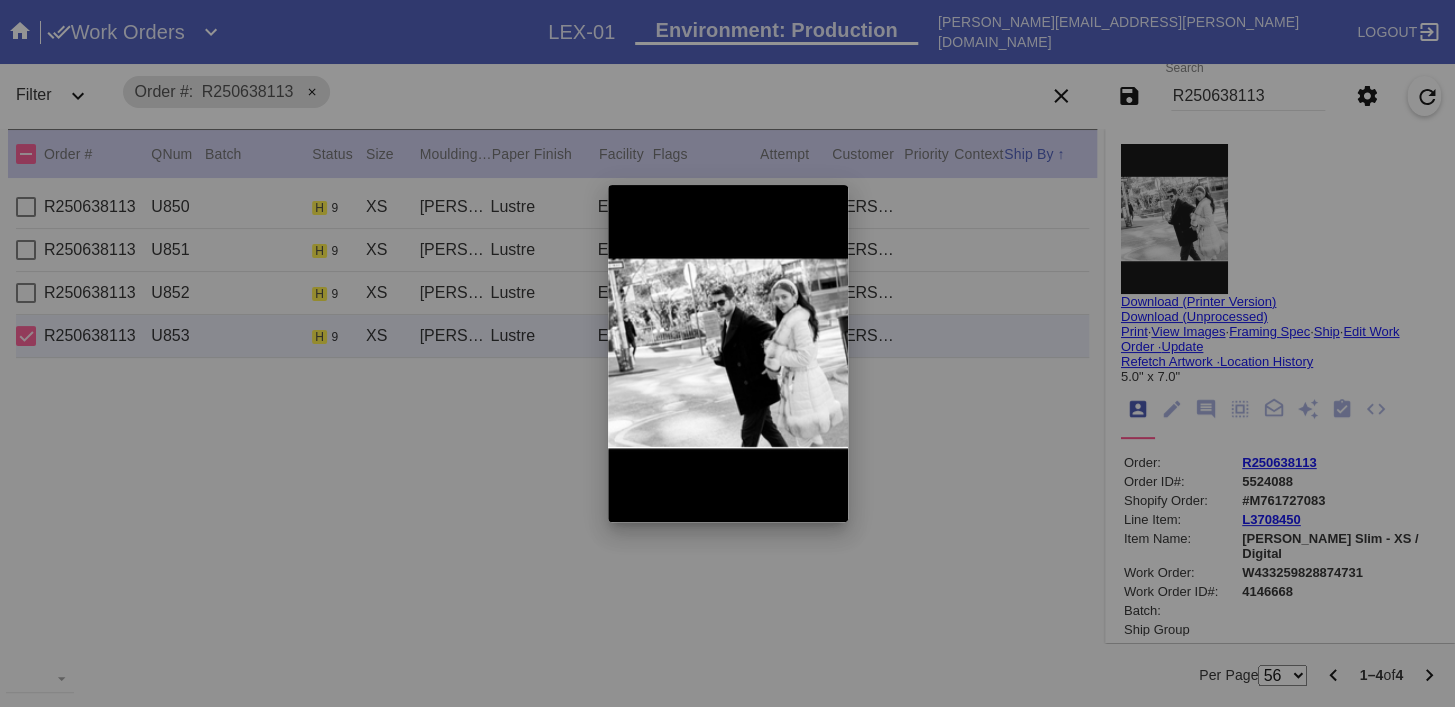 click at bounding box center (727, 353) 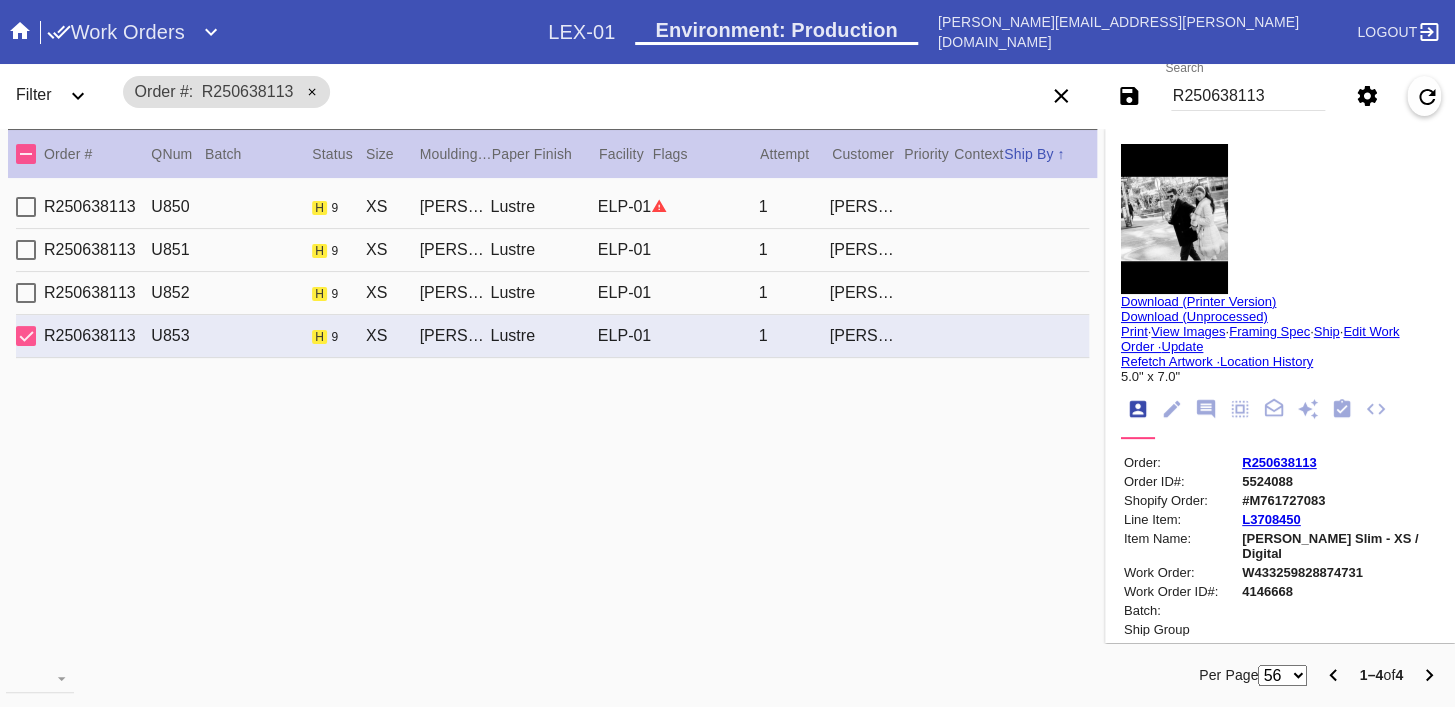 click on "R250638113 U852 h   9 XS [PERSON_NAME] Slim / Dove White Lustre ELP-01 1 [PERSON_NAME]" at bounding box center (552, 293) 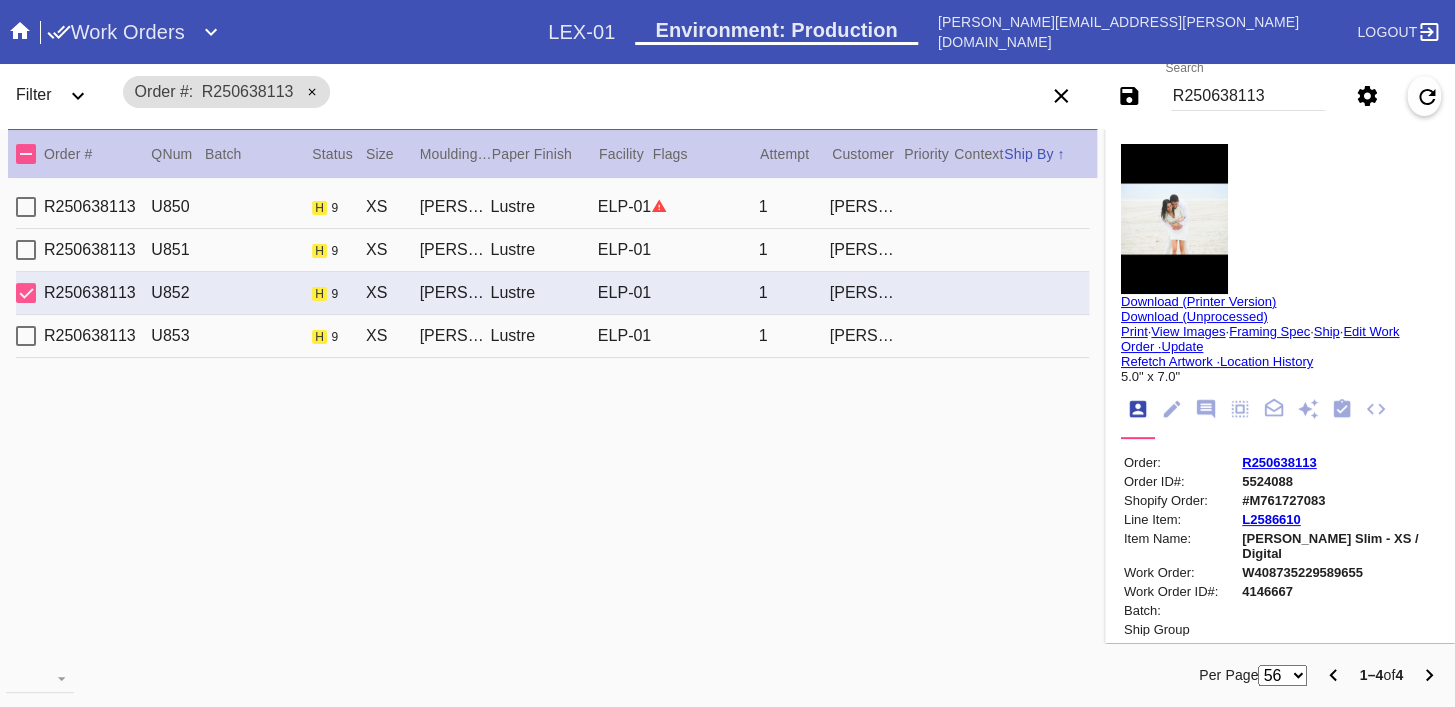 click at bounding box center (1174, 219) 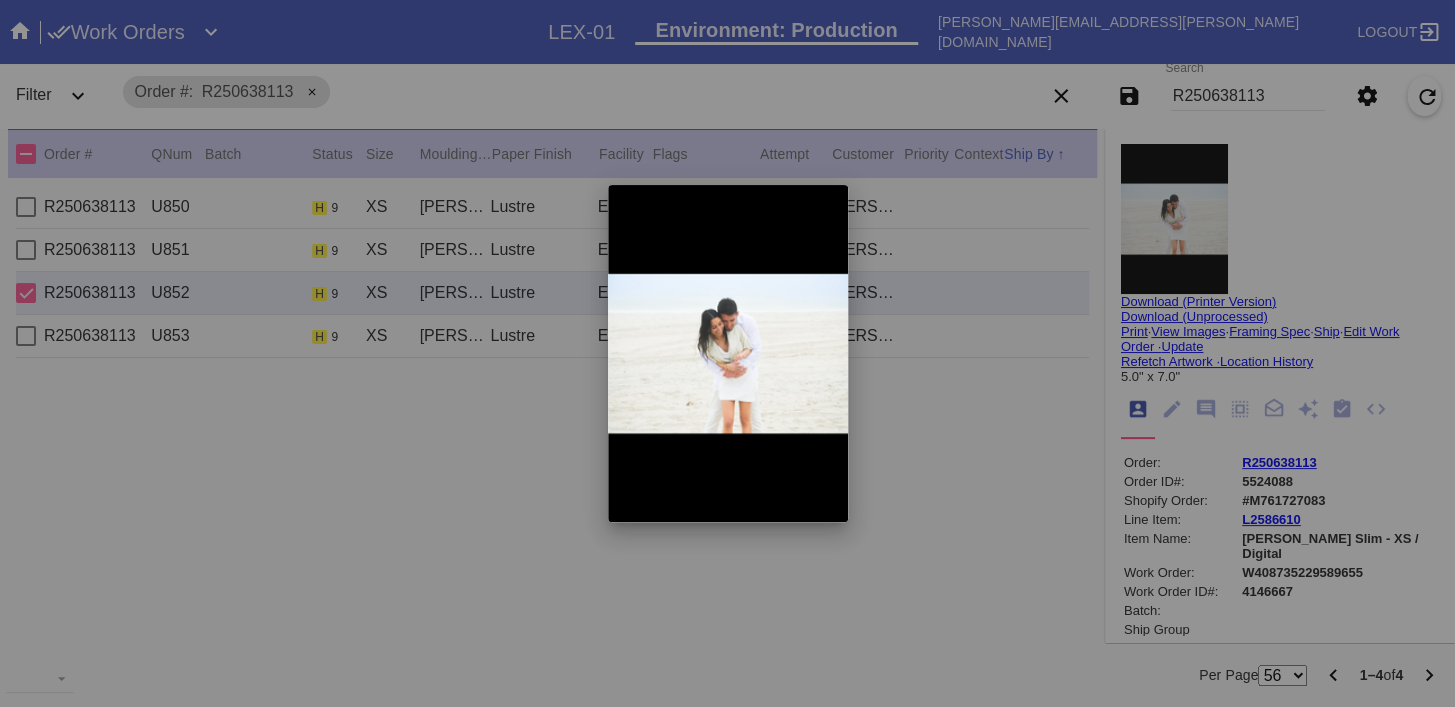 click at bounding box center [727, 353] 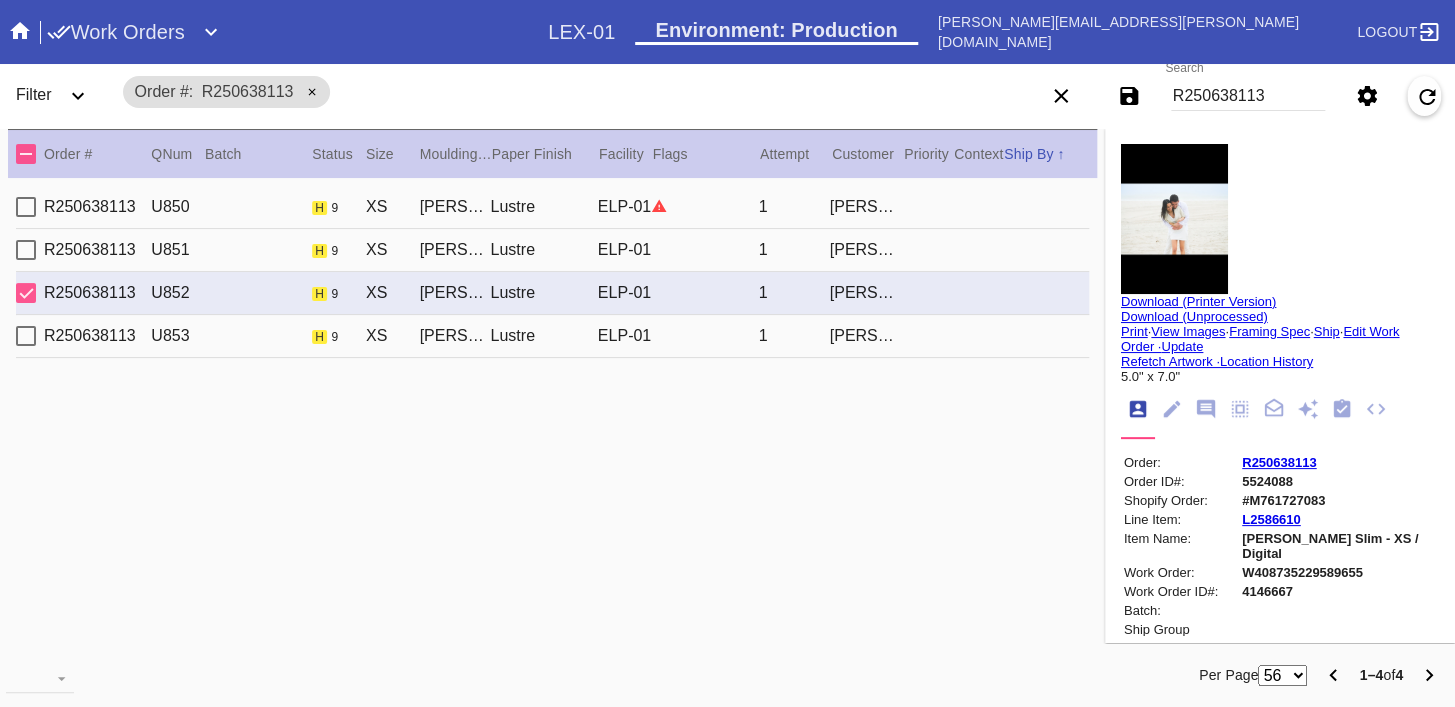 click on "R250638113 U851 h   9 XS [PERSON_NAME] Slim / Dove White Lustre ELP-01 1 [PERSON_NAME]" at bounding box center (552, 250) 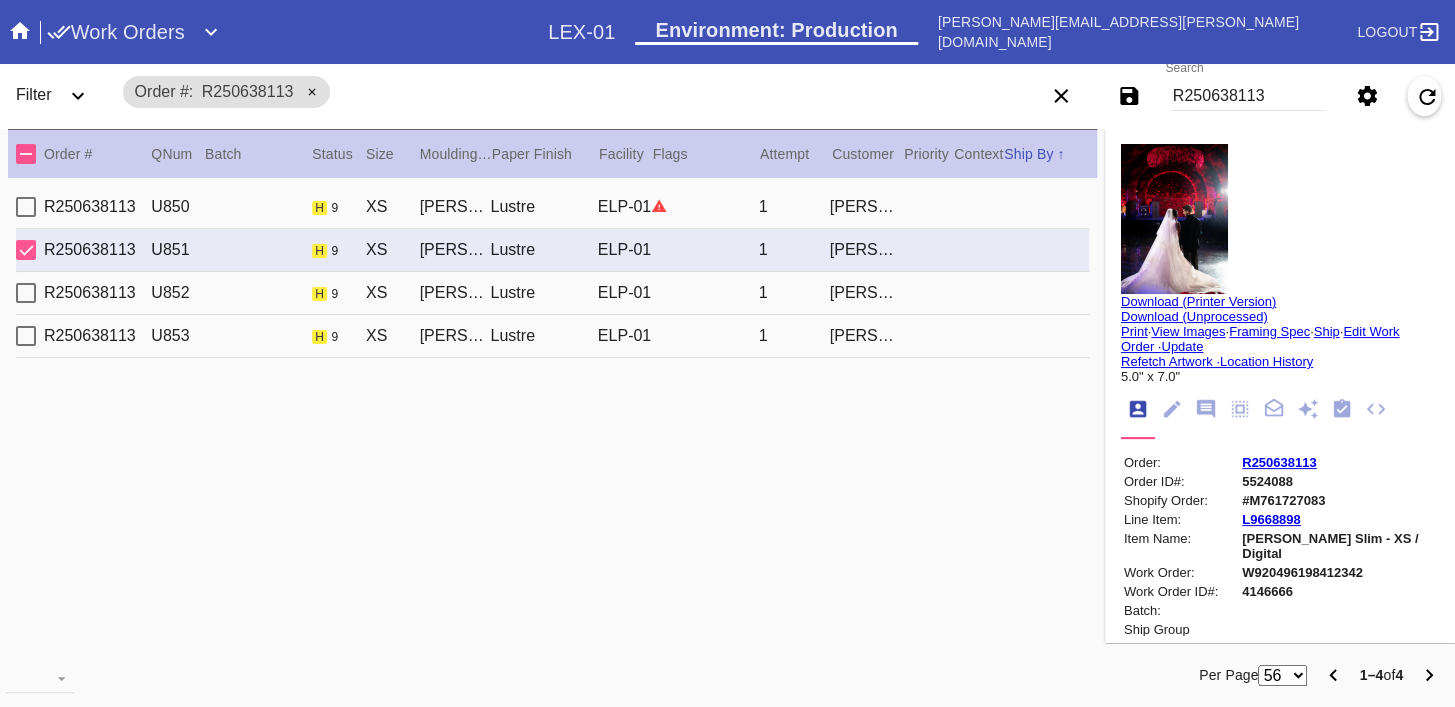 click at bounding box center (1174, 219) 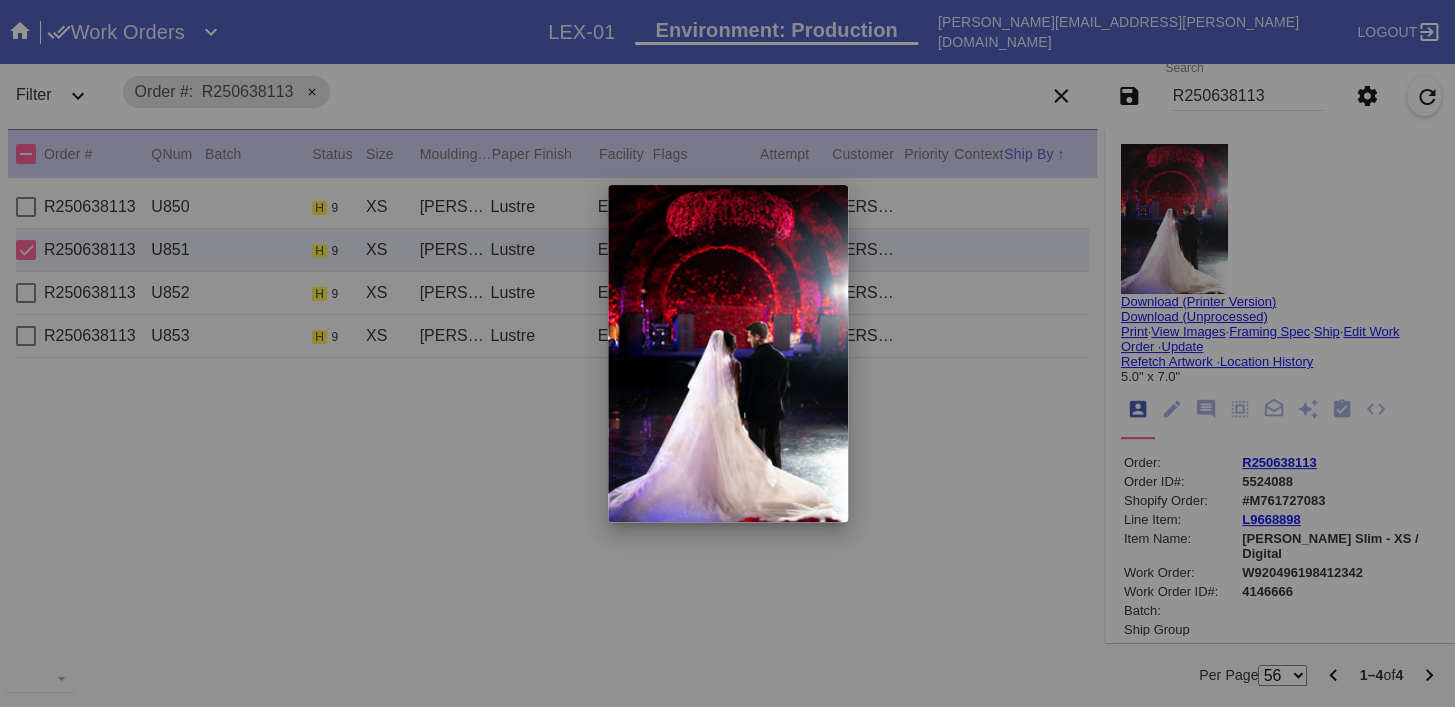 click at bounding box center [727, 353] 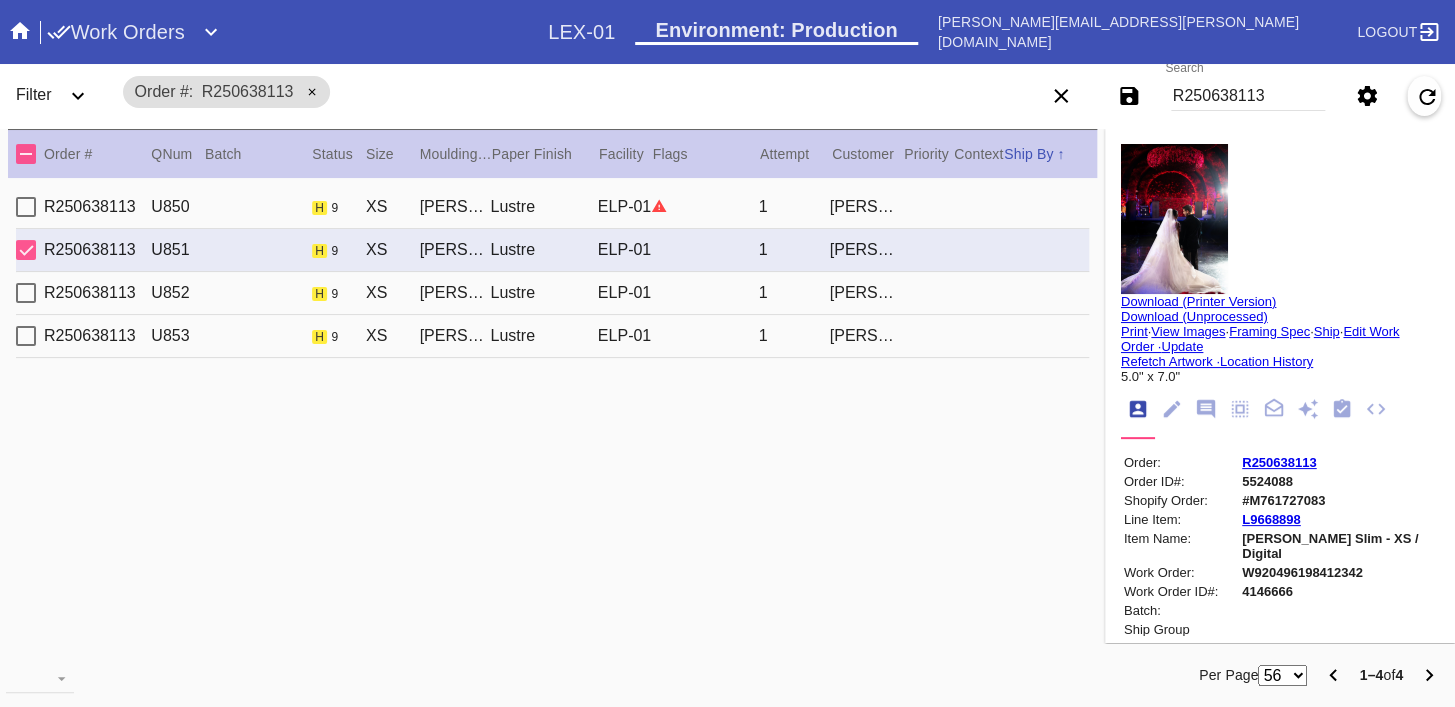 click on "View Images" at bounding box center [1188, 331] 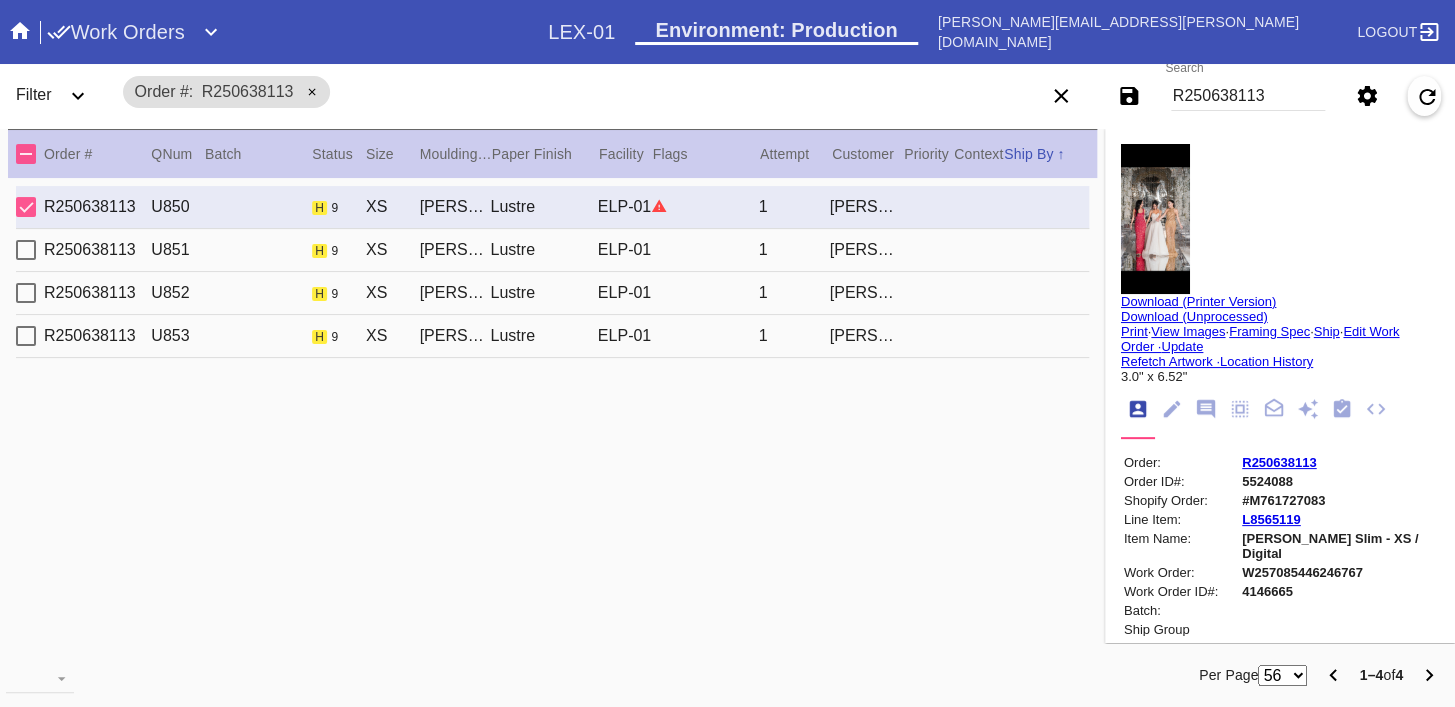 click at bounding box center (1155, 219) 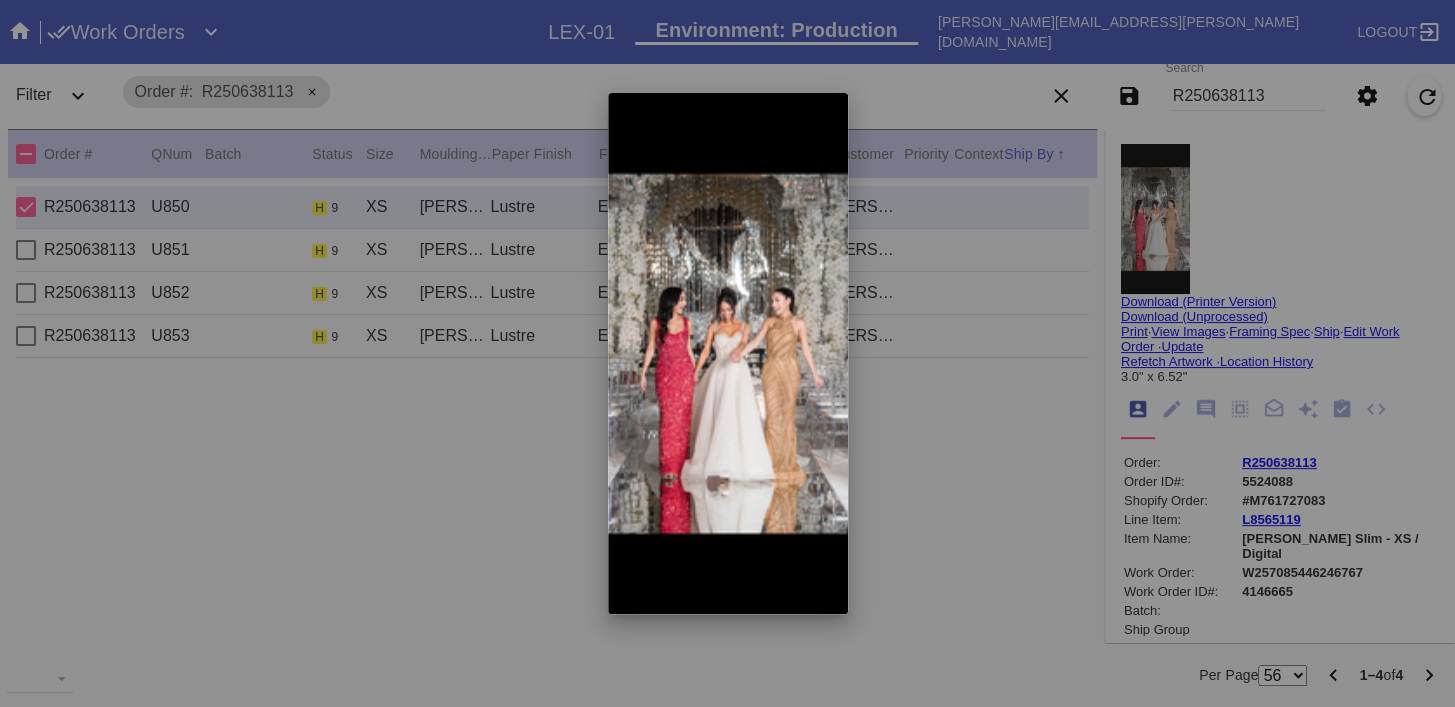 click at bounding box center (727, 353) 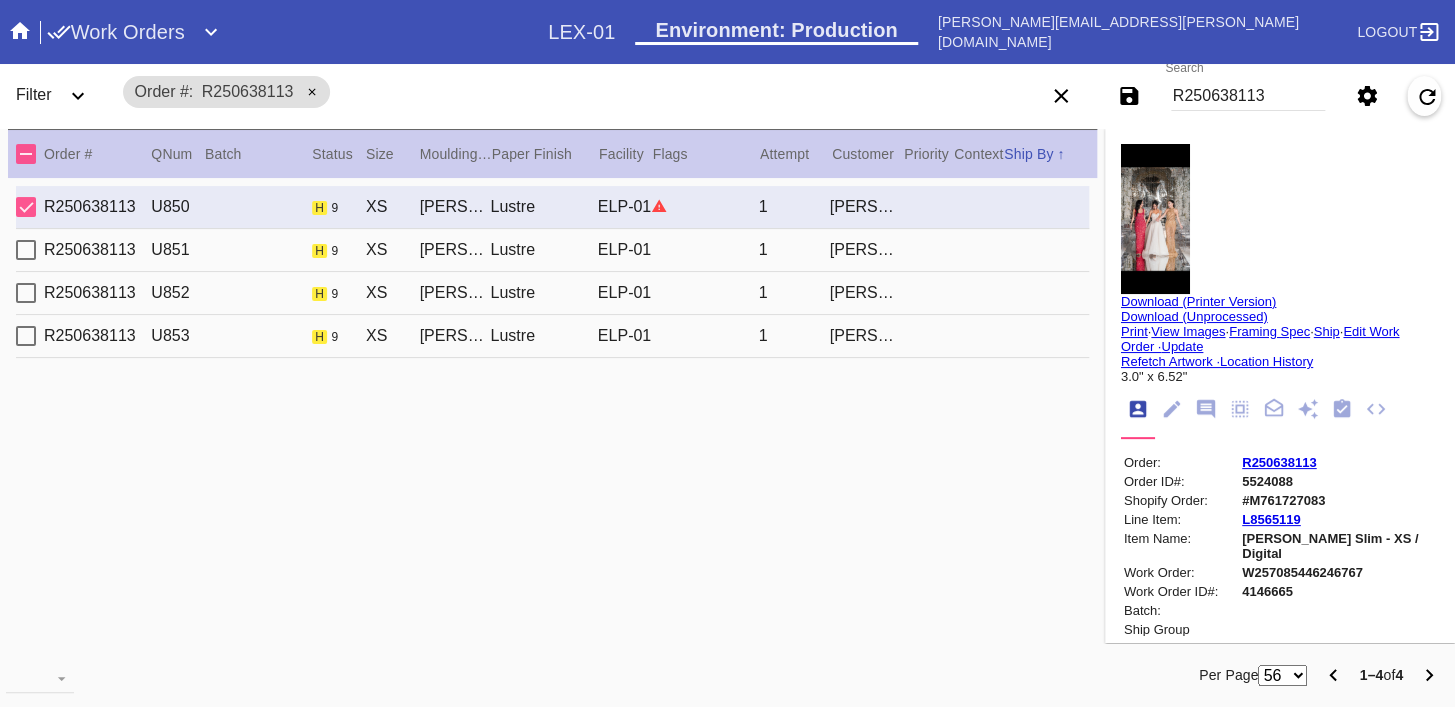 click on "View Images" at bounding box center [1188, 331] 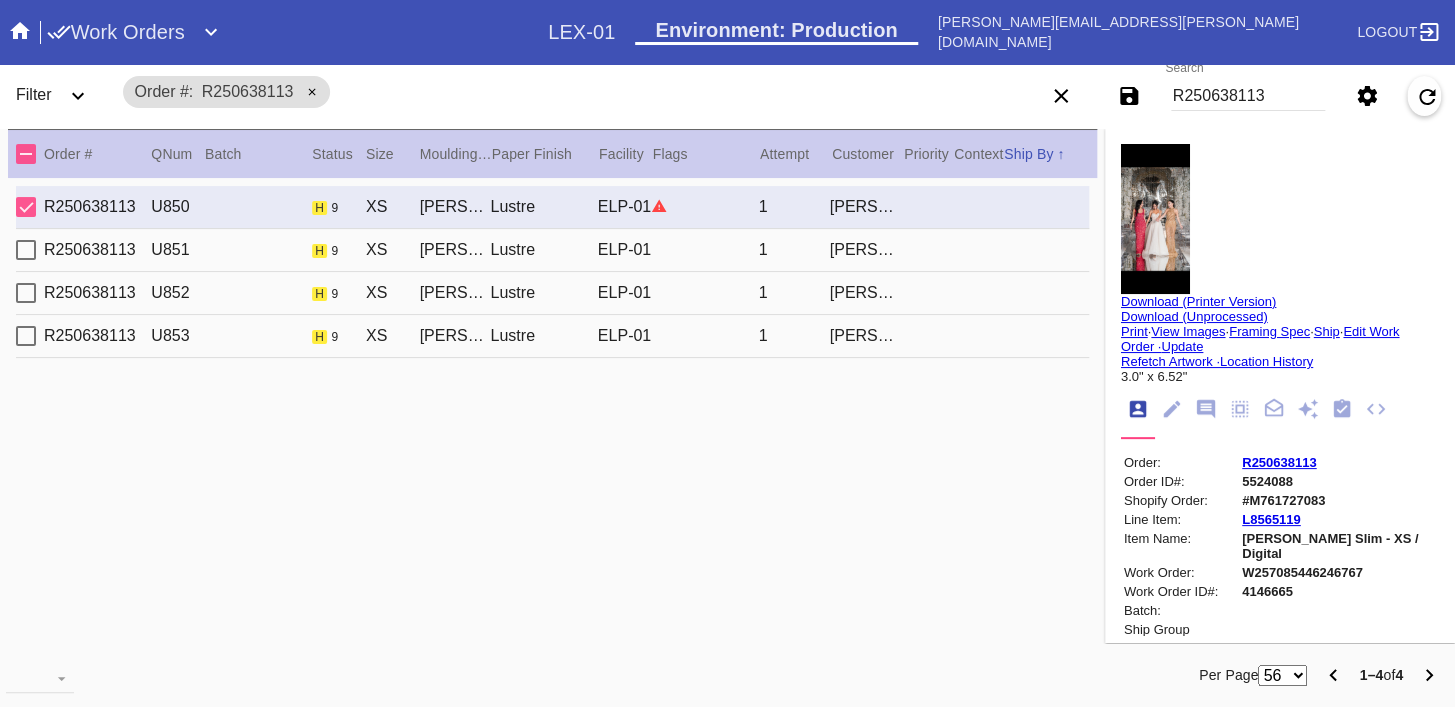 click 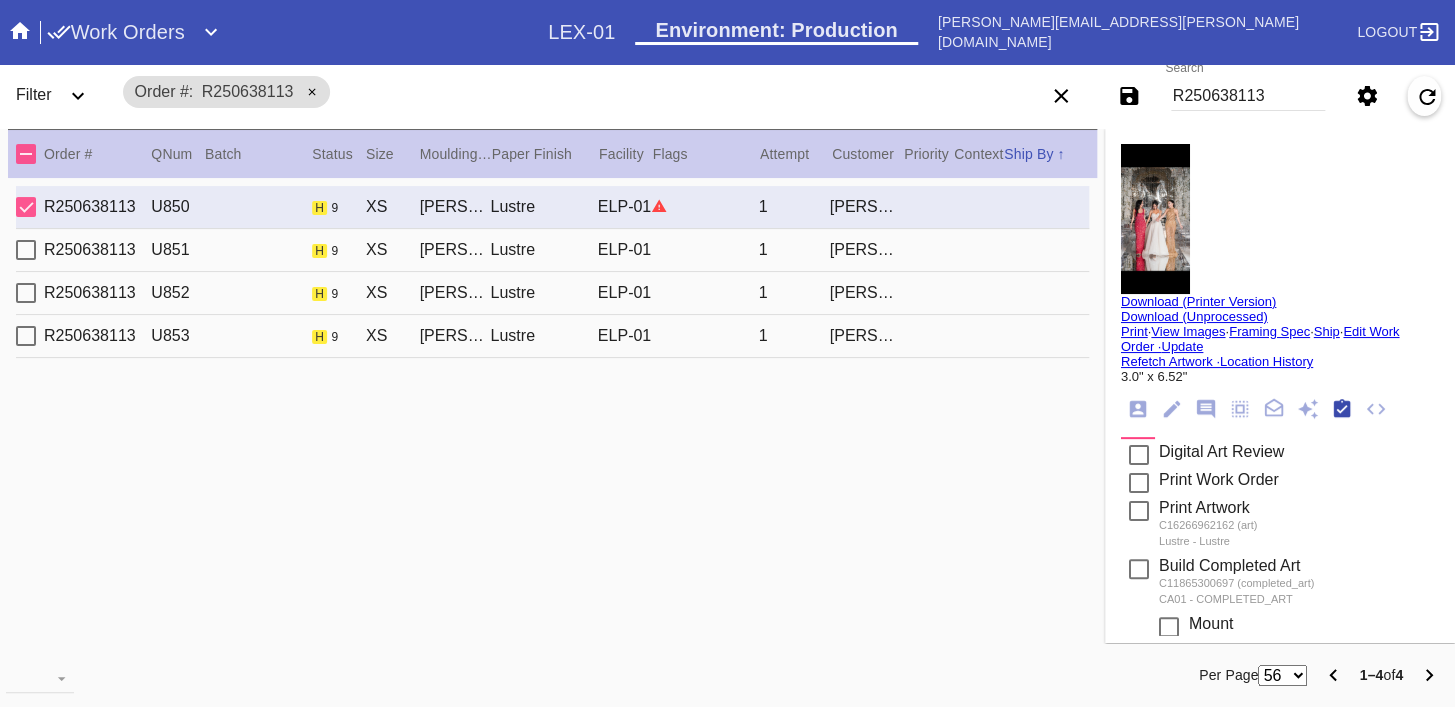 scroll, scrollTop: 322, scrollLeft: 0, axis: vertical 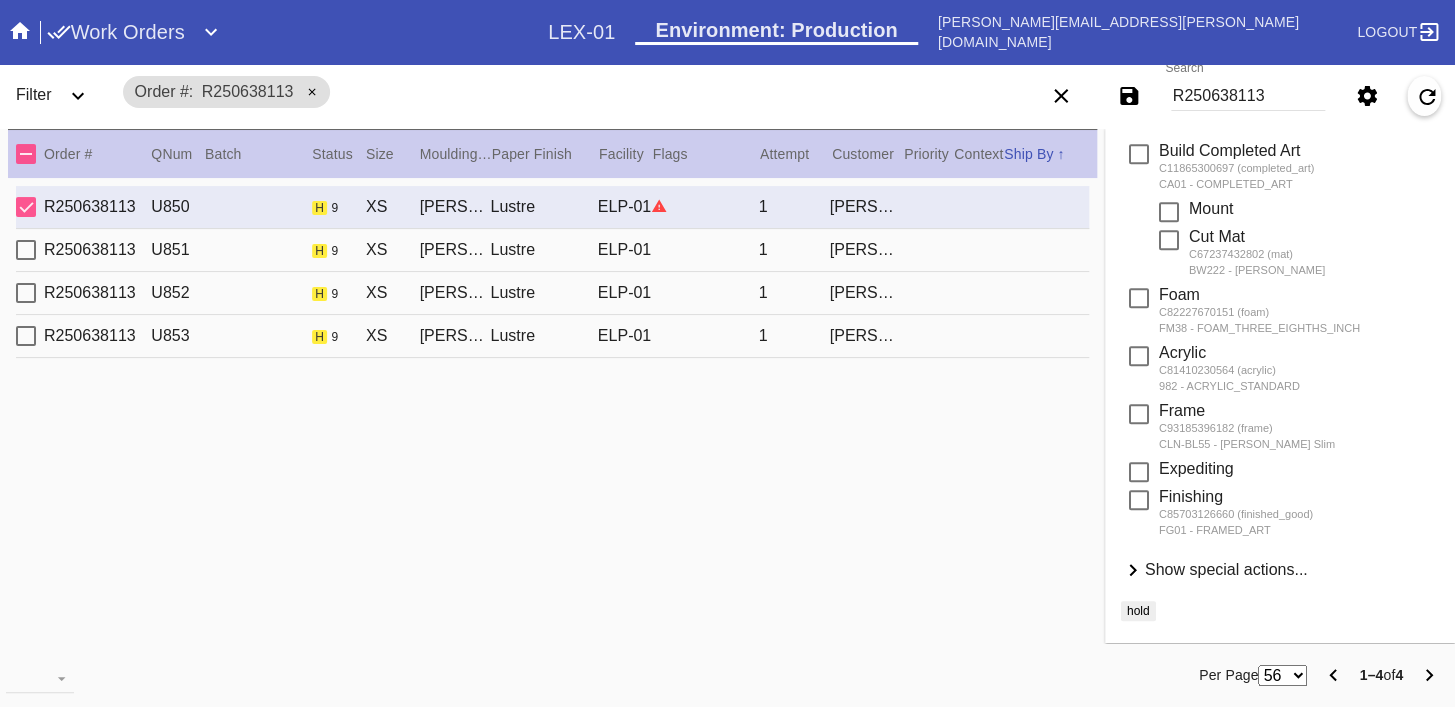 click on "Show special actions..." at bounding box center [1226, 569] 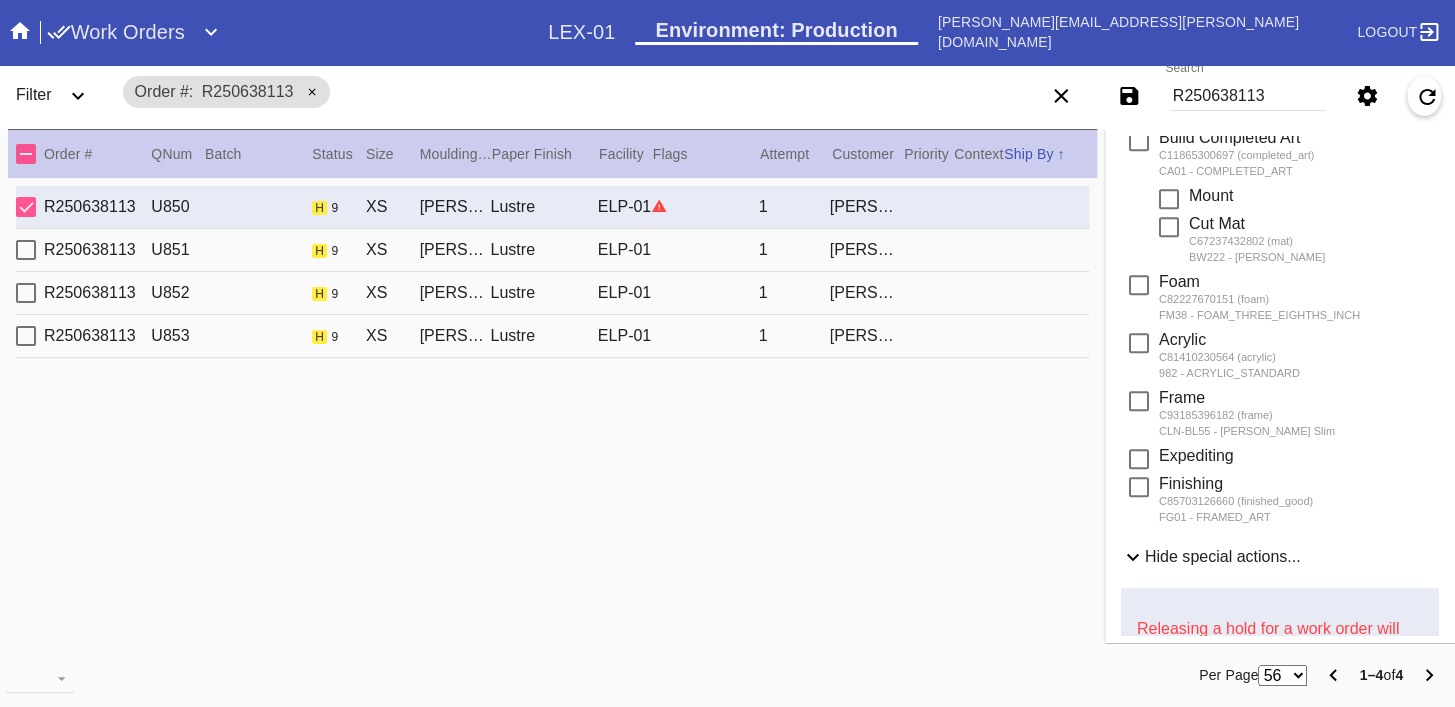 scroll, scrollTop: 886, scrollLeft: 0, axis: vertical 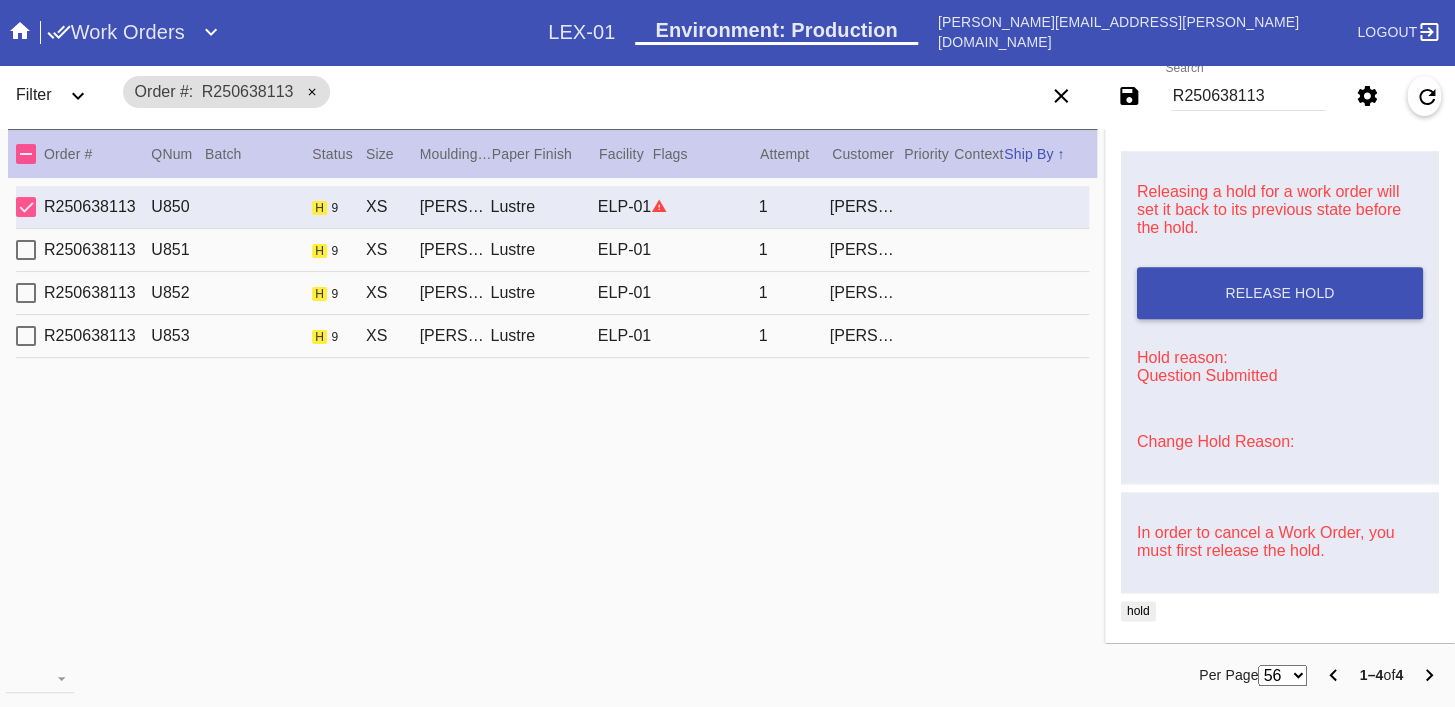 click on "Change Hold Reason:" at bounding box center [1215, 441] 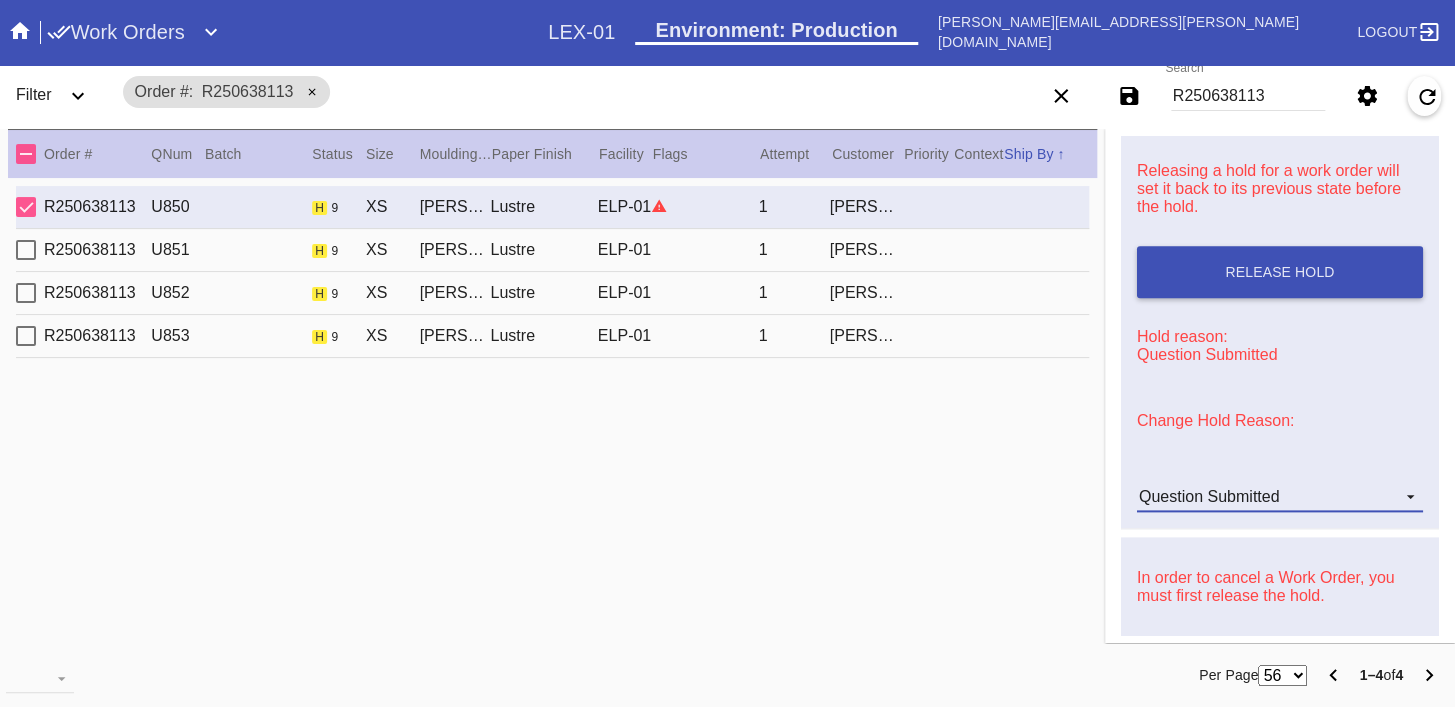 click on "Question Submitted" at bounding box center (1209, 496) 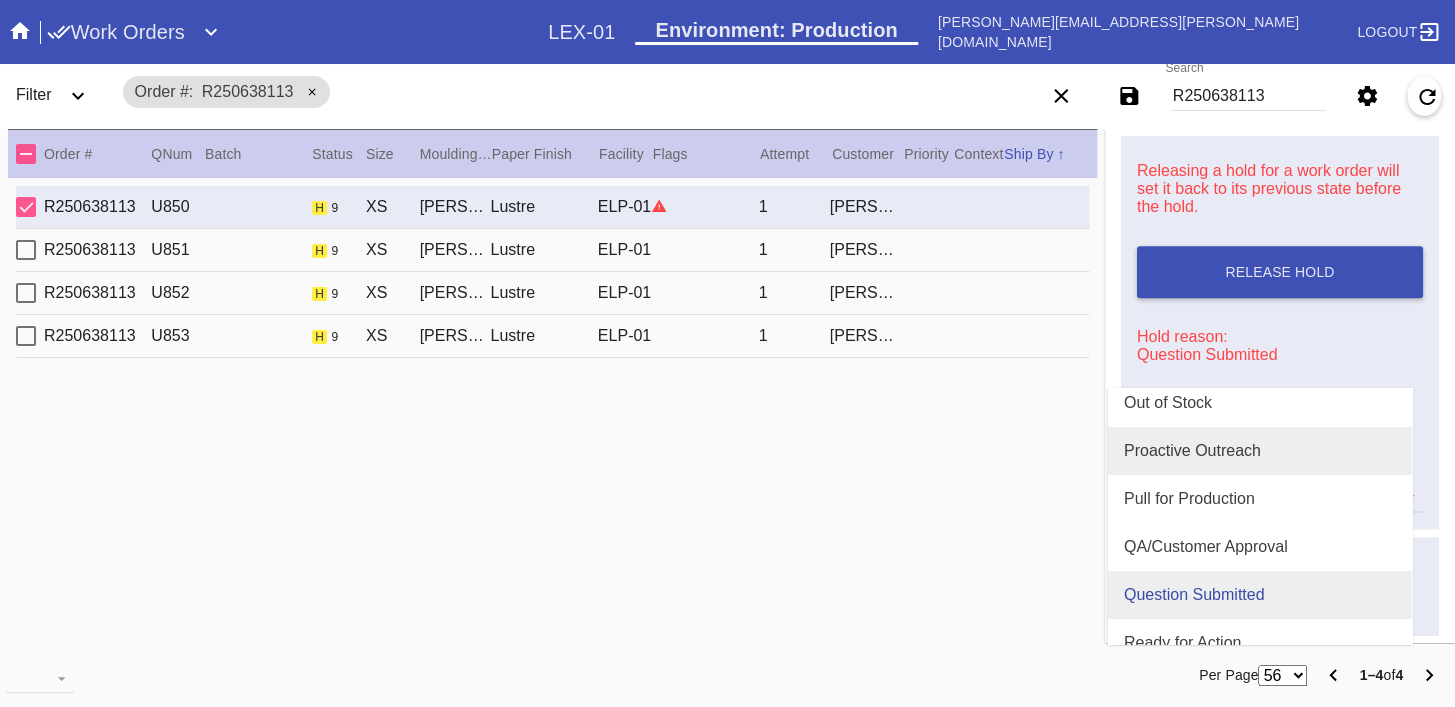 scroll, scrollTop: 530, scrollLeft: 0, axis: vertical 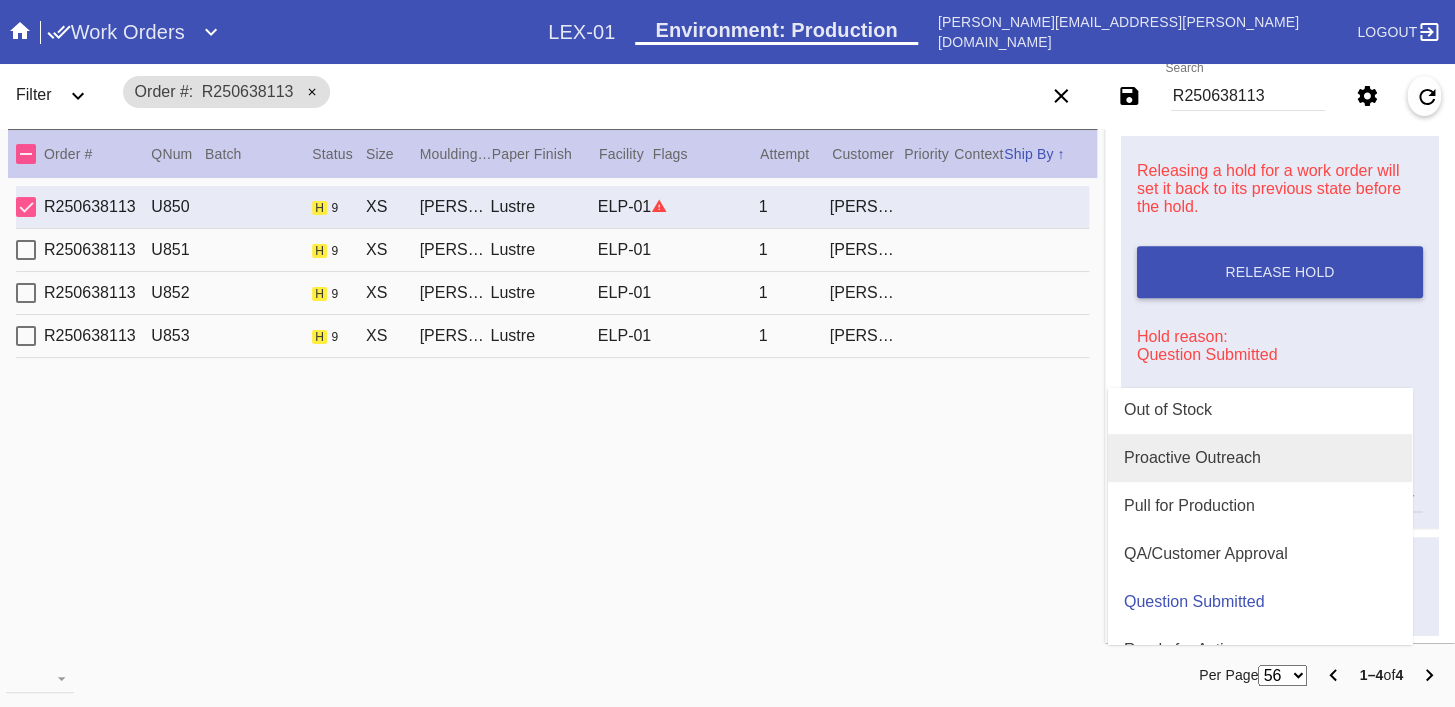 click on "Proactive Outreach" at bounding box center [1192, 458] 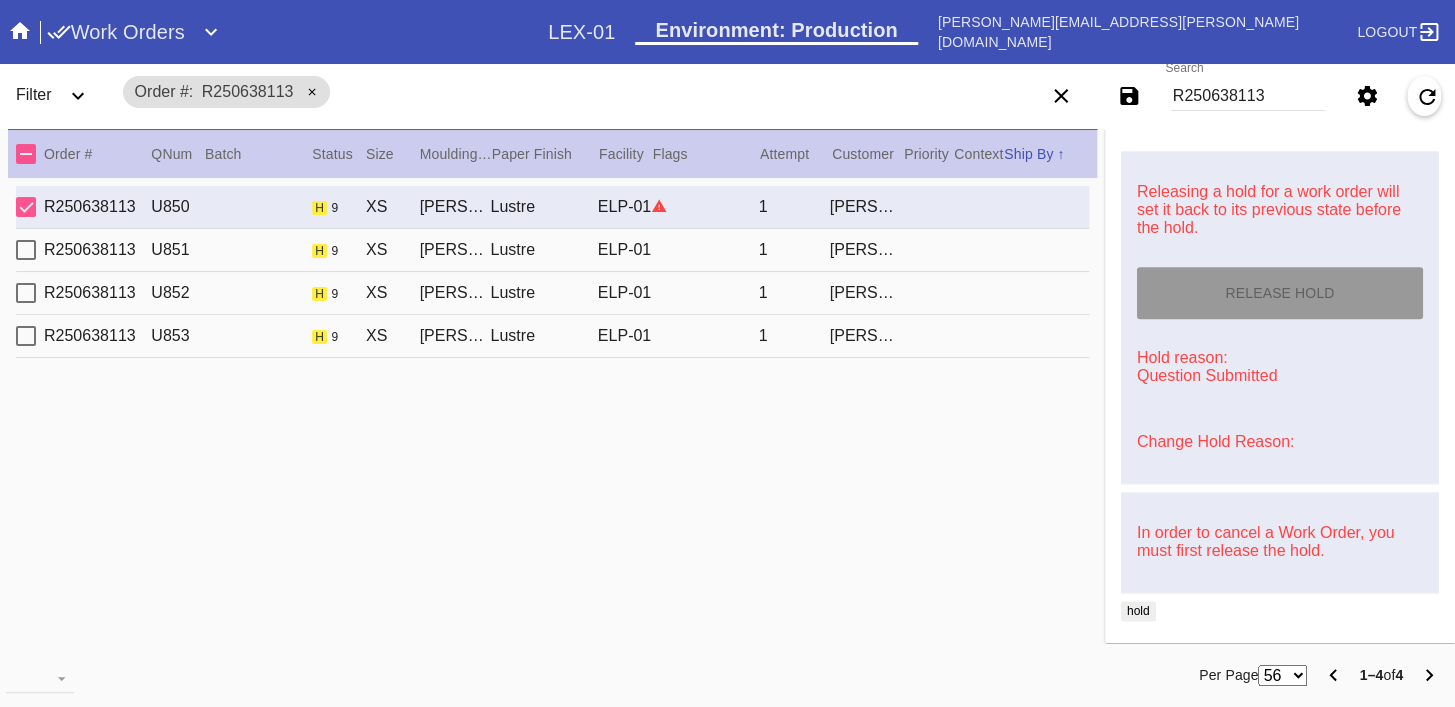 click on "R250638113 U851 h   9 XS [PERSON_NAME] Slim / Dove White Lustre ELP-01 1 [PERSON_NAME]" at bounding box center (552, 250) 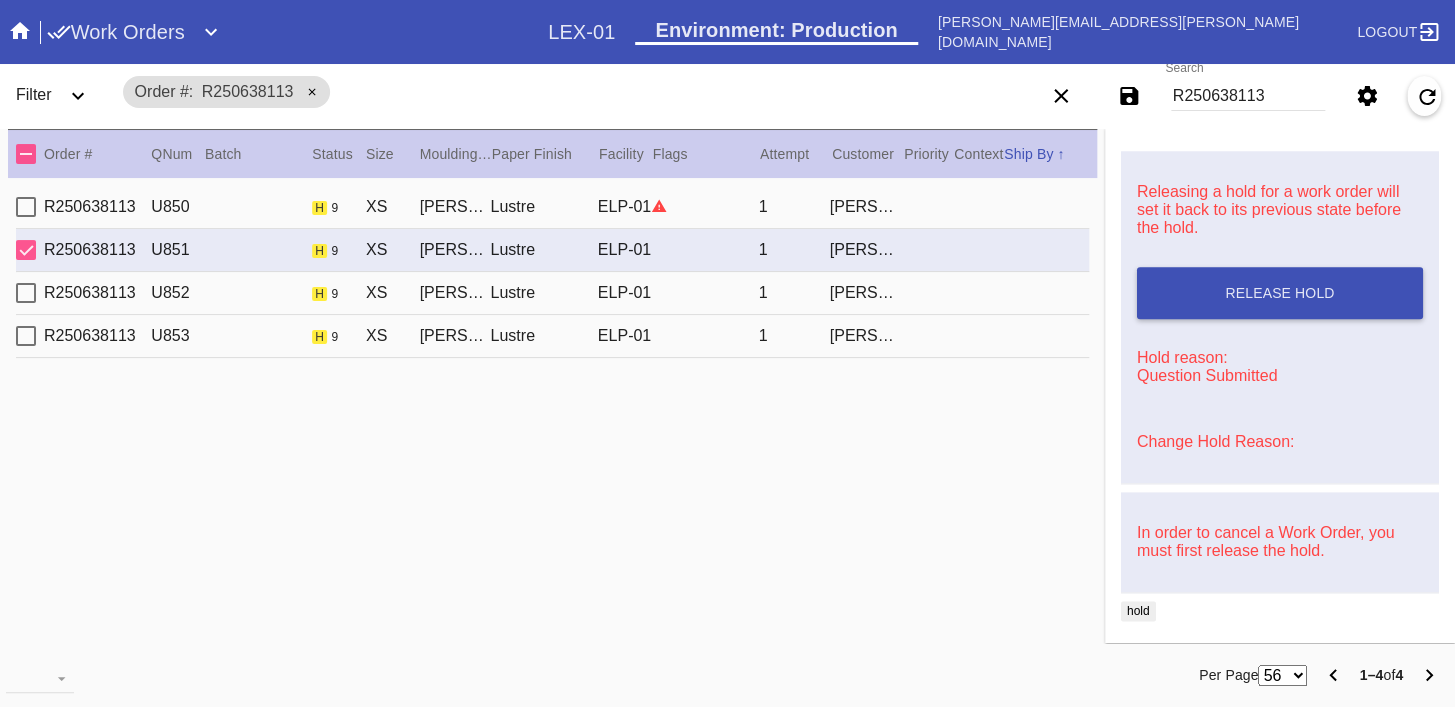 click on "Change Hold Reason:" at bounding box center (1215, 441) 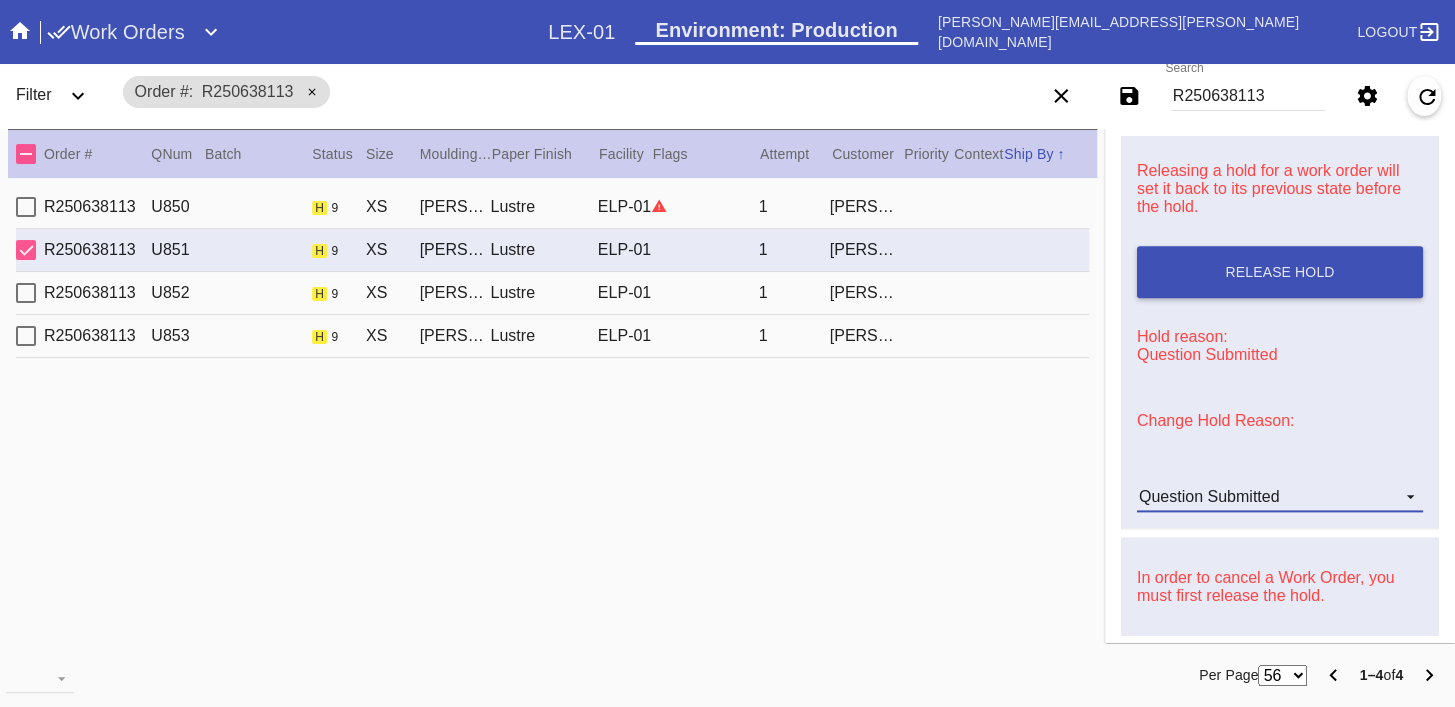 click on "Question Submitted" at bounding box center (1209, 496) 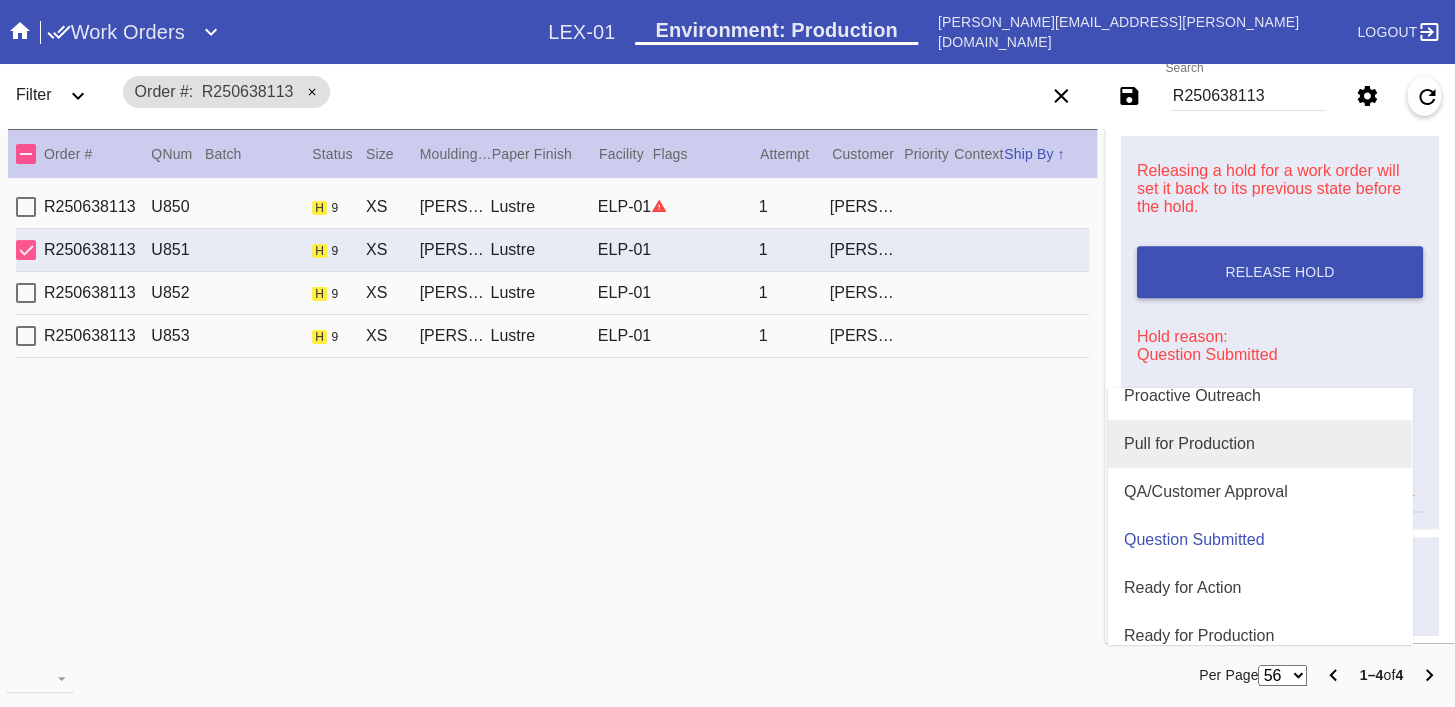 scroll, scrollTop: 585, scrollLeft: 0, axis: vertical 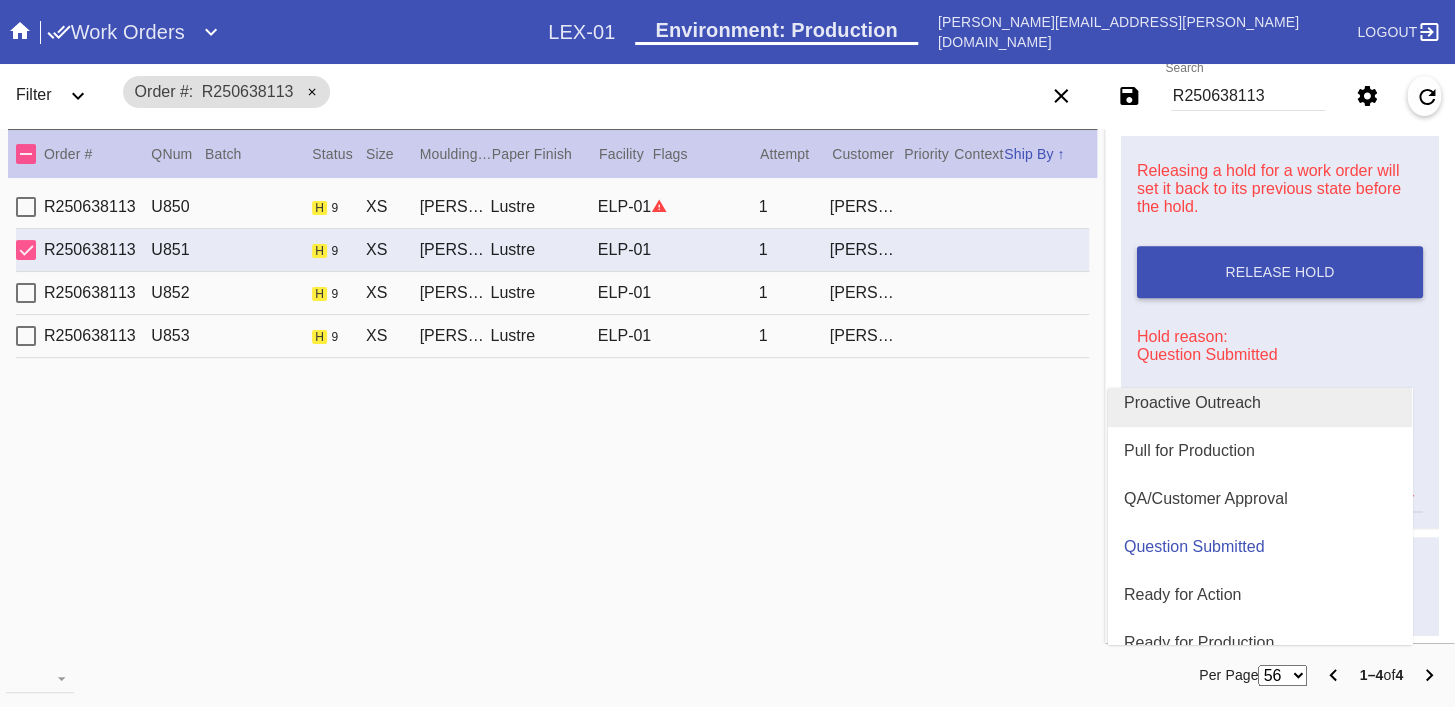 click on "Proactive Outreach" at bounding box center (1260, 403) 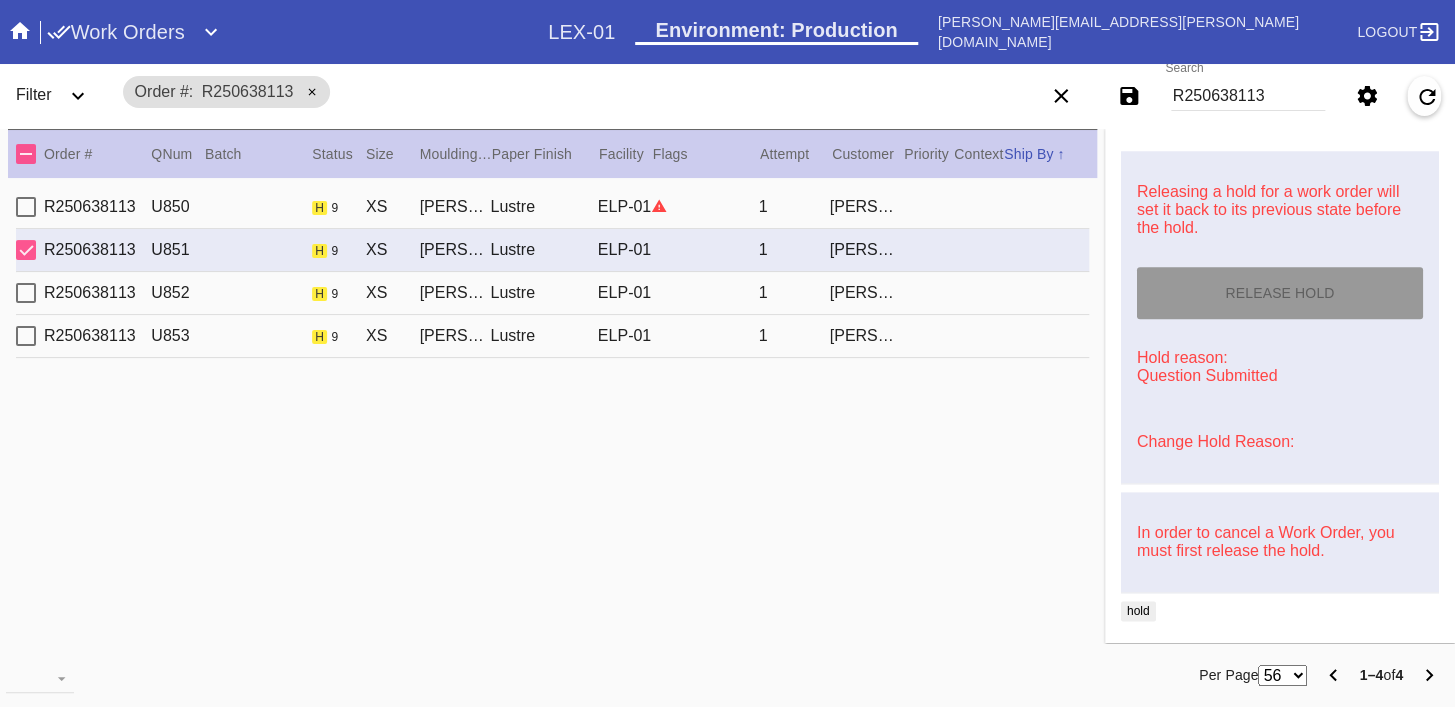 click on "R250638113 U852 h   9 XS [PERSON_NAME] Slim / Dove White Lustre ELP-01 1 [PERSON_NAME]" at bounding box center (552, 293) 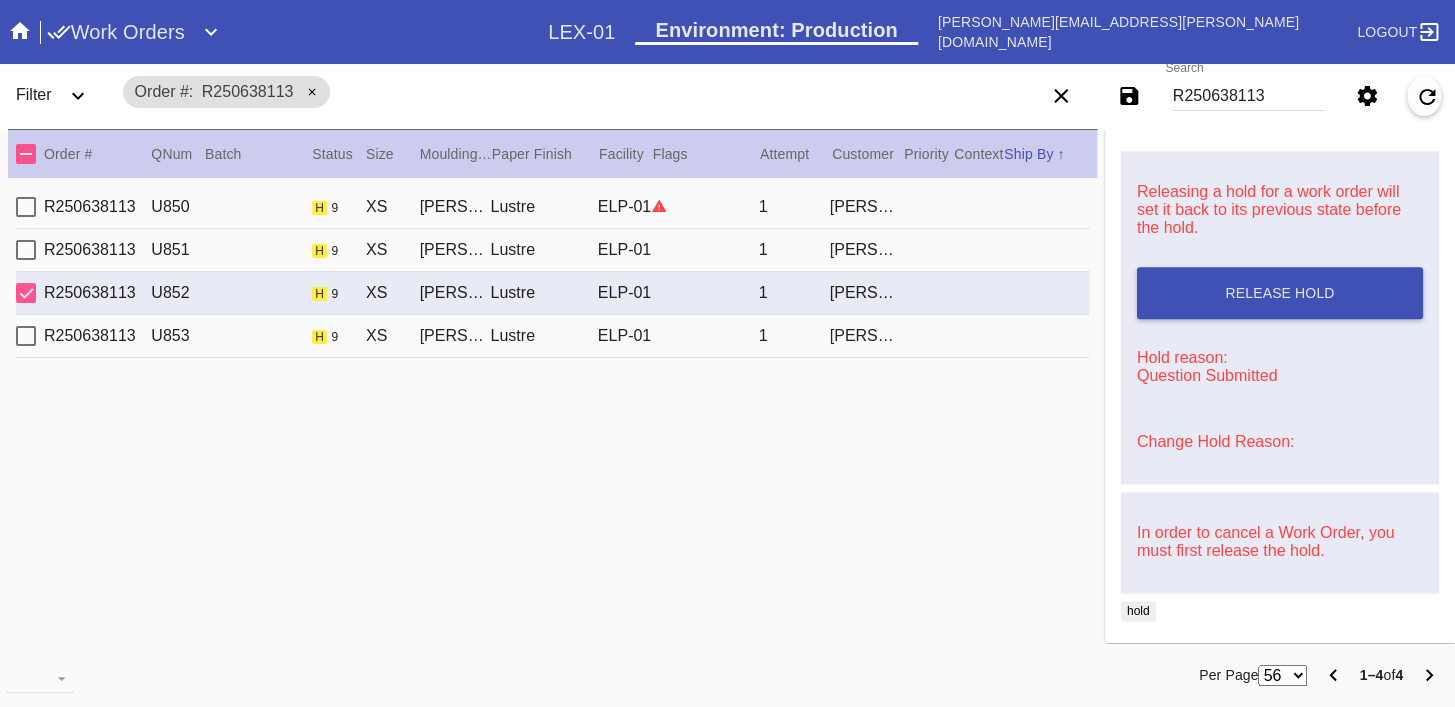 click on "Change Hold Reason:" at bounding box center [1215, 441] 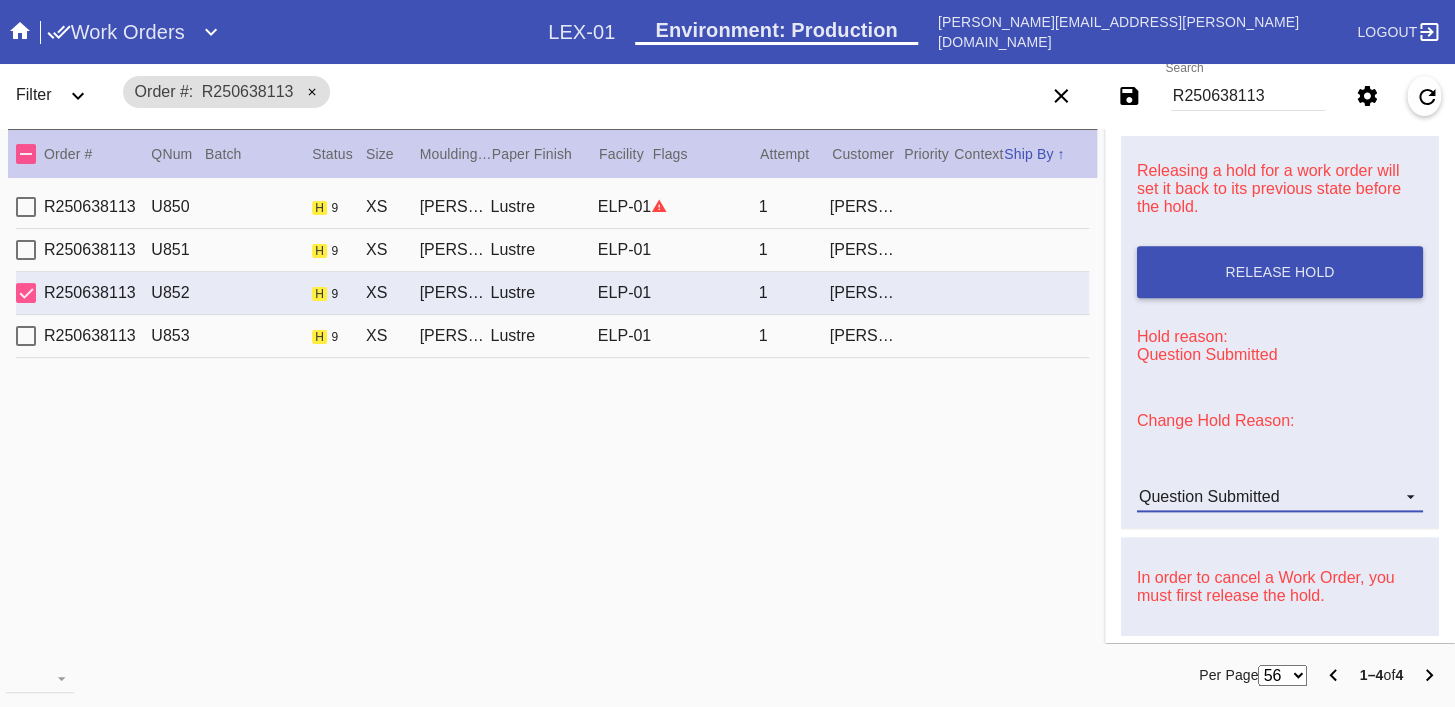 click on "Question Submitted" at bounding box center [1209, 496] 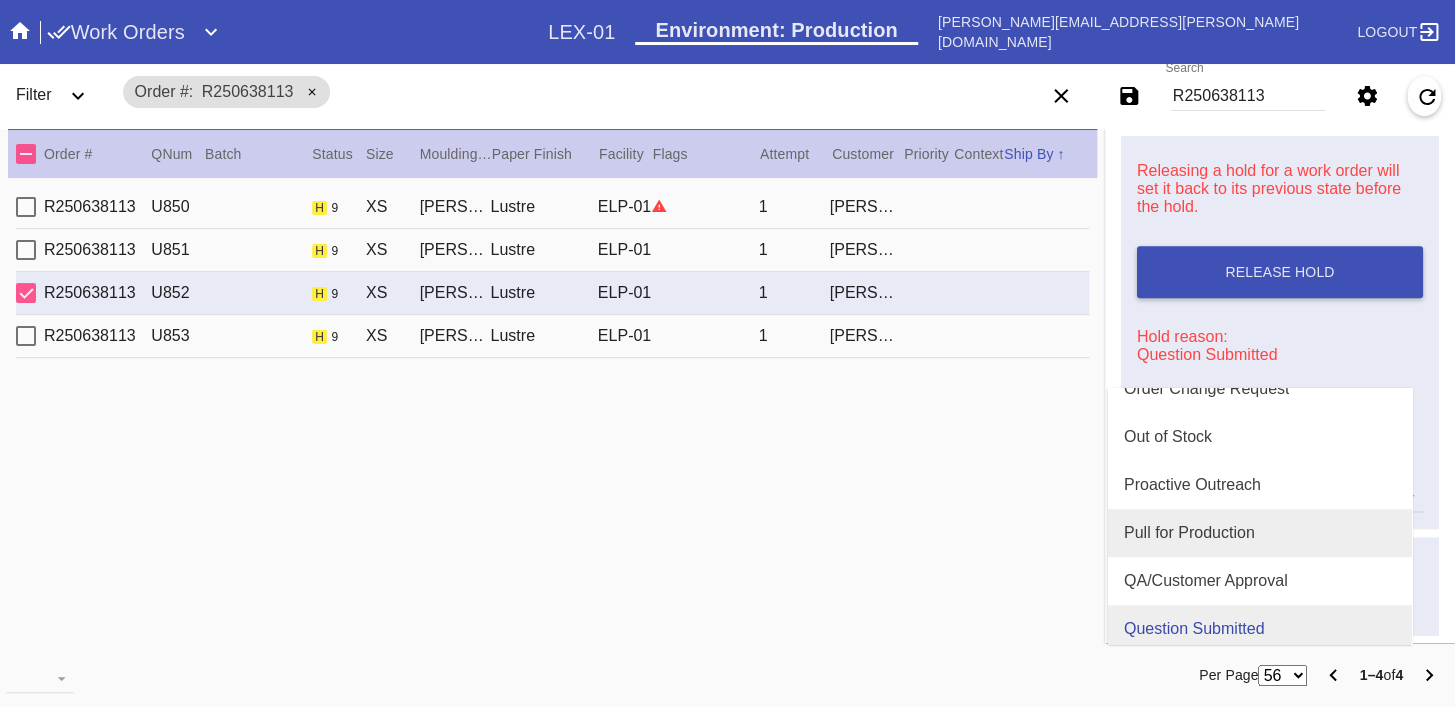 scroll, scrollTop: 498, scrollLeft: 0, axis: vertical 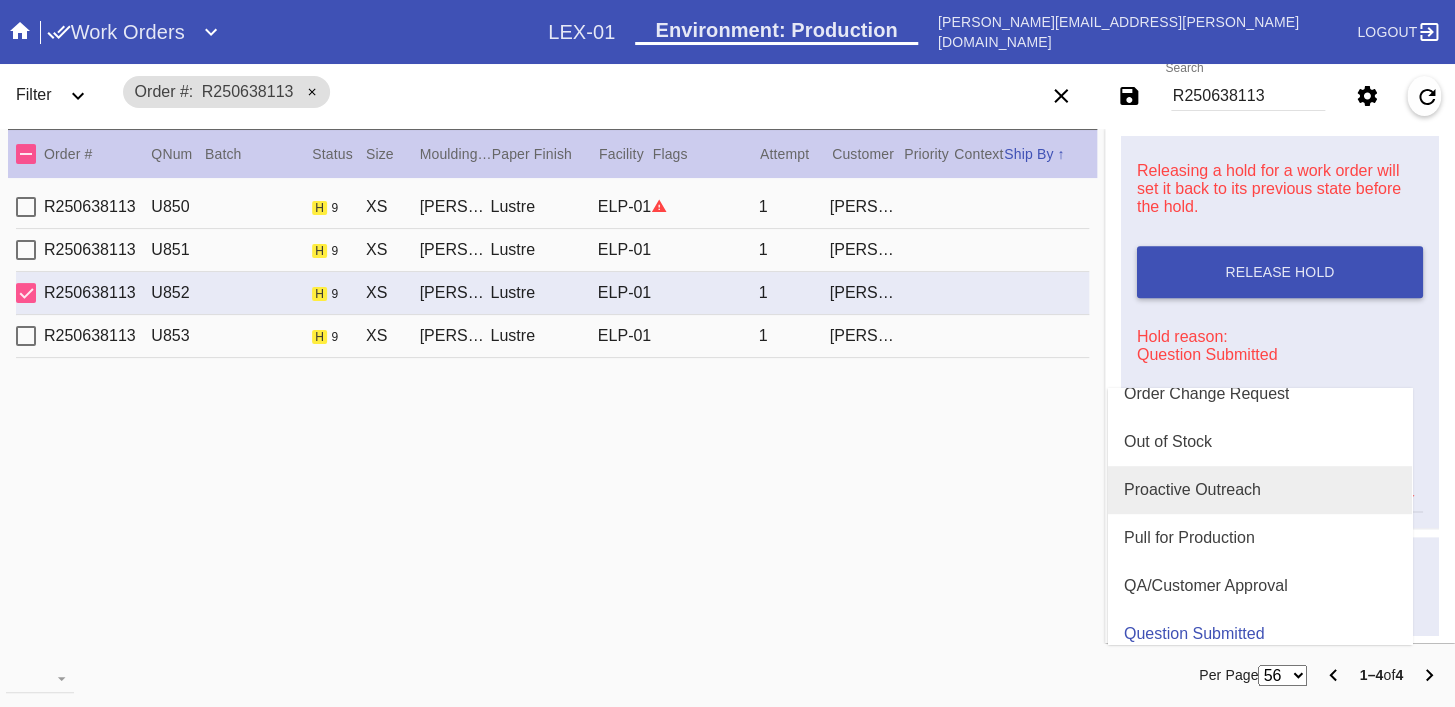 click on "Proactive Outreach" at bounding box center (1260, 490) 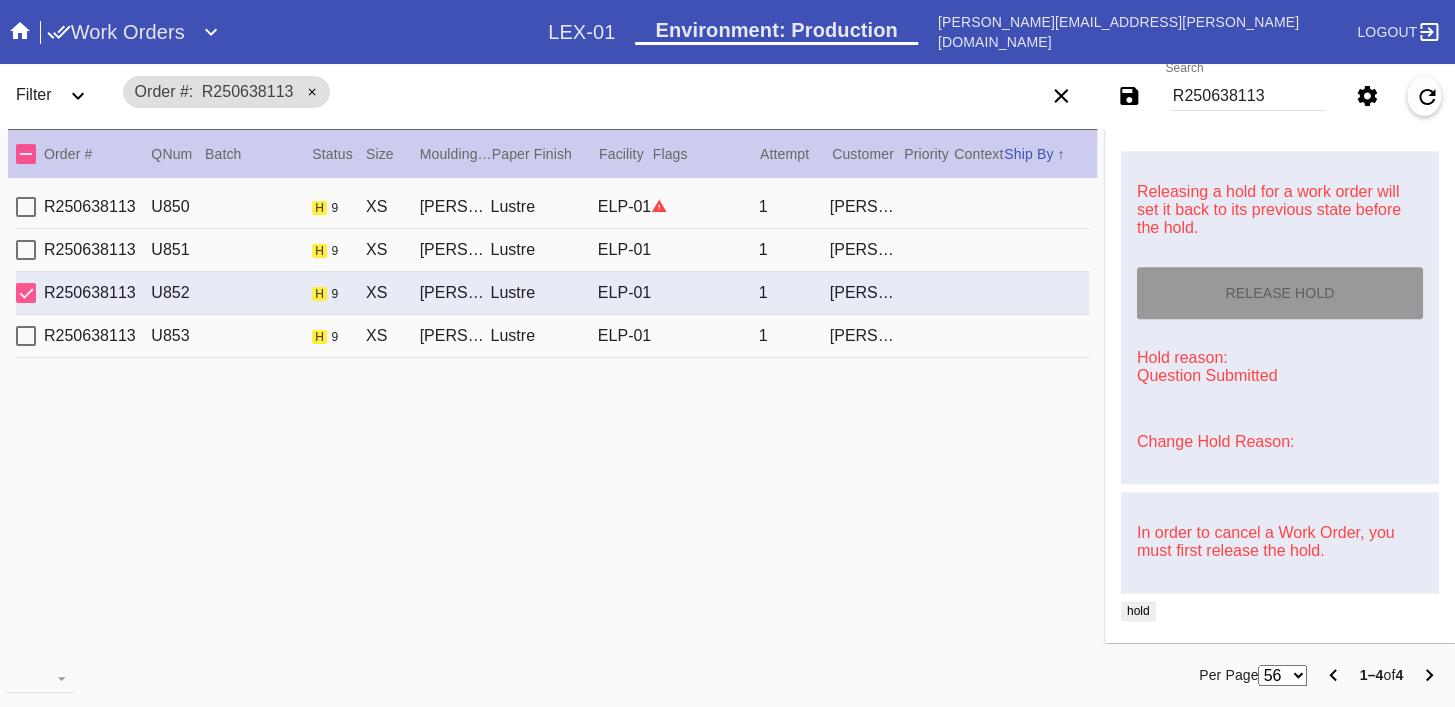 click on "R250638113 U853 h   9 XS [PERSON_NAME] Slim / Dove White Lustre ELP-01 1 [PERSON_NAME]" at bounding box center [552, 336] 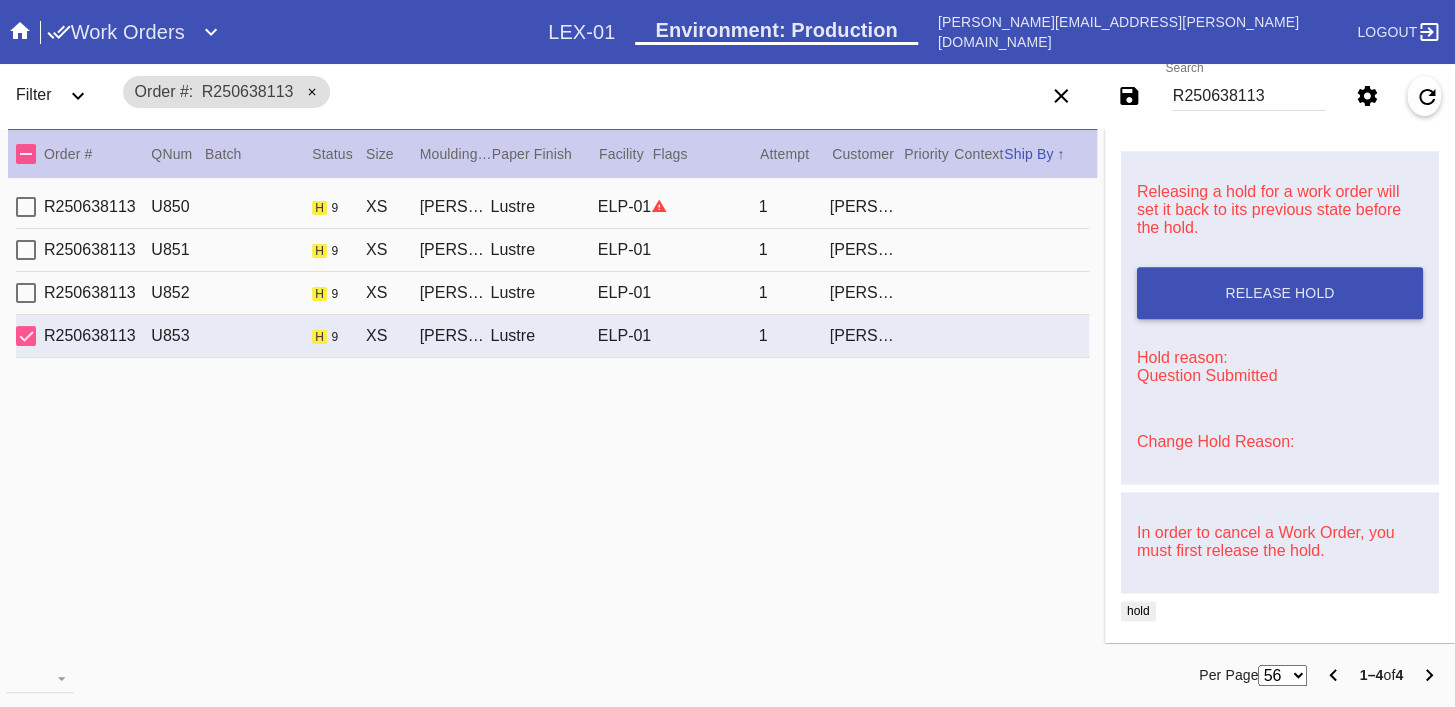 click on "Change Hold Reason:" at bounding box center [1215, 441] 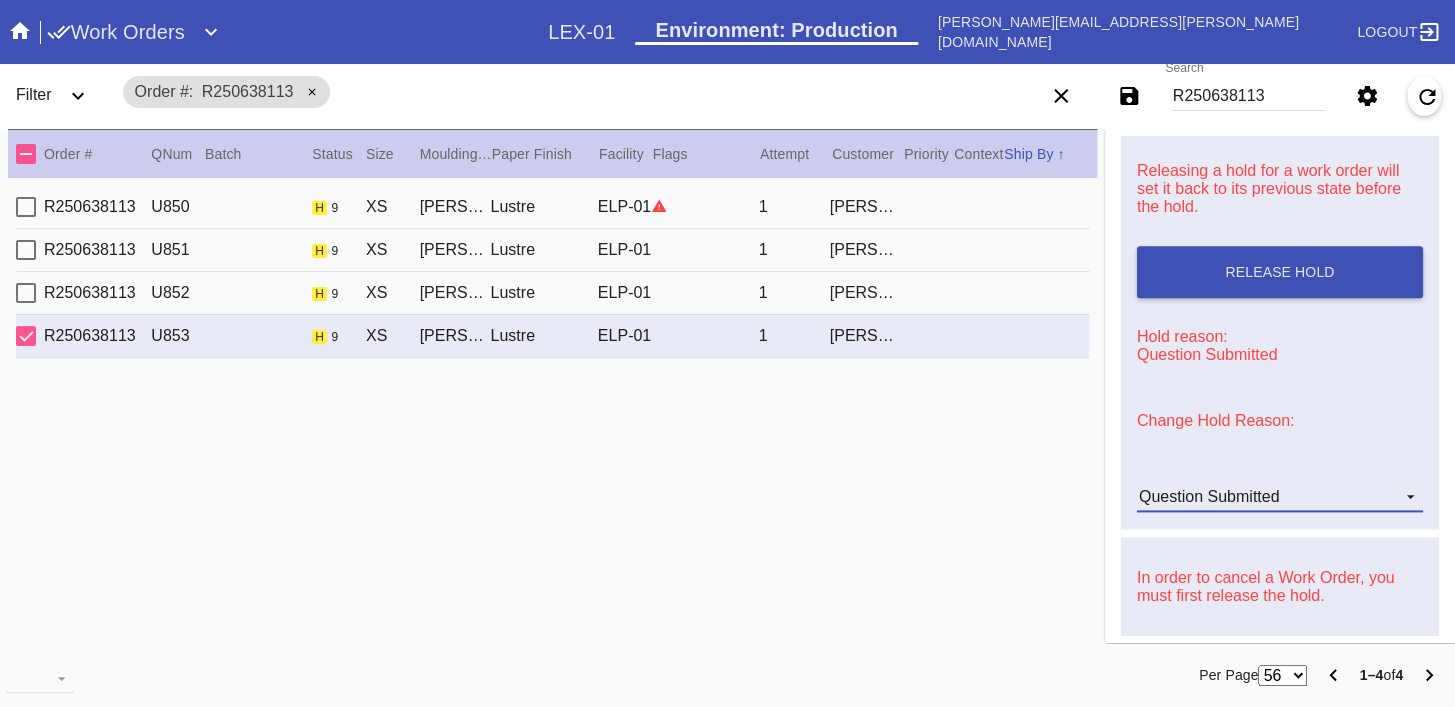 click on "Question Submitted" at bounding box center (1209, 496) 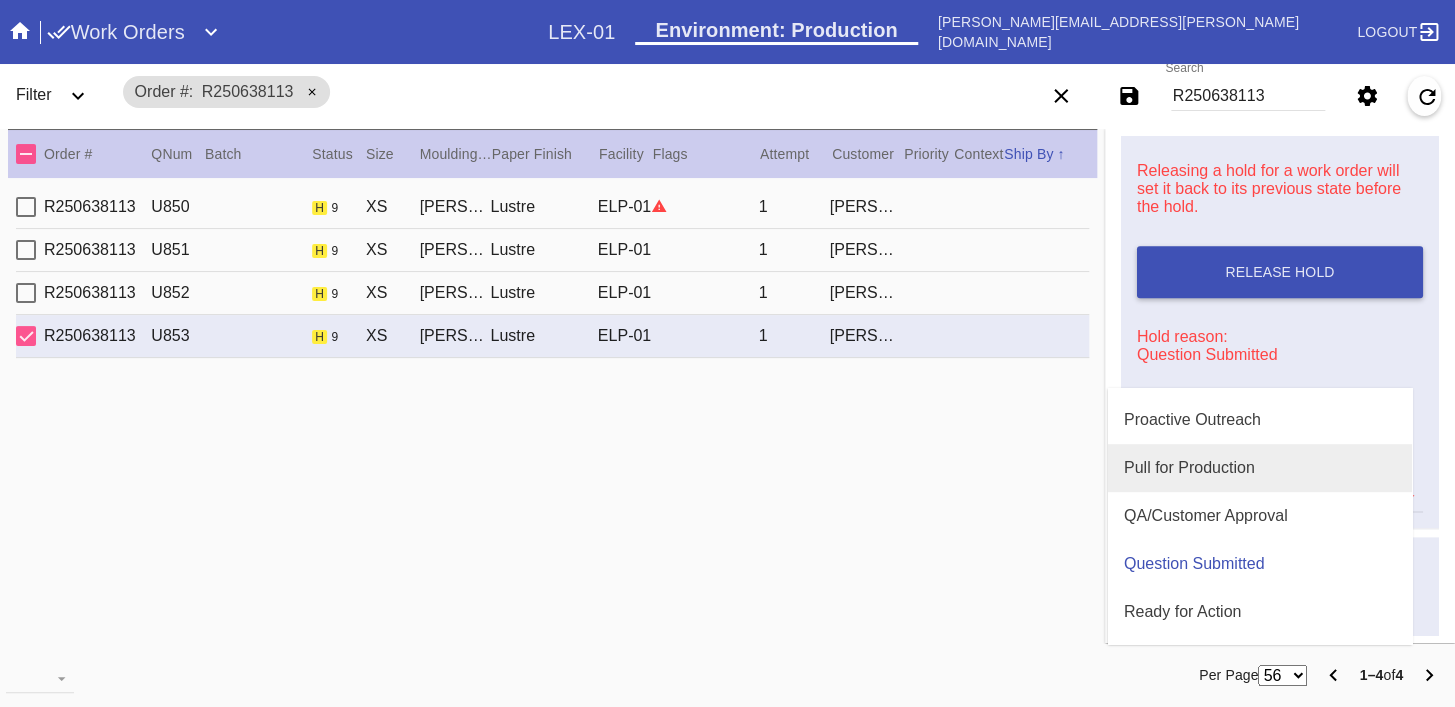 scroll, scrollTop: 567, scrollLeft: 0, axis: vertical 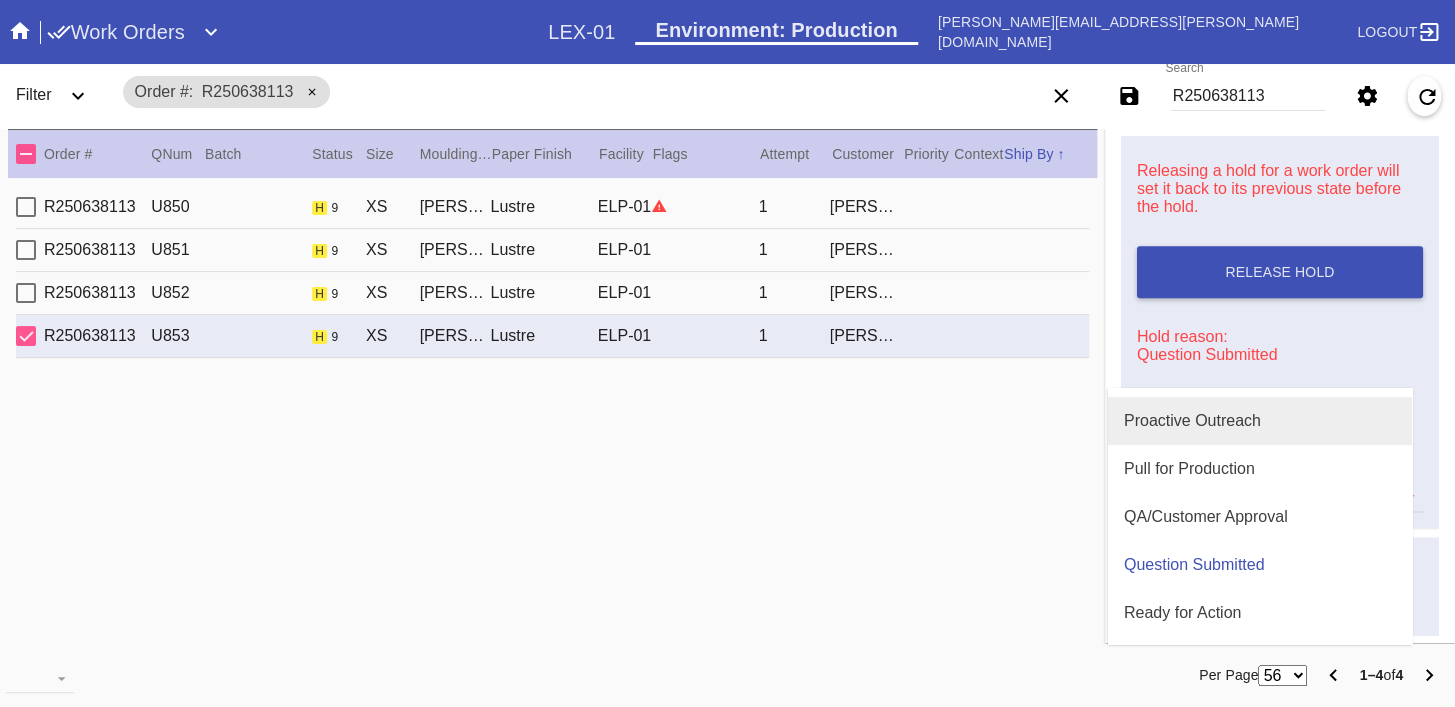 click on "Proactive Outreach" at bounding box center [1192, 421] 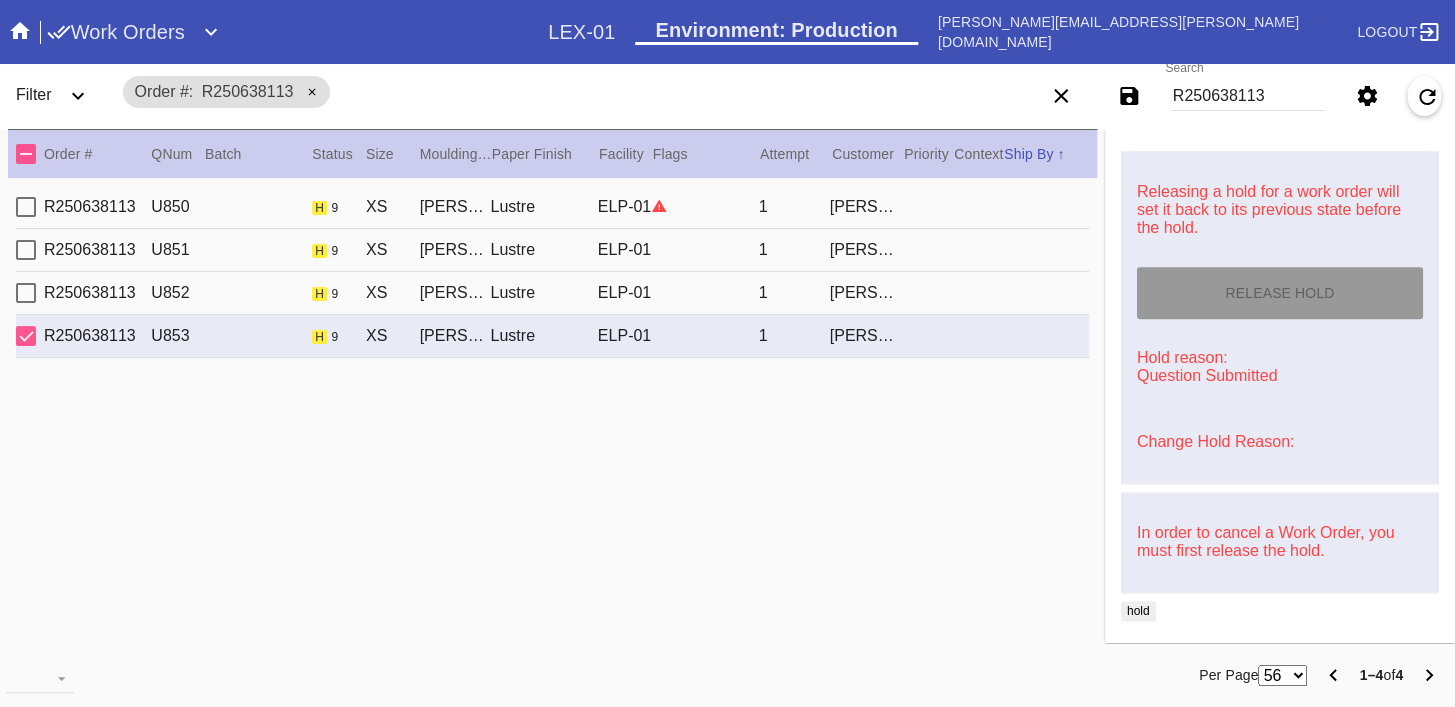 type on "[DATE]" 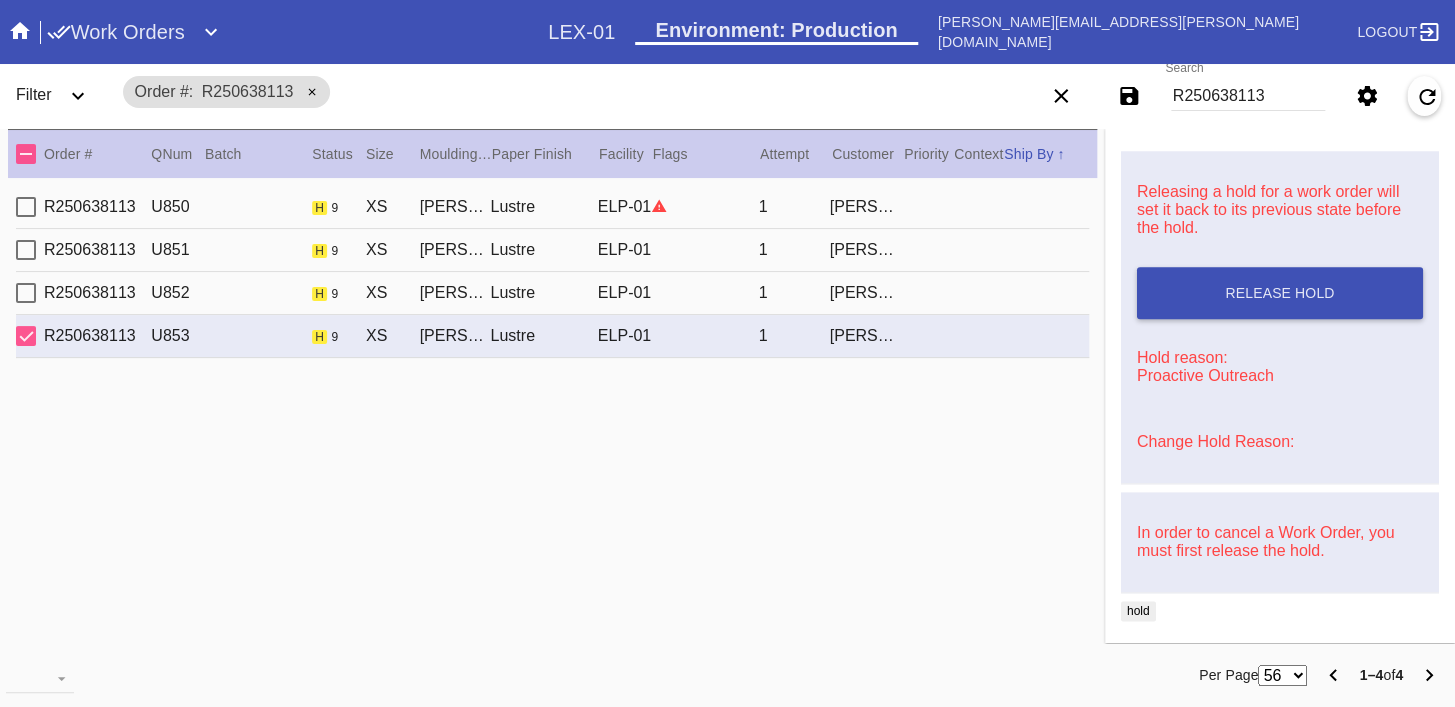 click on "R250638113" at bounding box center (1248, 96) 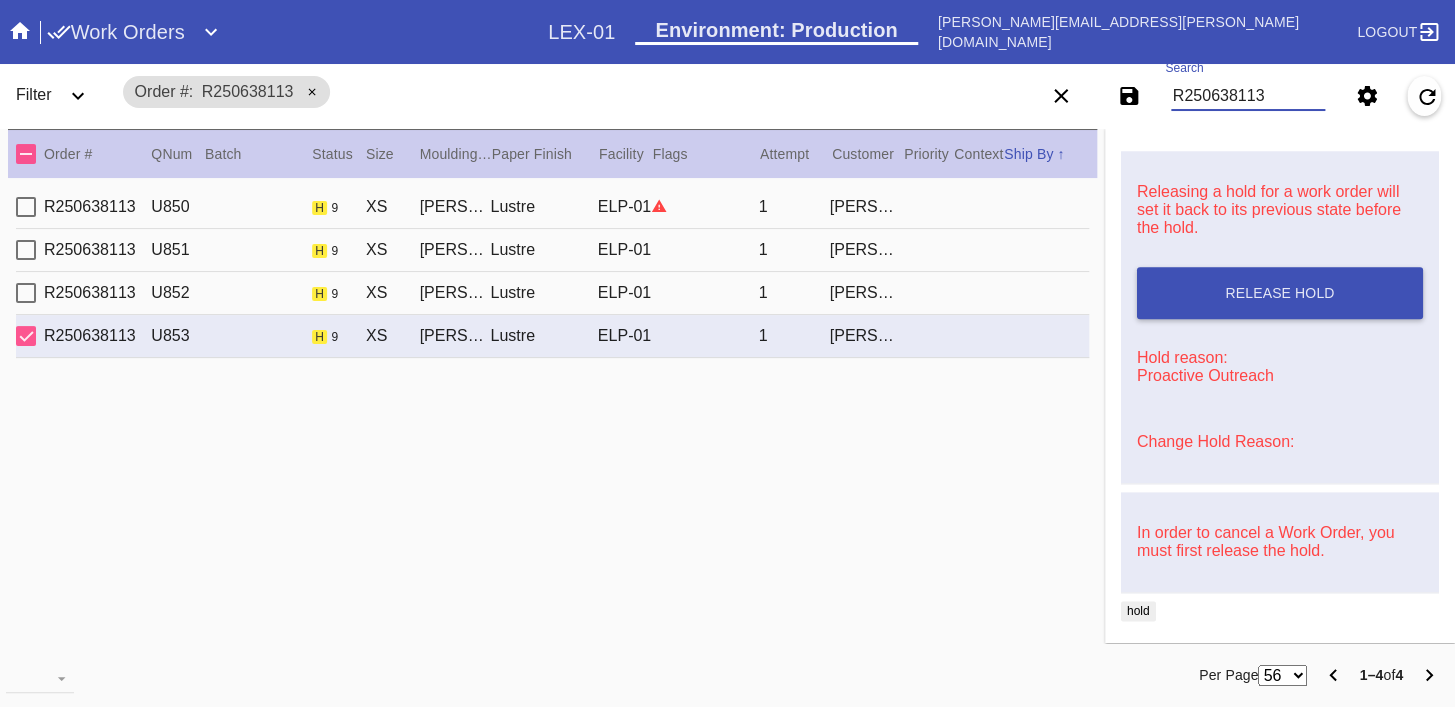 click on "R250638113" at bounding box center (1248, 96) 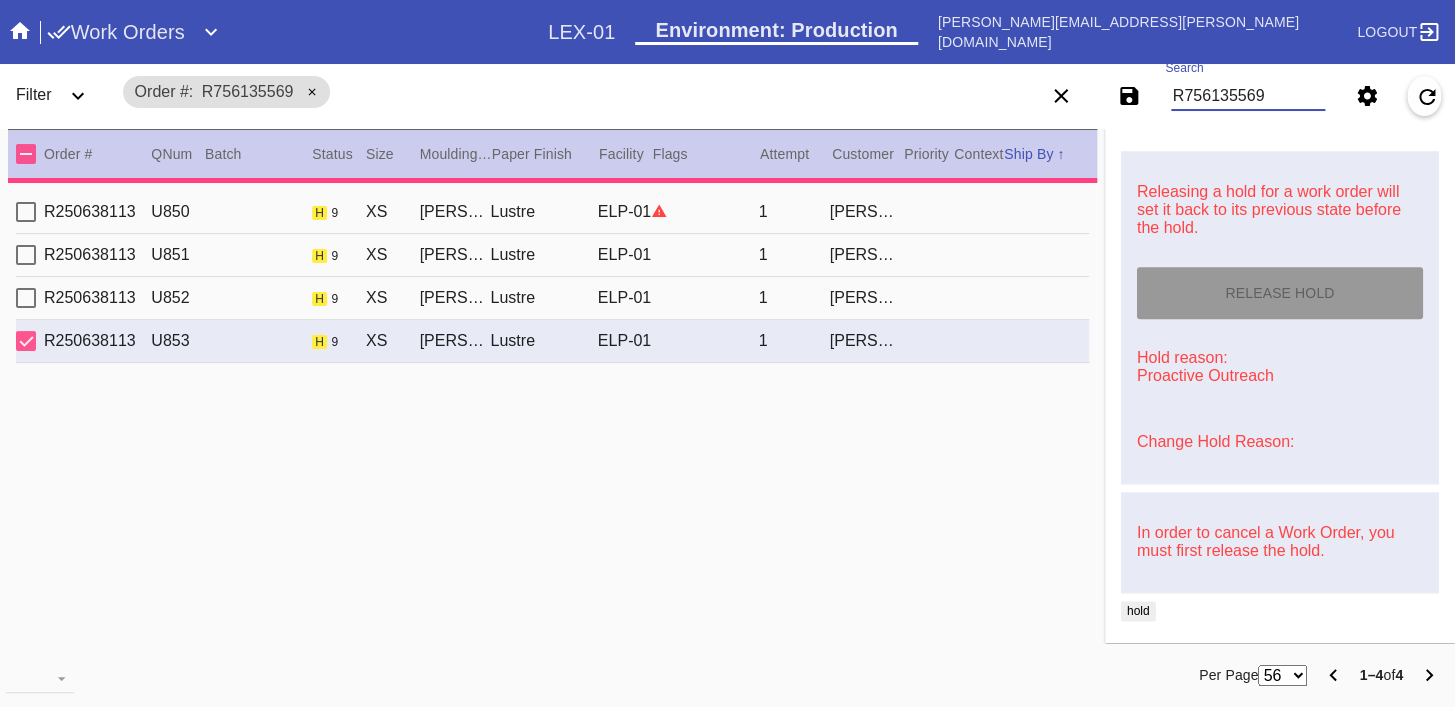 type on "11.75" 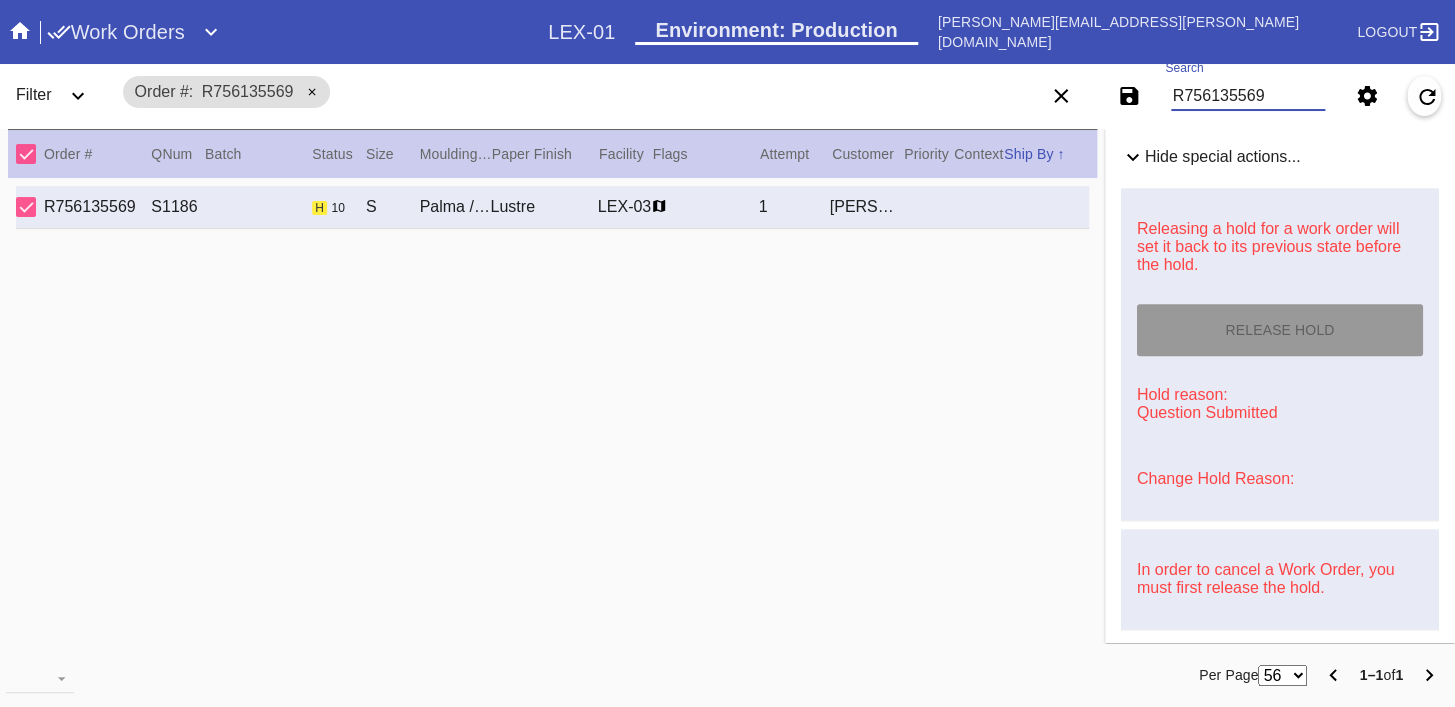 scroll, scrollTop: 946, scrollLeft: 0, axis: vertical 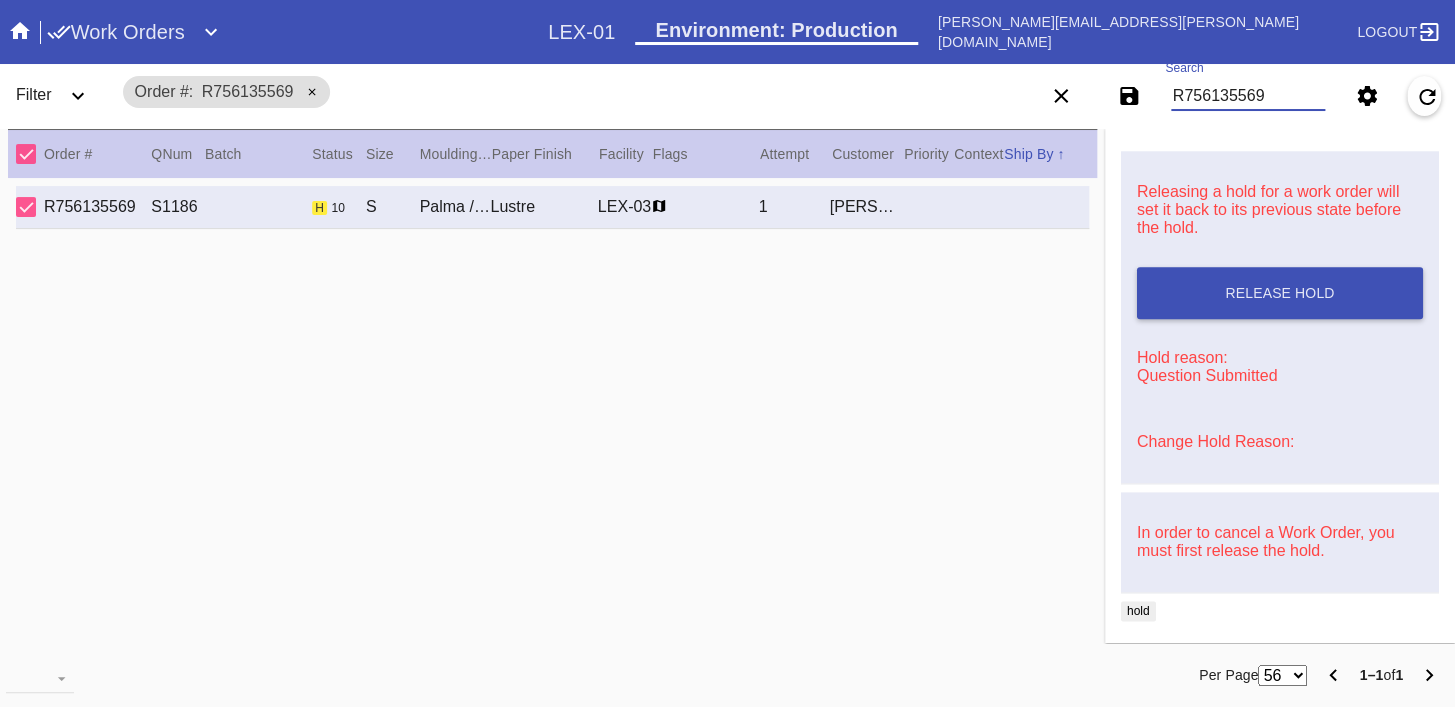 type on "R756135569" 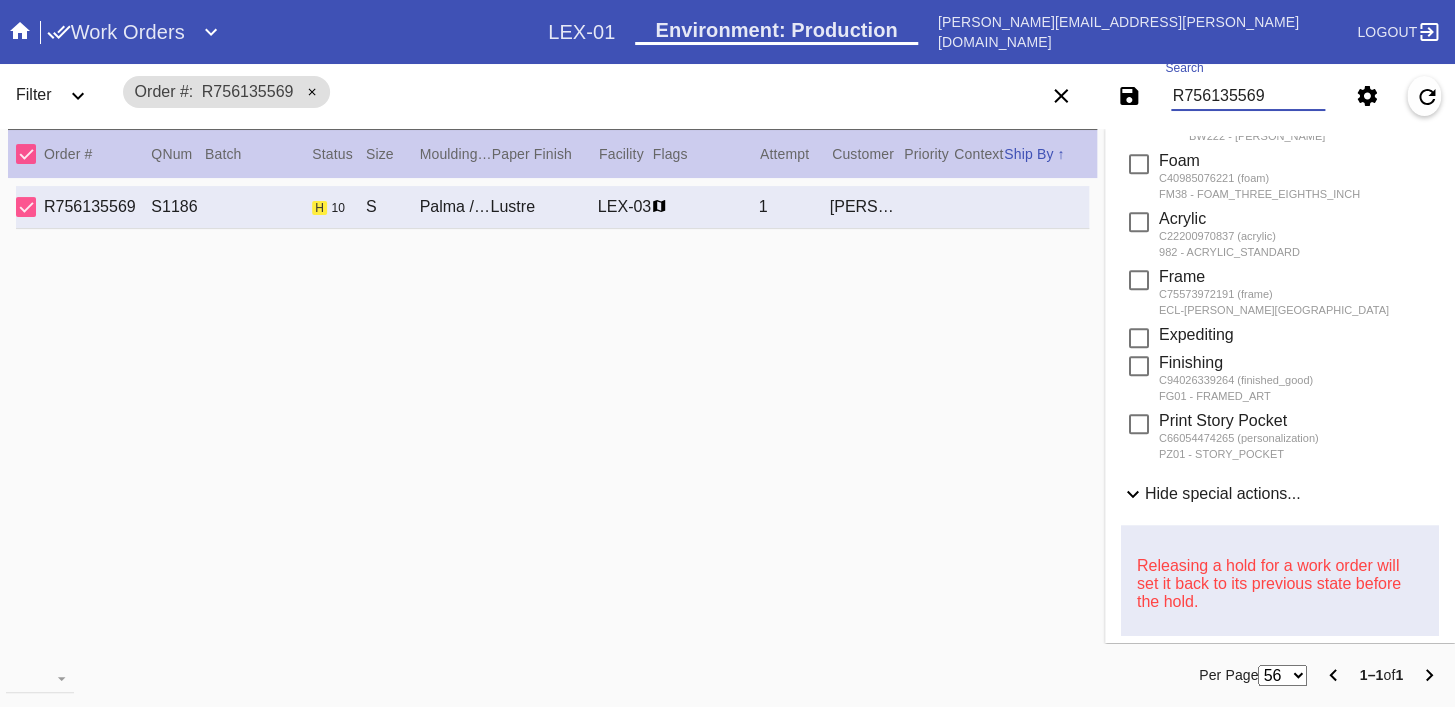 scroll, scrollTop: 0, scrollLeft: 0, axis: both 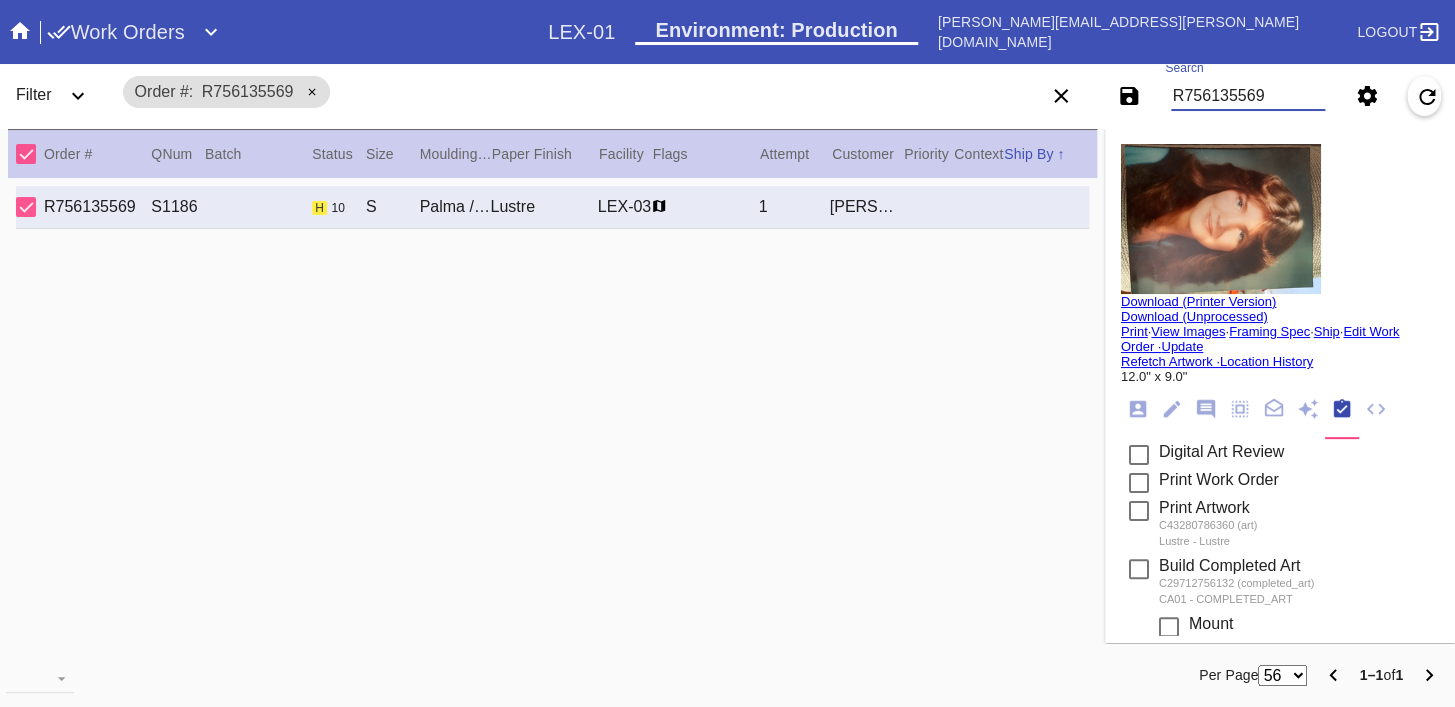 click at bounding box center (1221, 219) 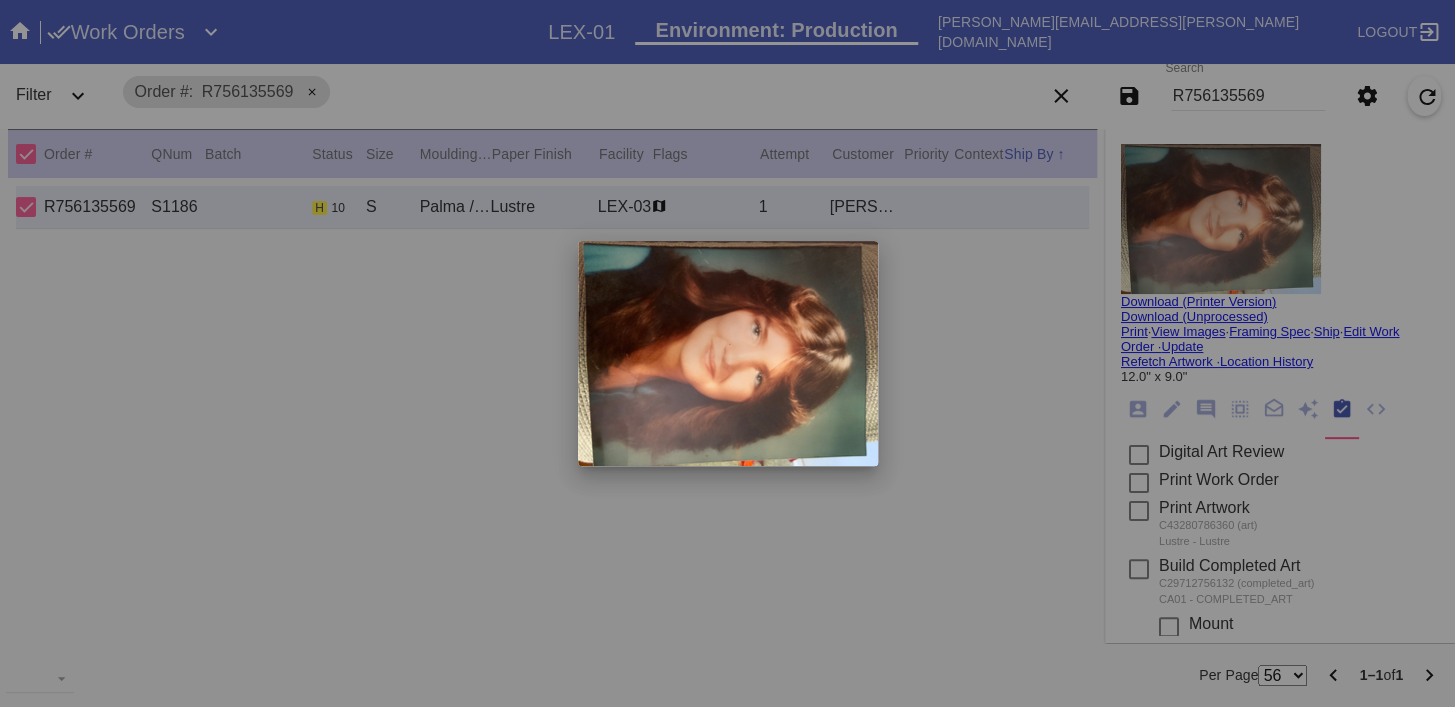 click at bounding box center [727, 353] 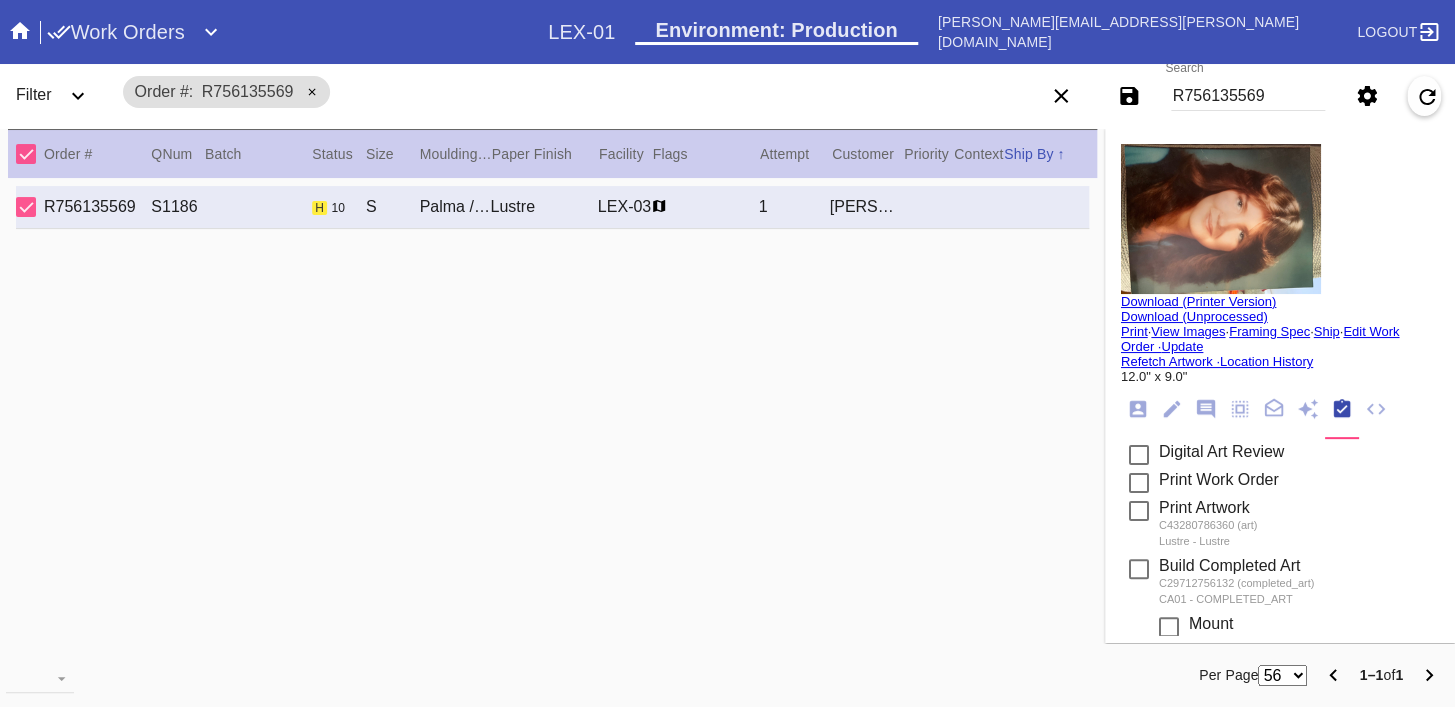 click on "Download (Unprocessed)" at bounding box center [1194, 316] 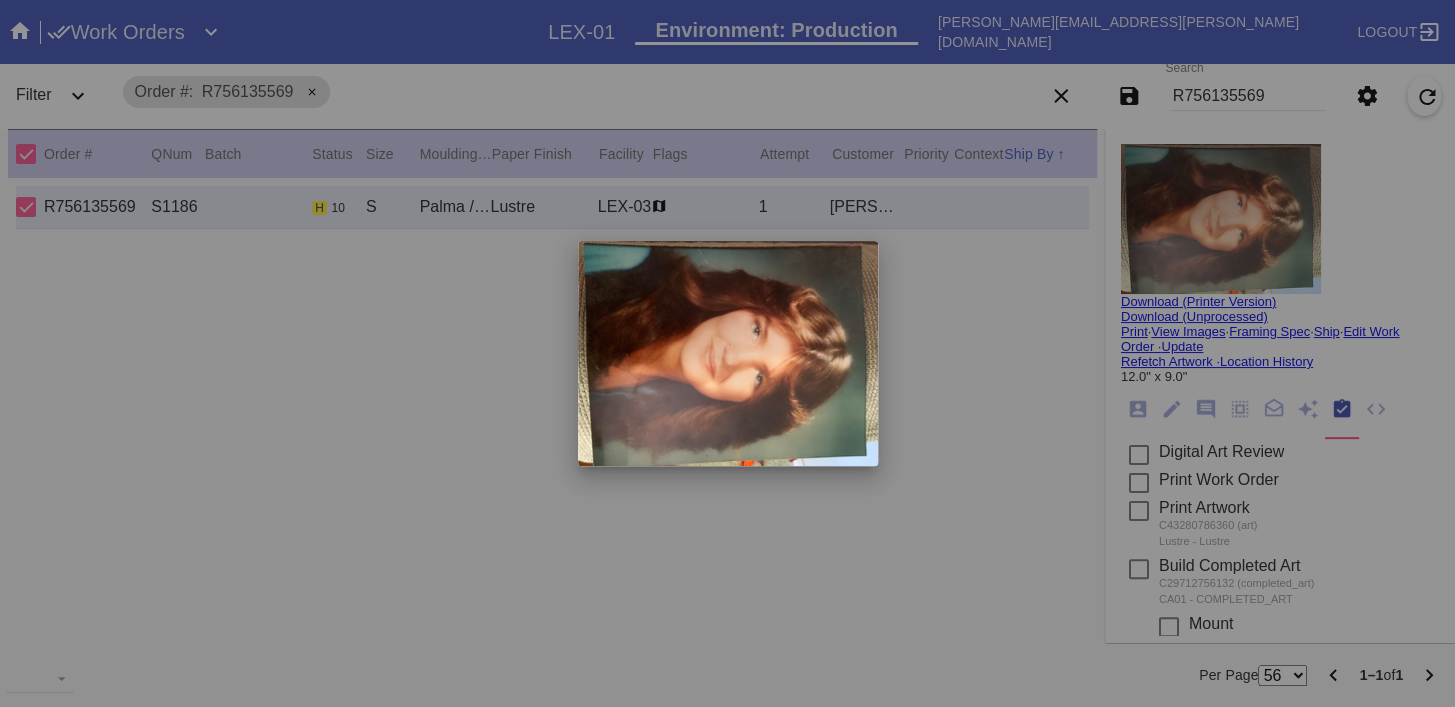 click at bounding box center [727, 353] 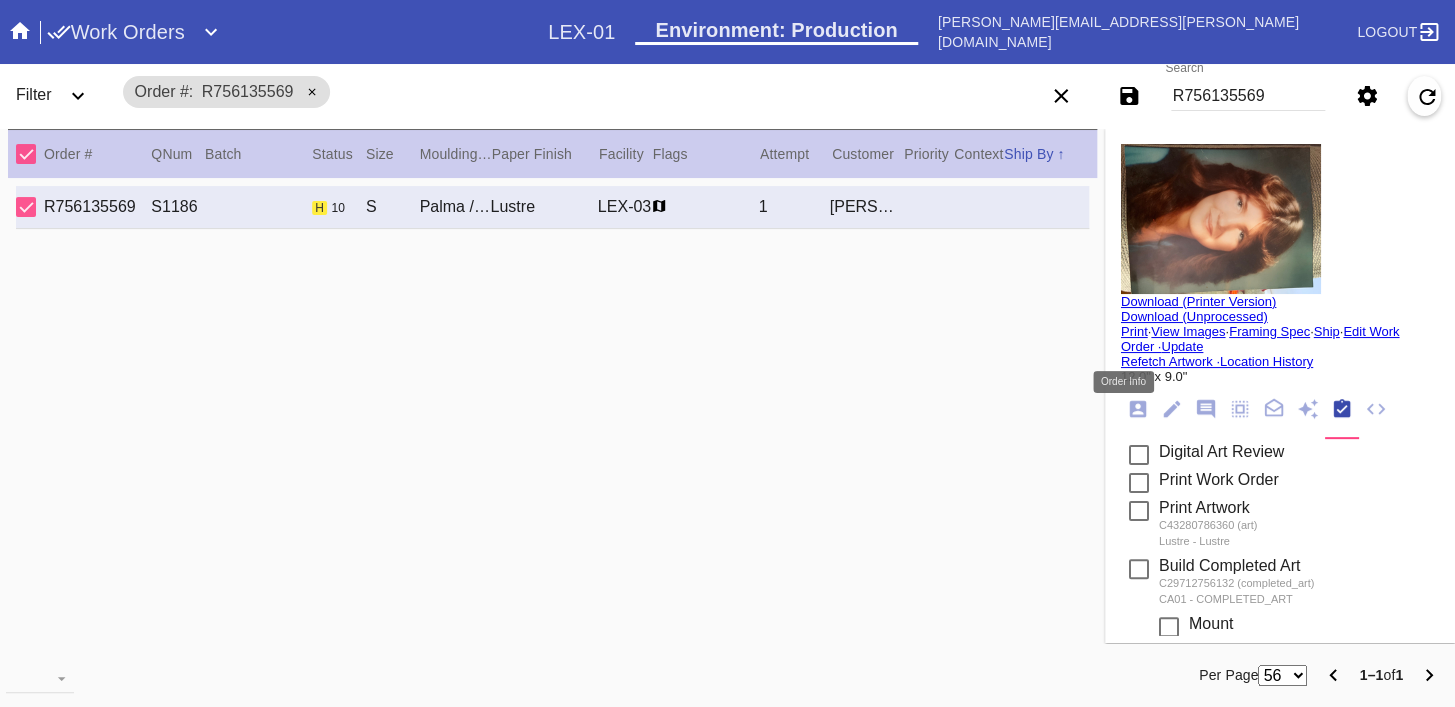 click 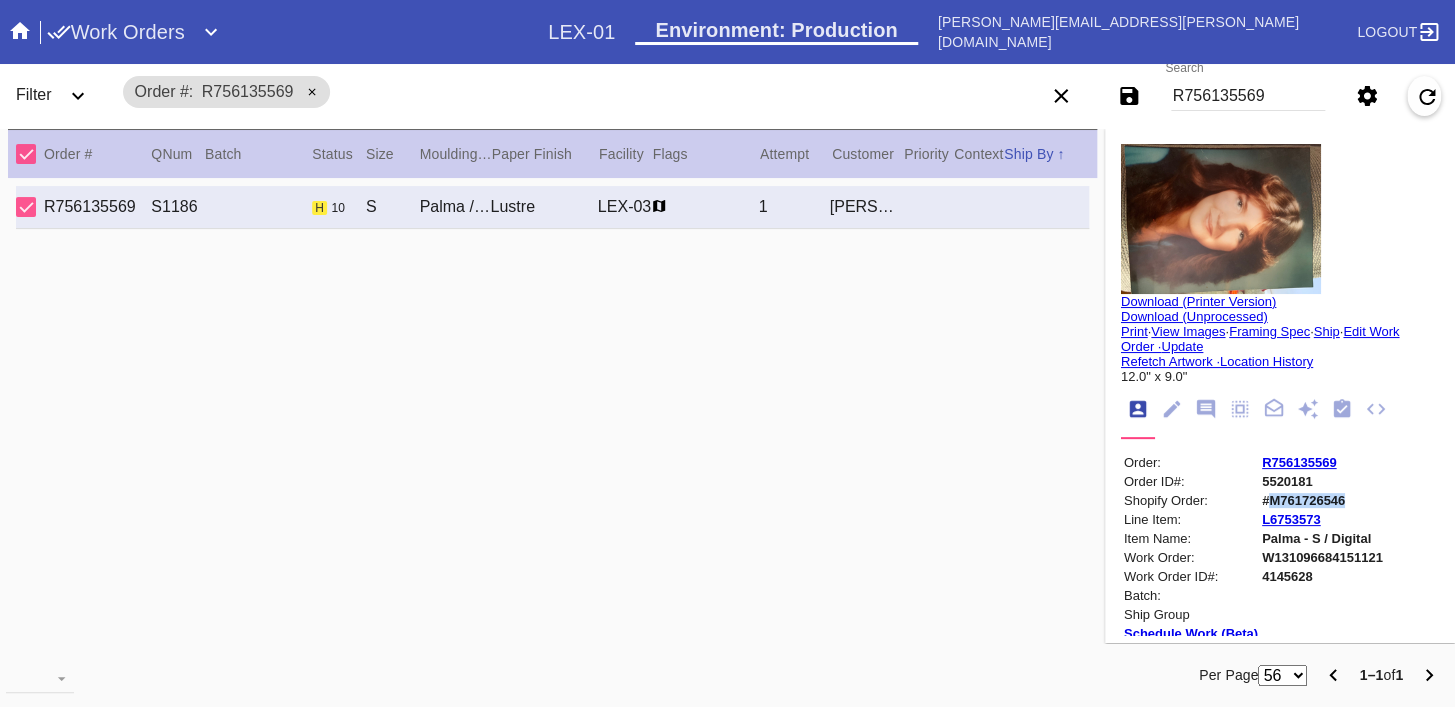 copy on "M761726546" 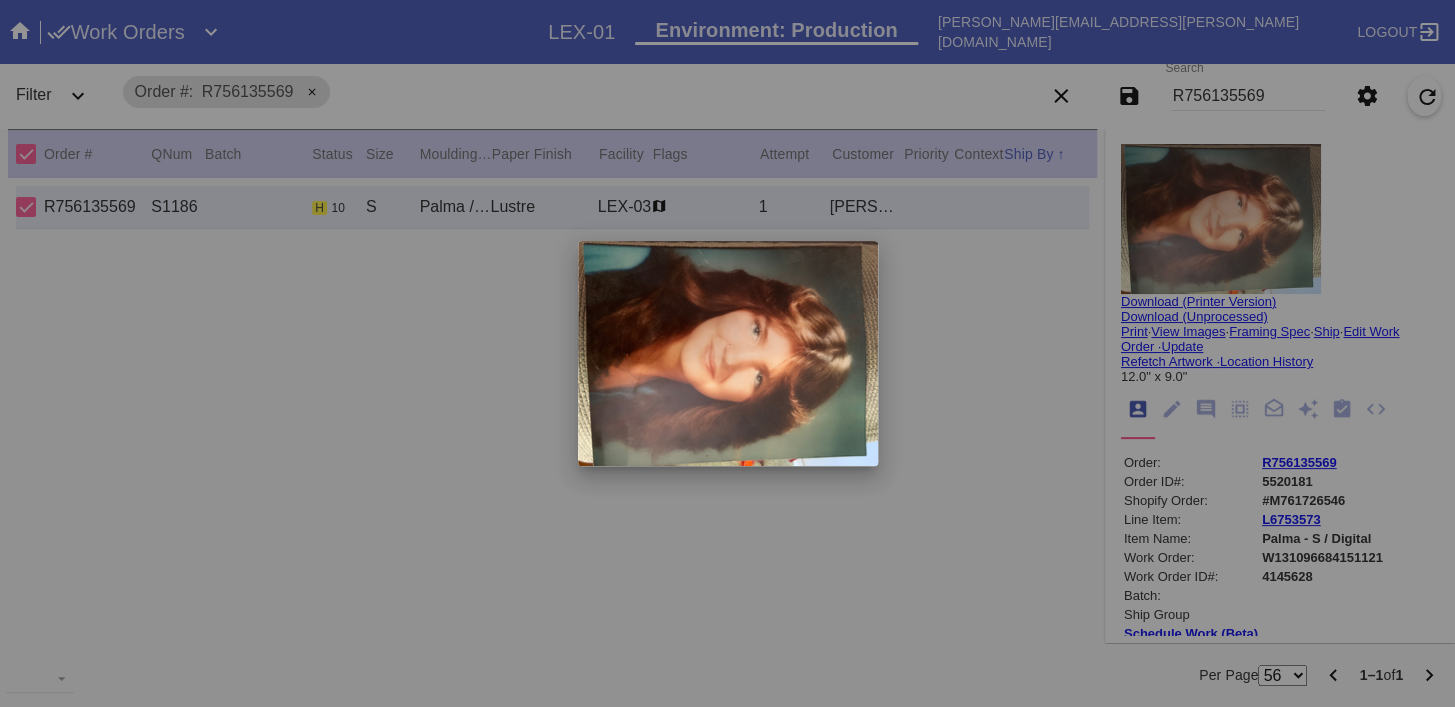click at bounding box center [727, 353] 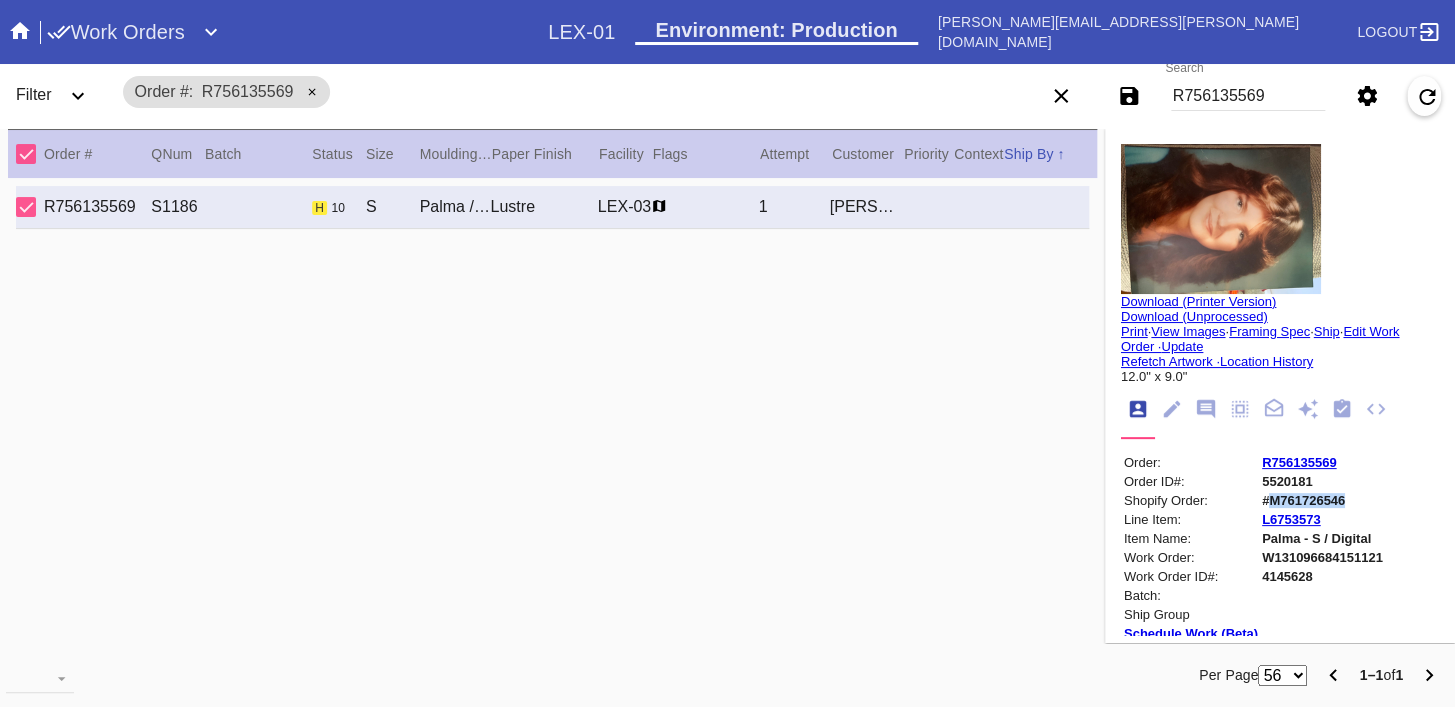 copy on "M761726546" 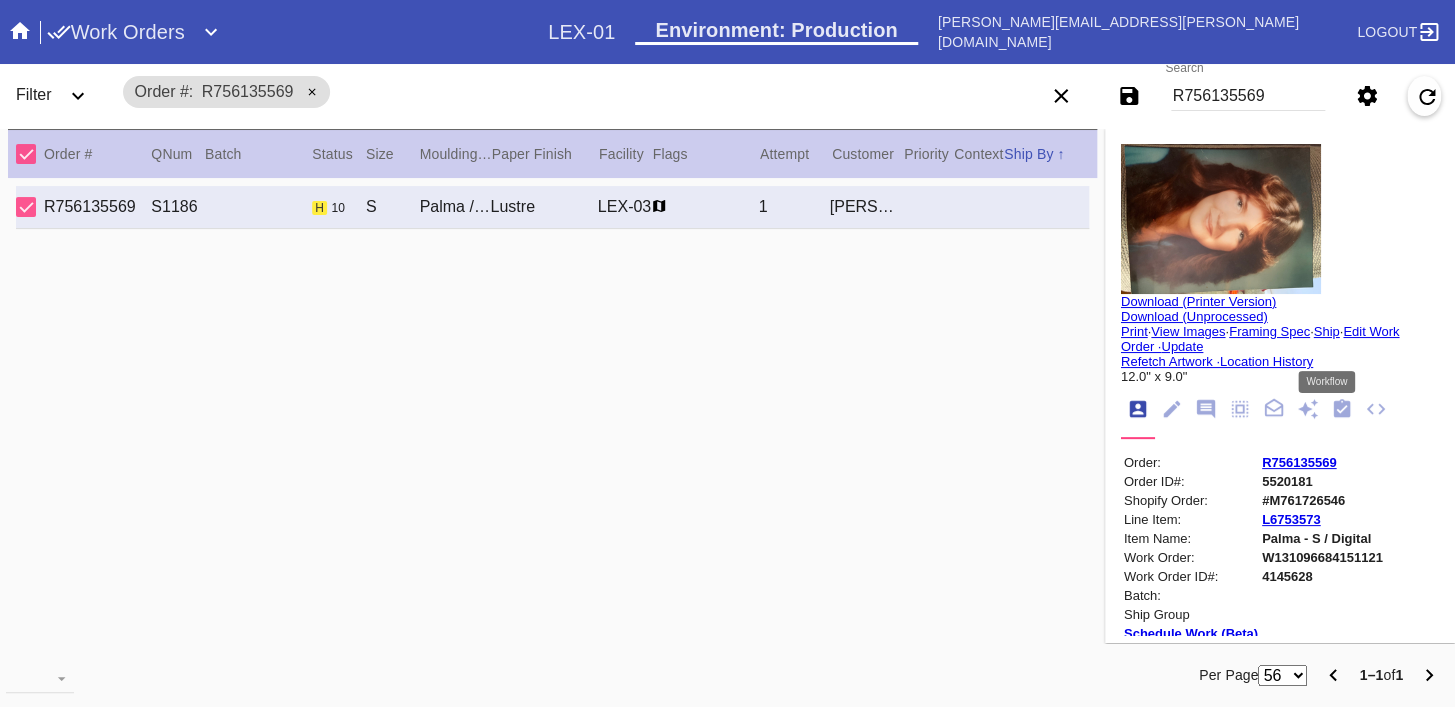 click 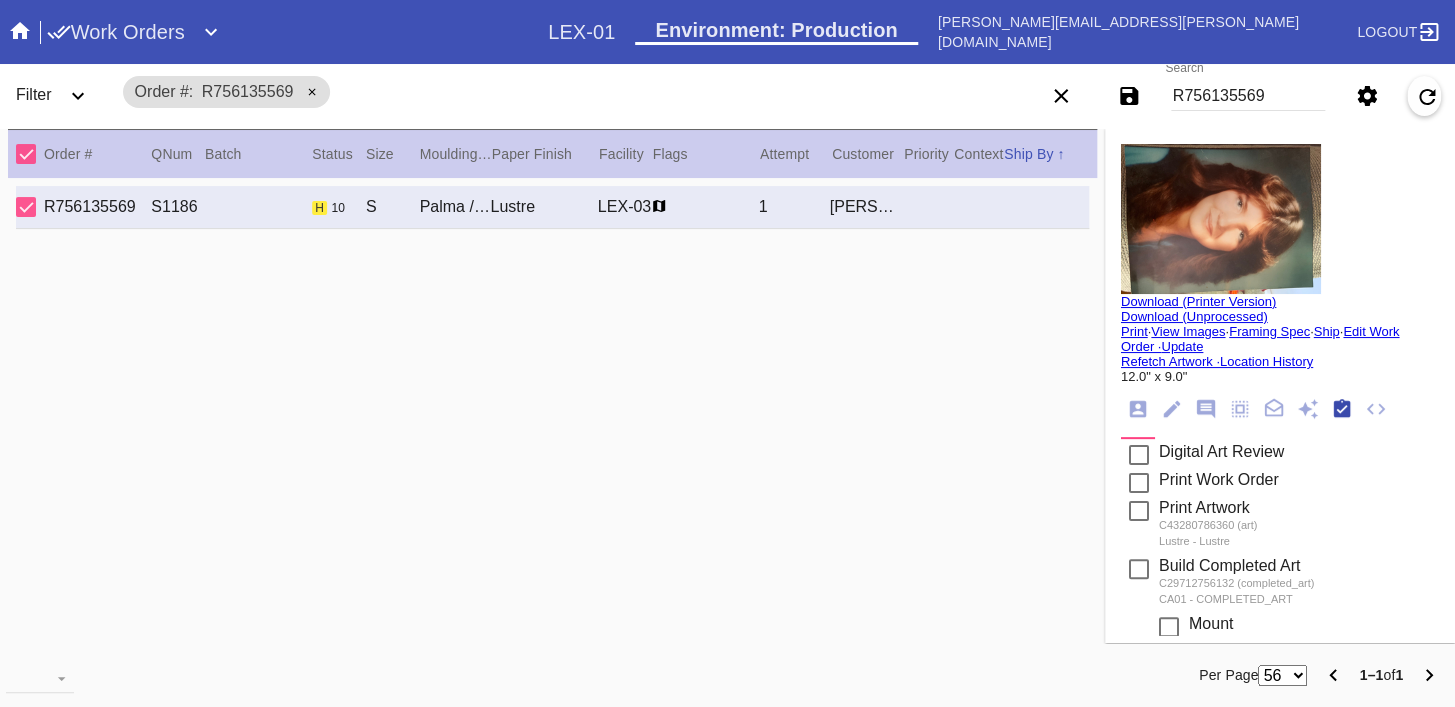 scroll, scrollTop: 322, scrollLeft: 0, axis: vertical 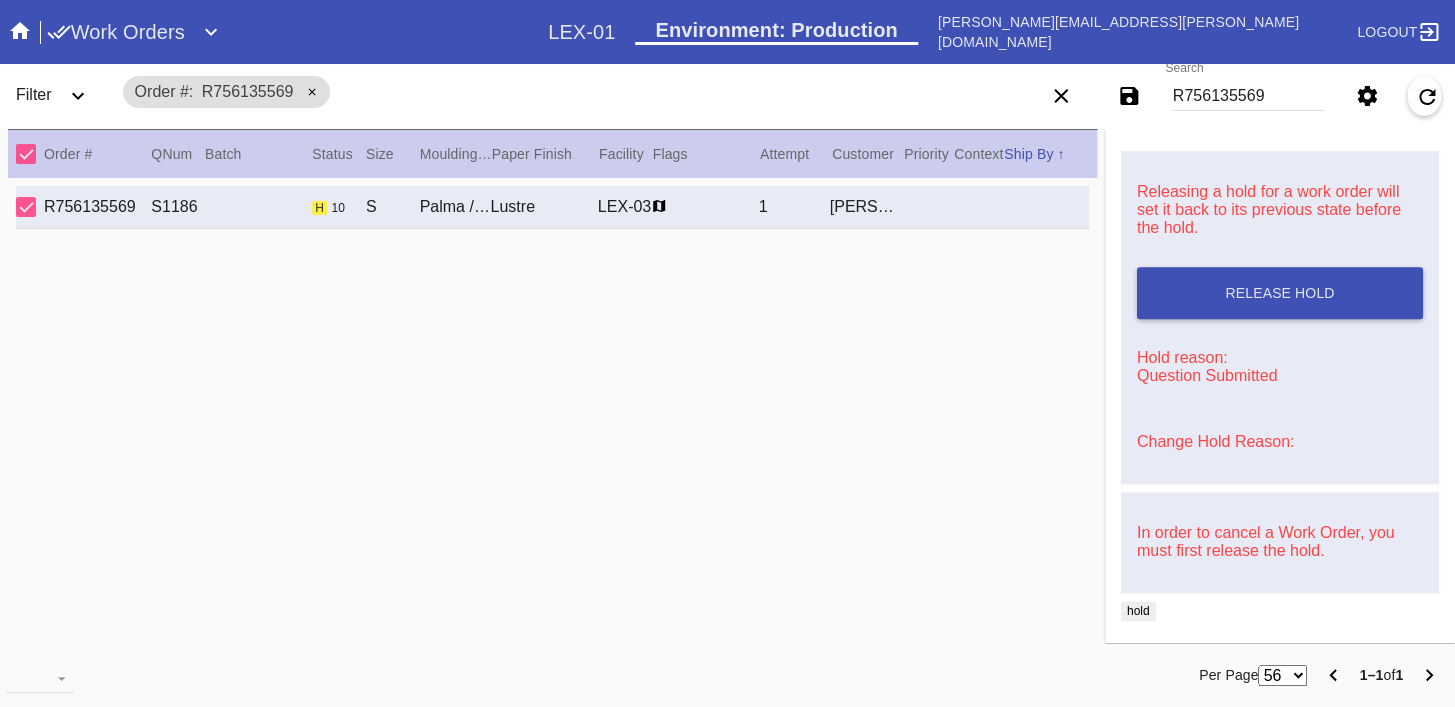click on "Change Hold Reason:" at bounding box center (1215, 441) 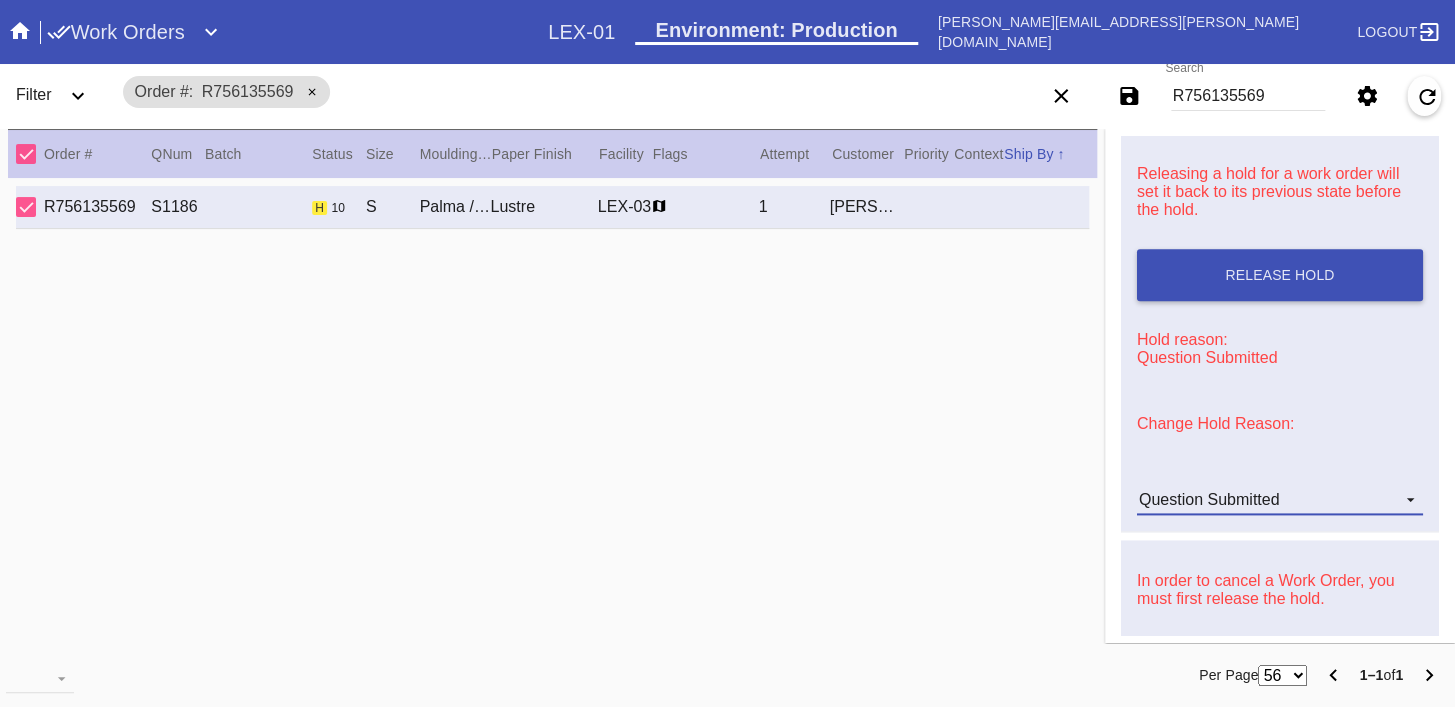 click on "Question Submitted" at bounding box center (1209, 499) 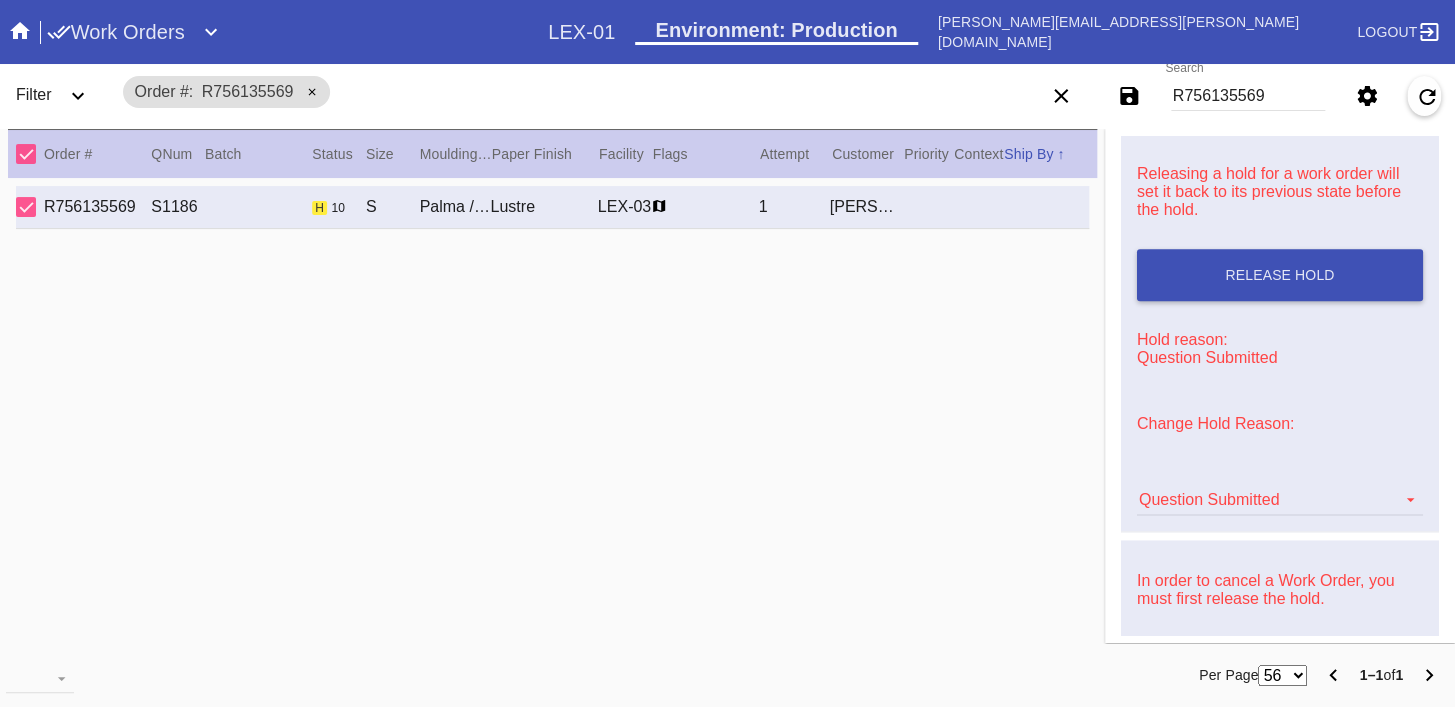 scroll, scrollTop: 616, scrollLeft: 0, axis: vertical 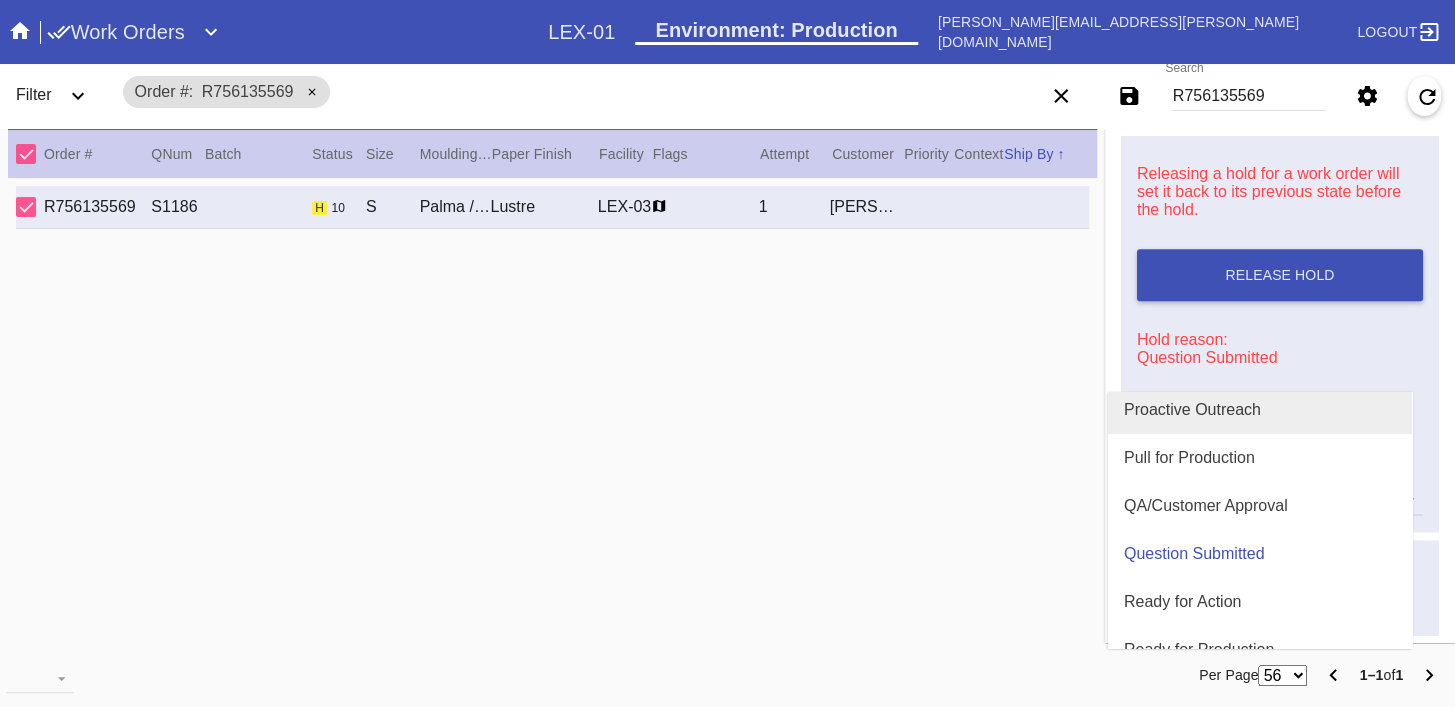 click on "Proactive Outreach" at bounding box center (1260, 410) 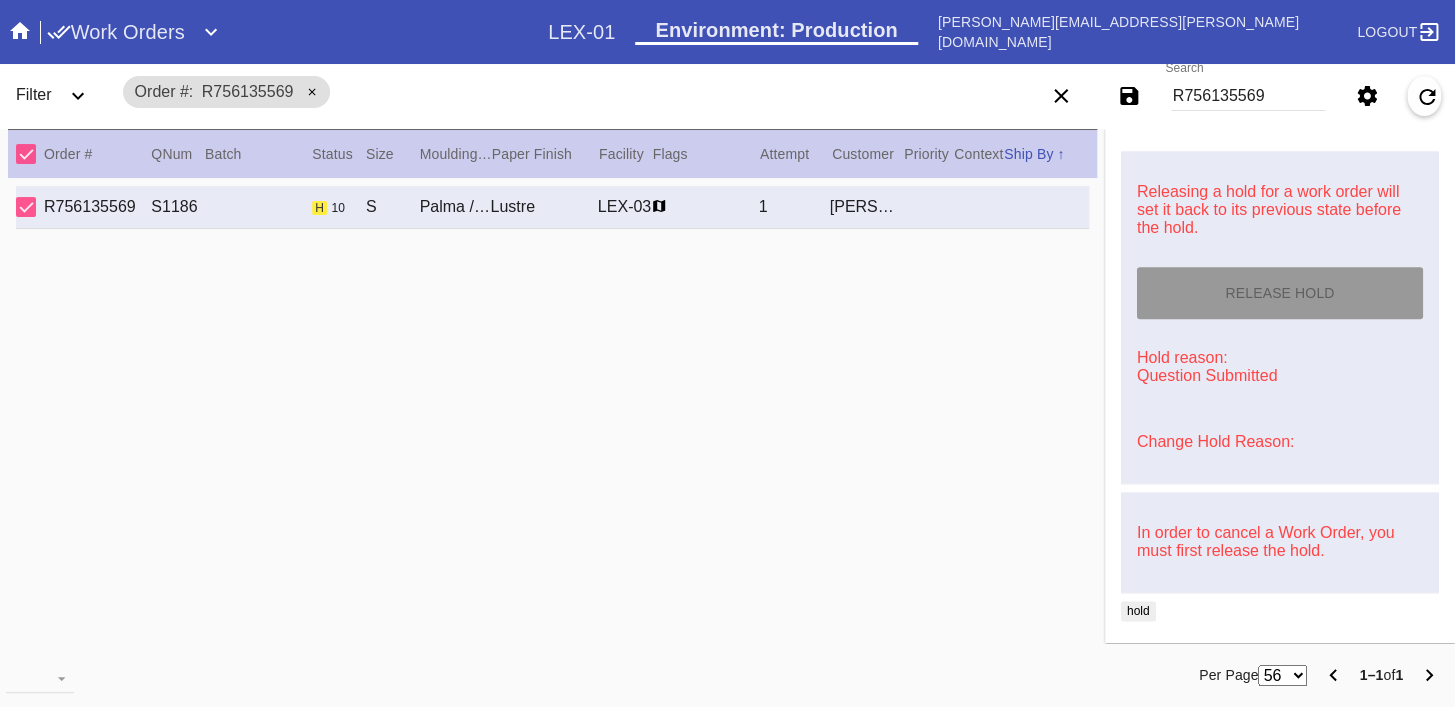 type on "[DATE]" 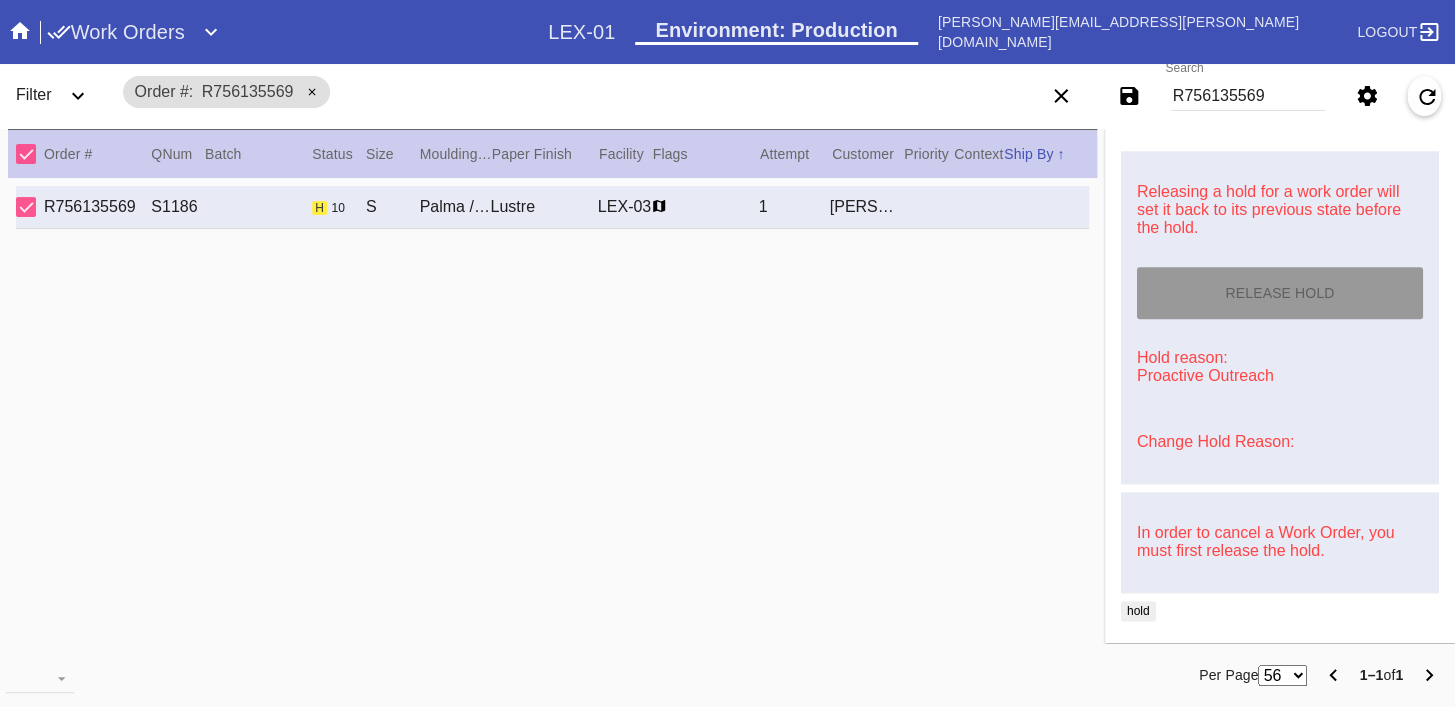 scroll, scrollTop: 916, scrollLeft: 0, axis: vertical 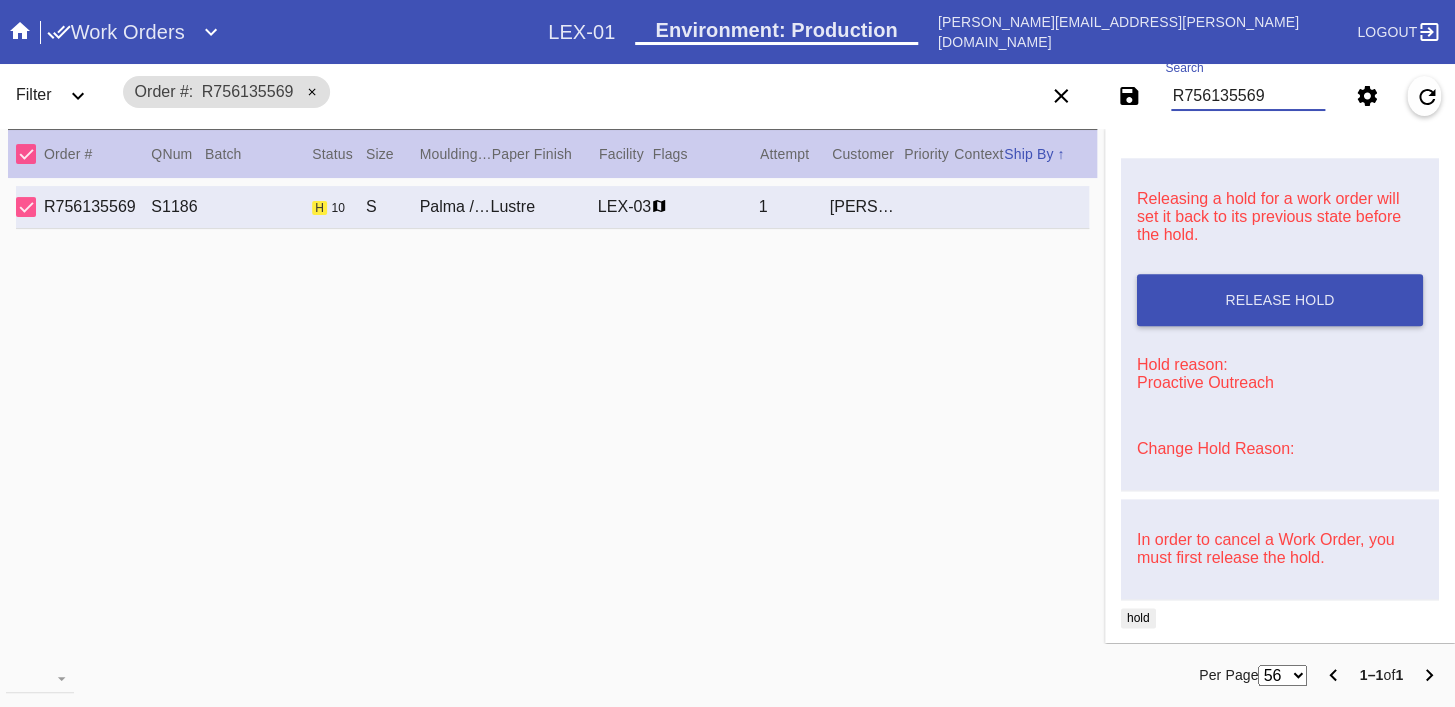 click on "R756135569" at bounding box center (1248, 96) 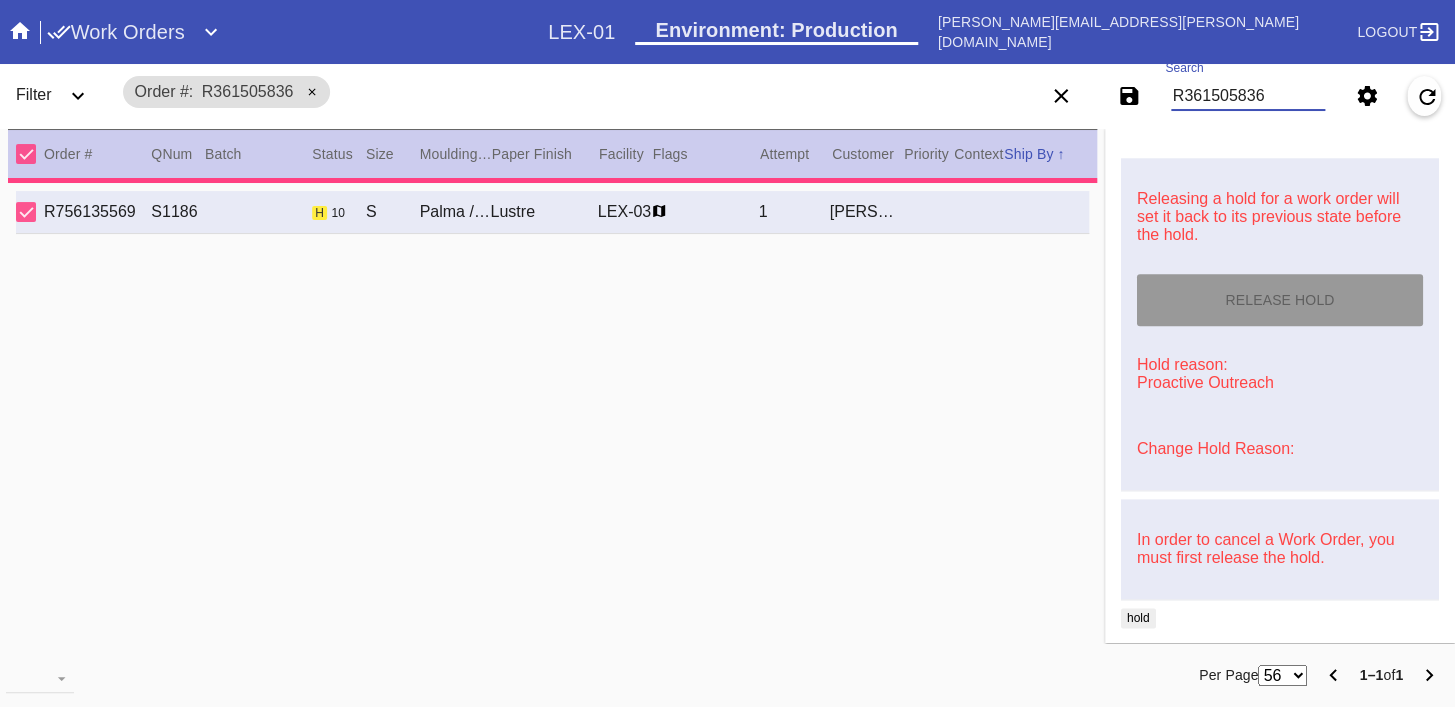 type on "3.0" 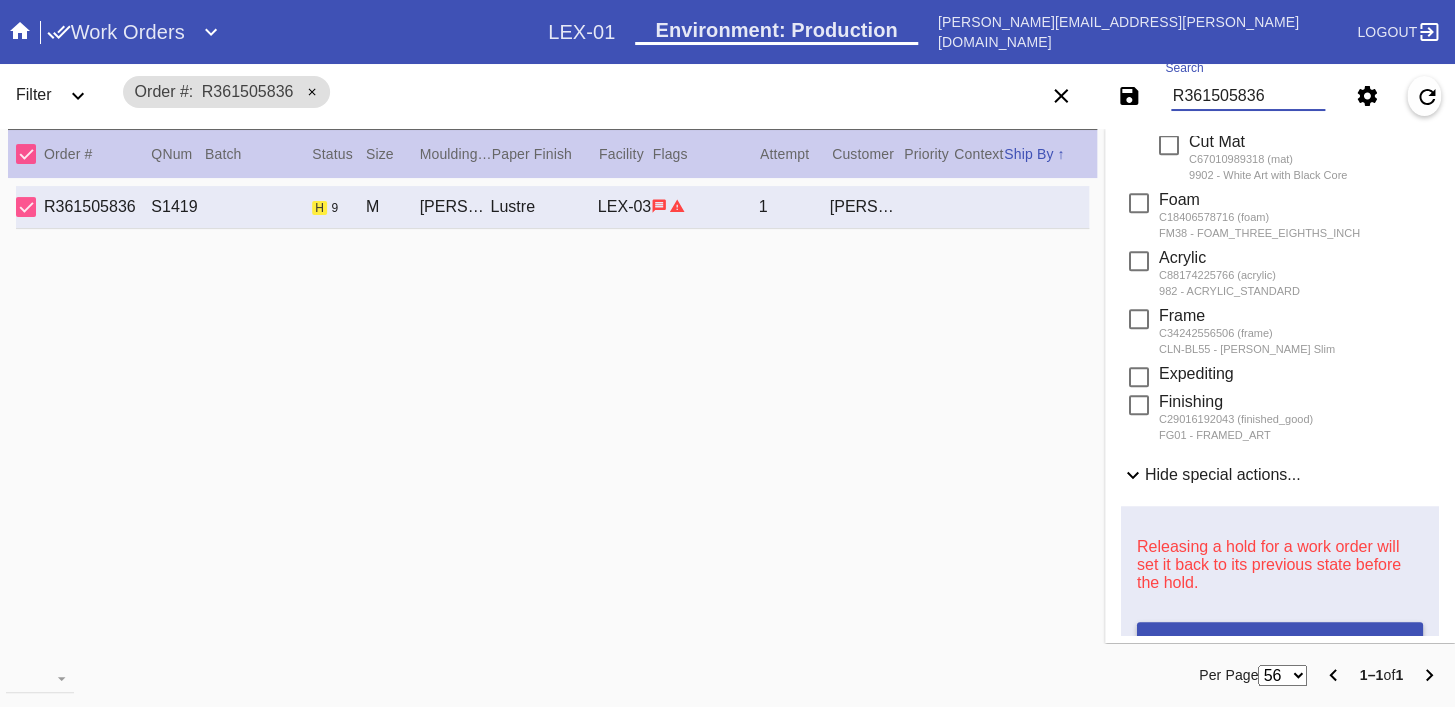 scroll, scrollTop: 0, scrollLeft: 0, axis: both 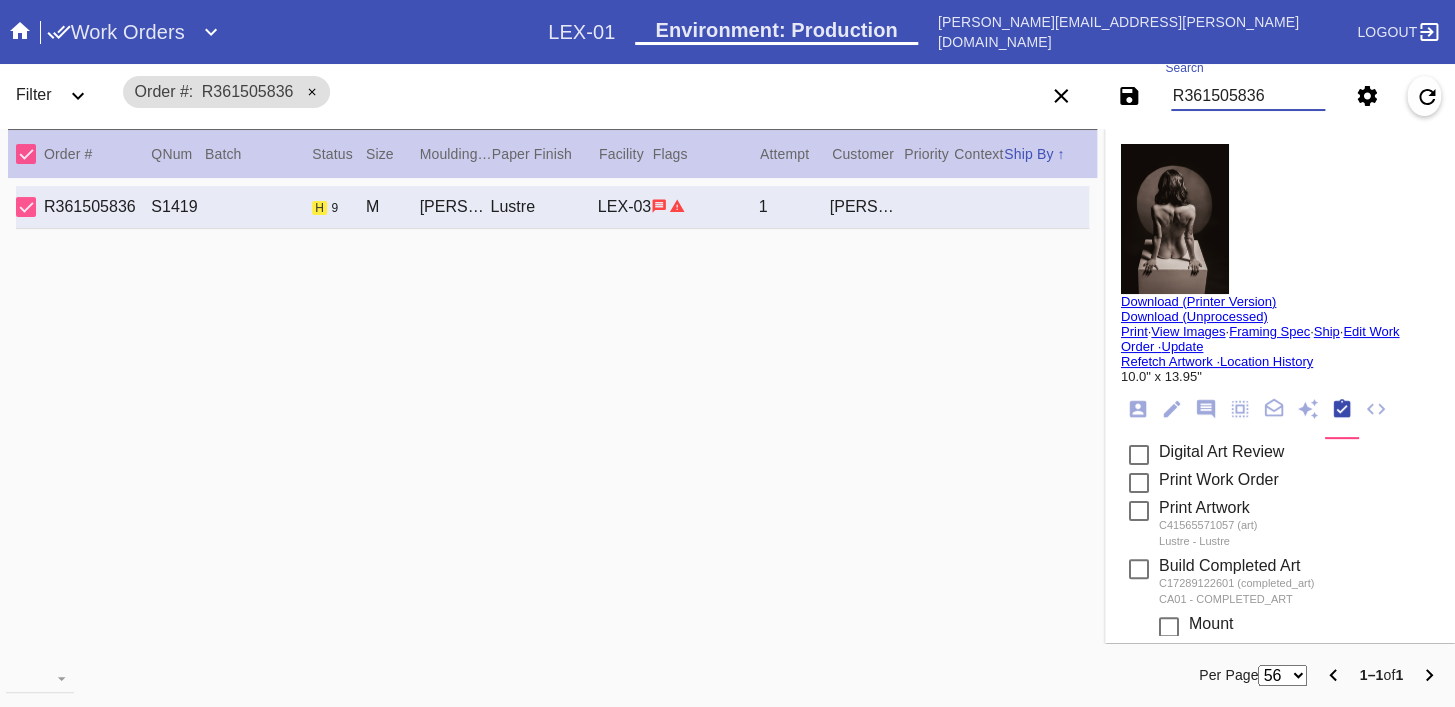 type on "R361505836" 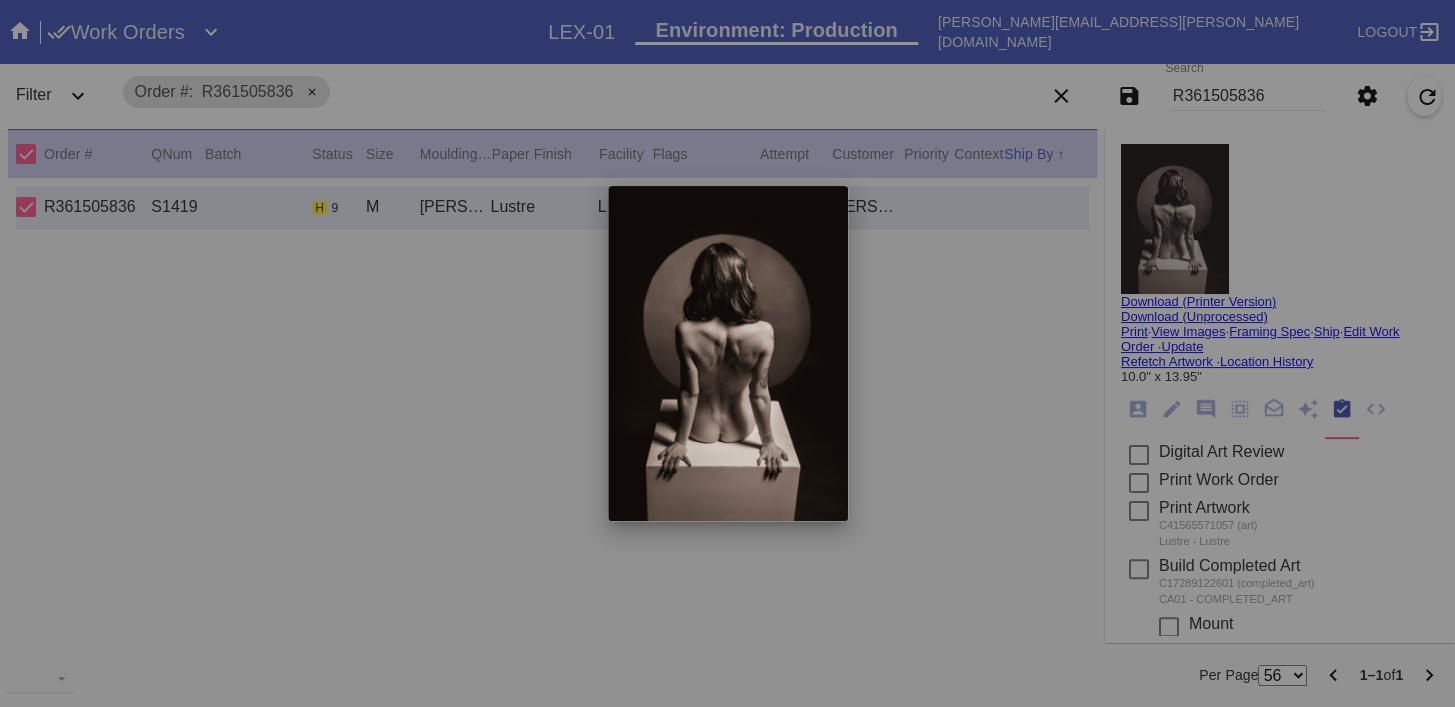 click at bounding box center (727, 353) 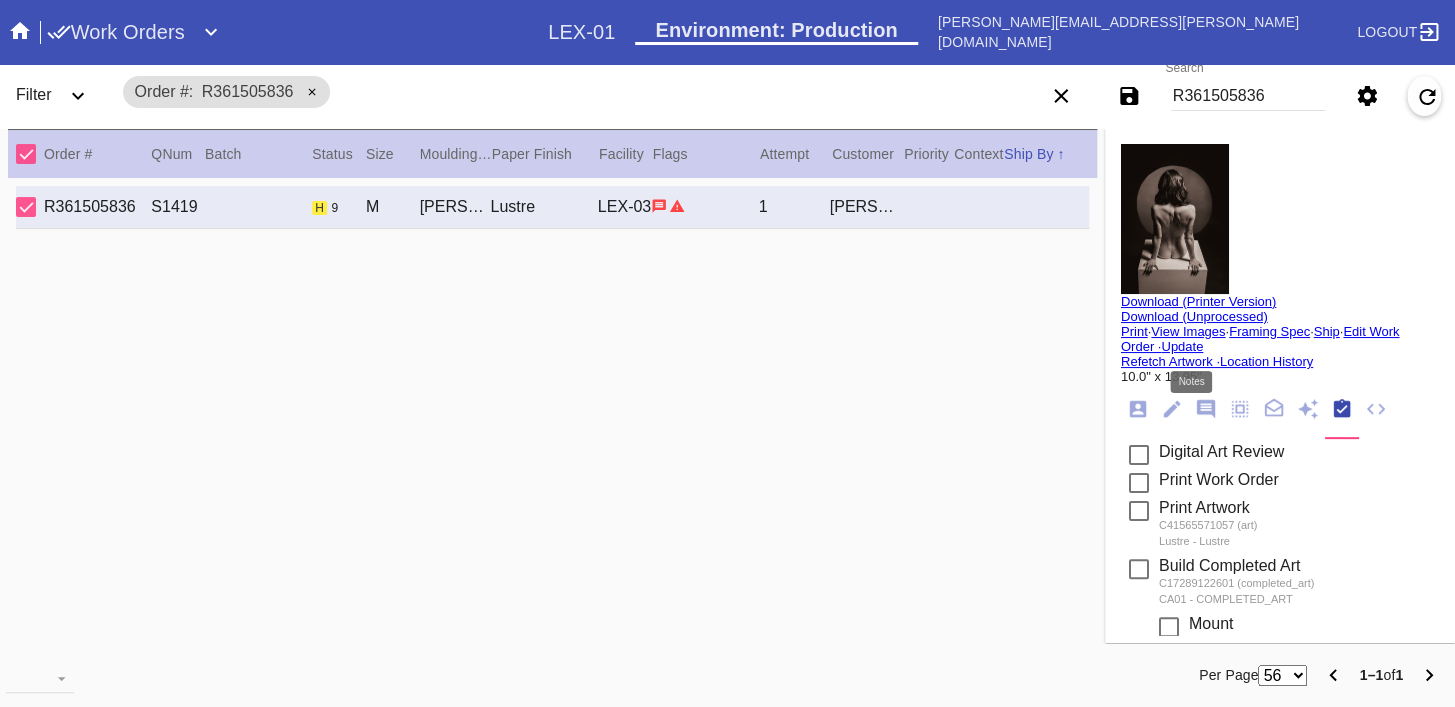 click 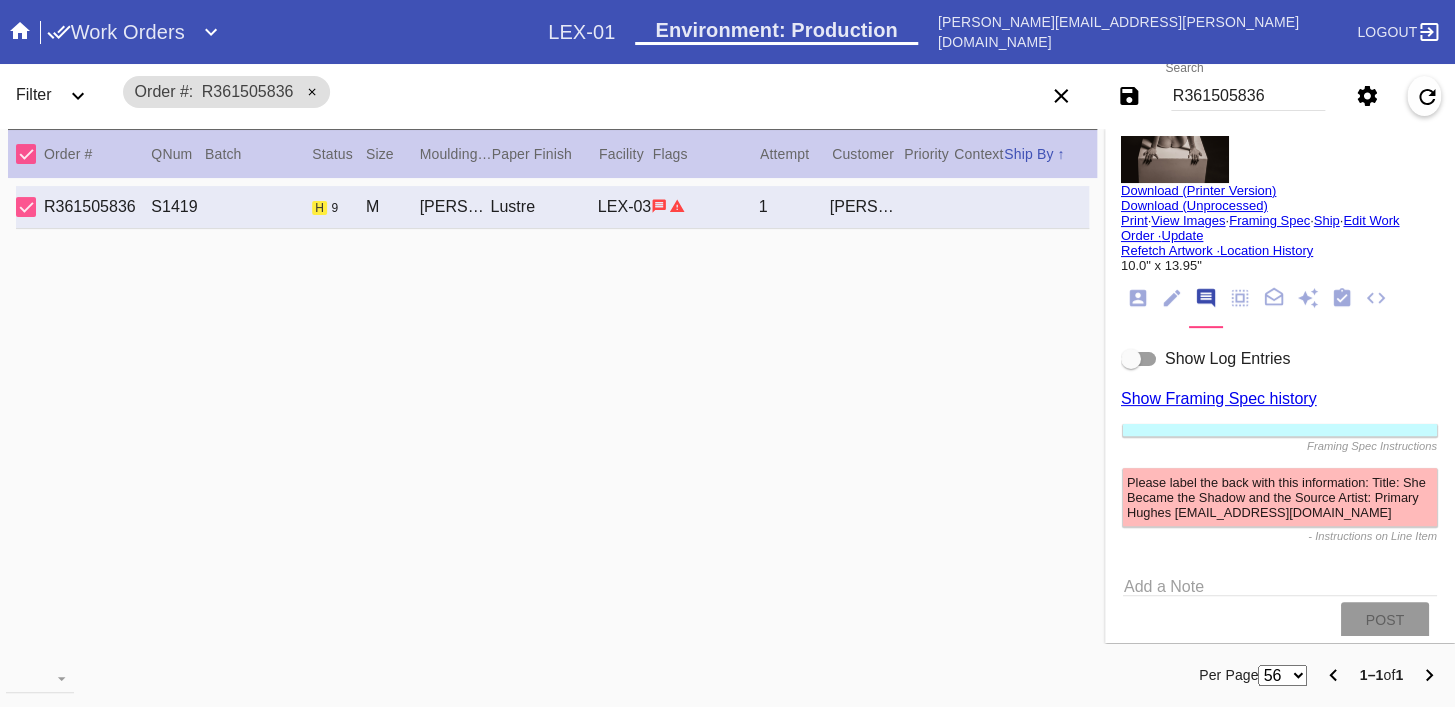 scroll, scrollTop: 134, scrollLeft: 0, axis: vertical 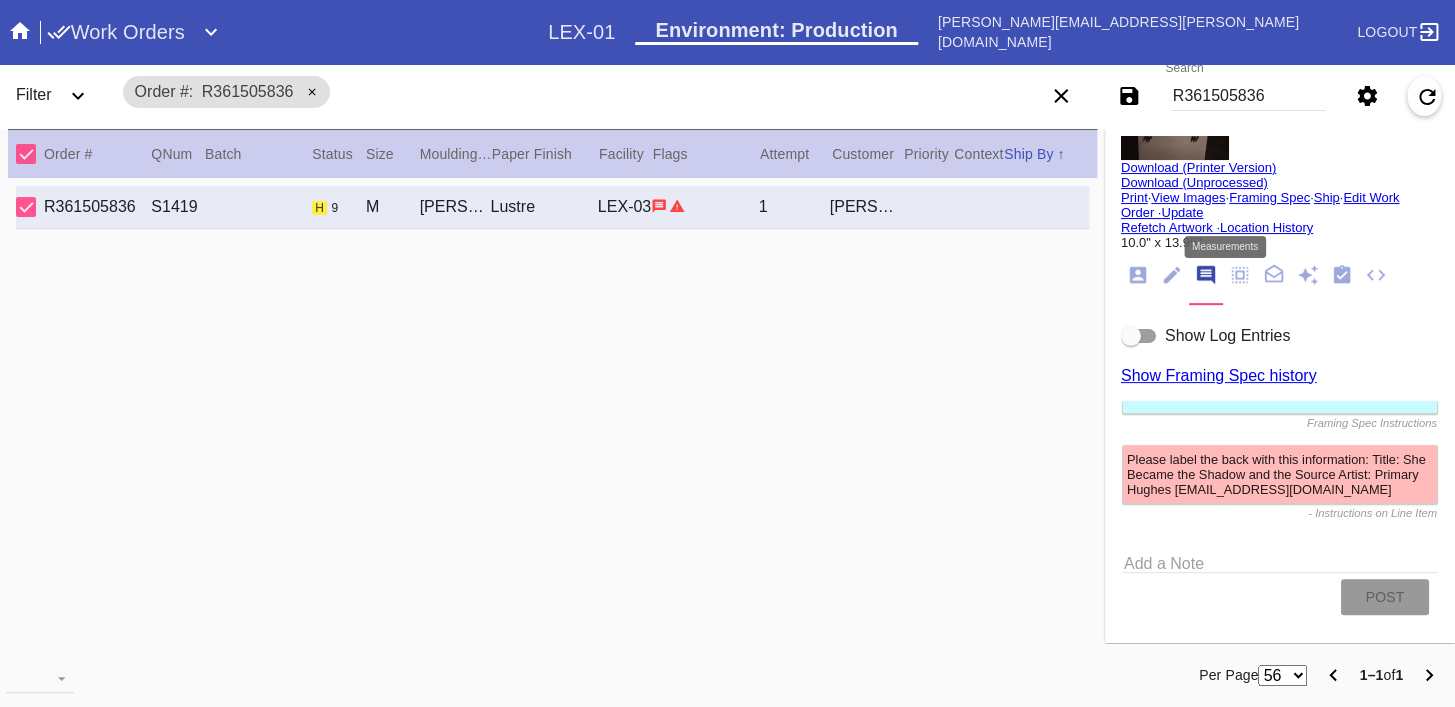 click 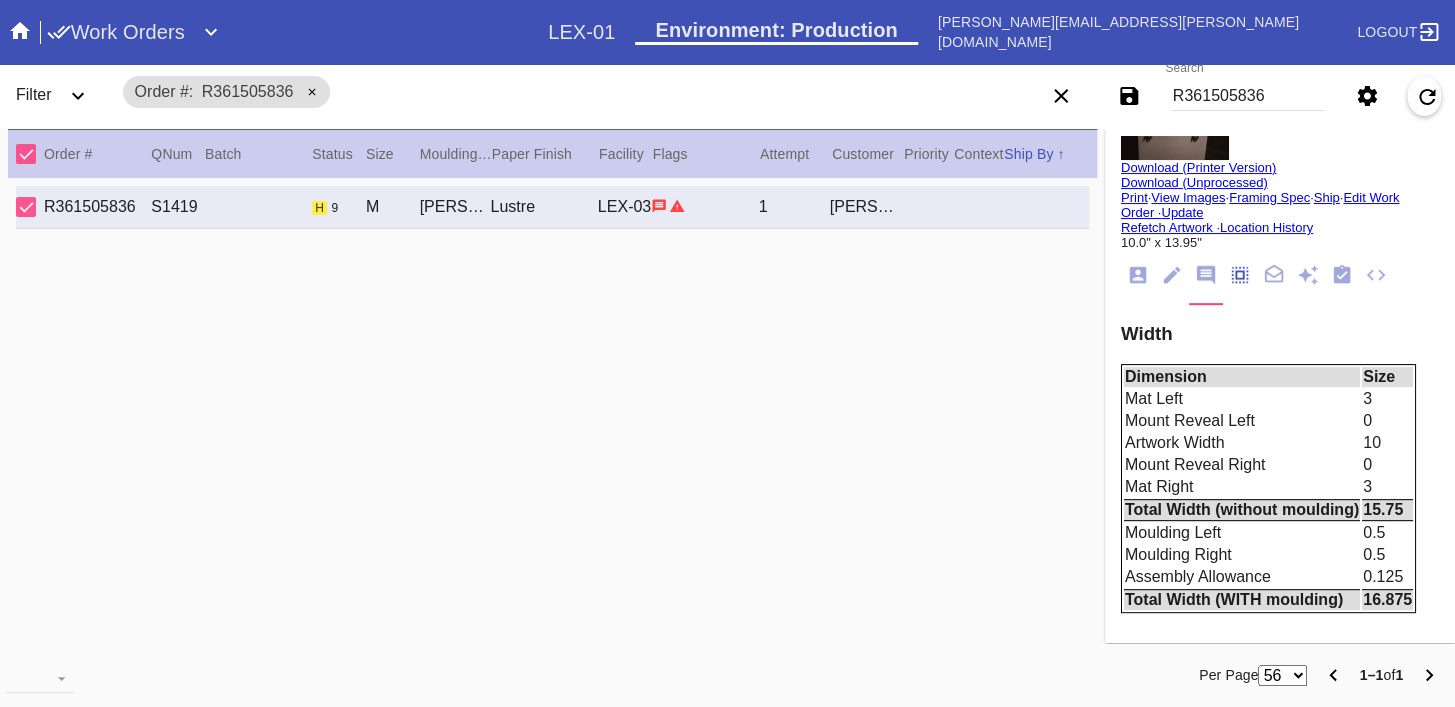 scroll, scrollTop: 173, scrollLeft: 0, axis: vertical 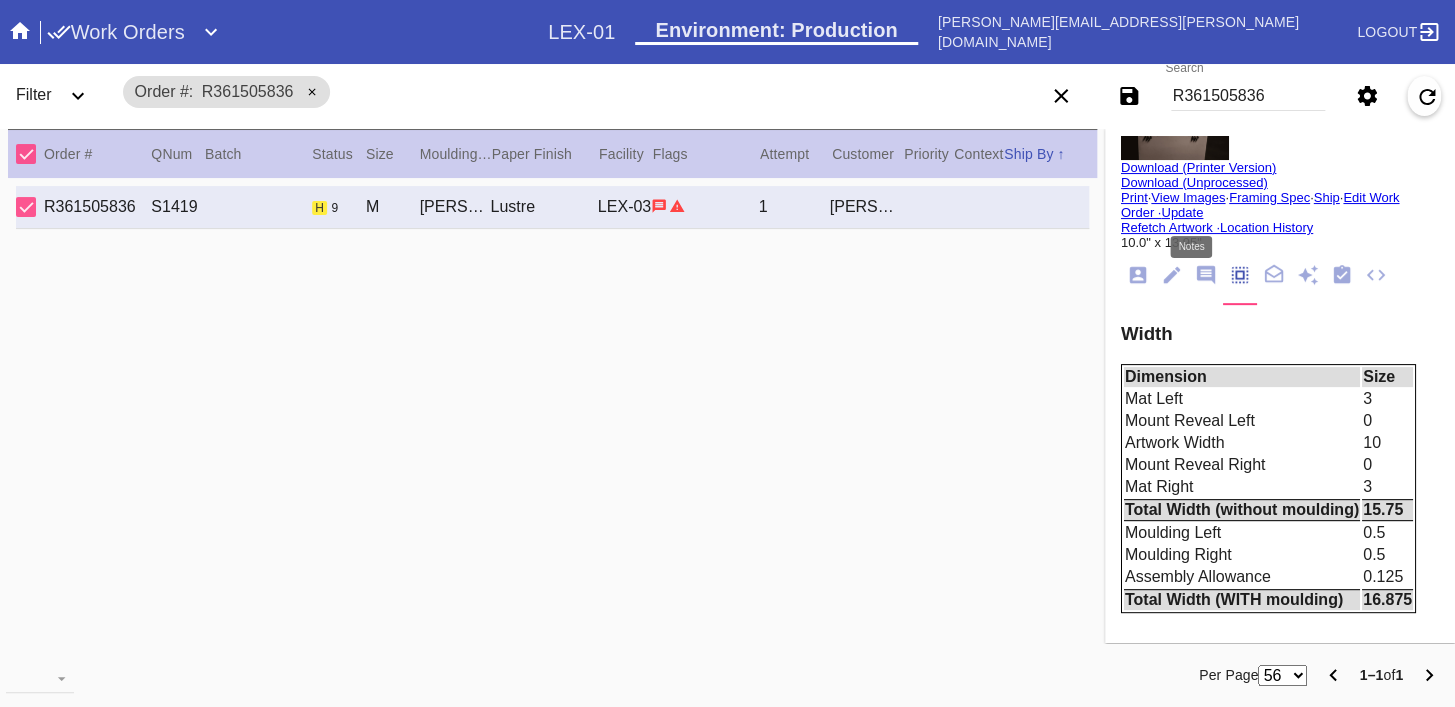 click 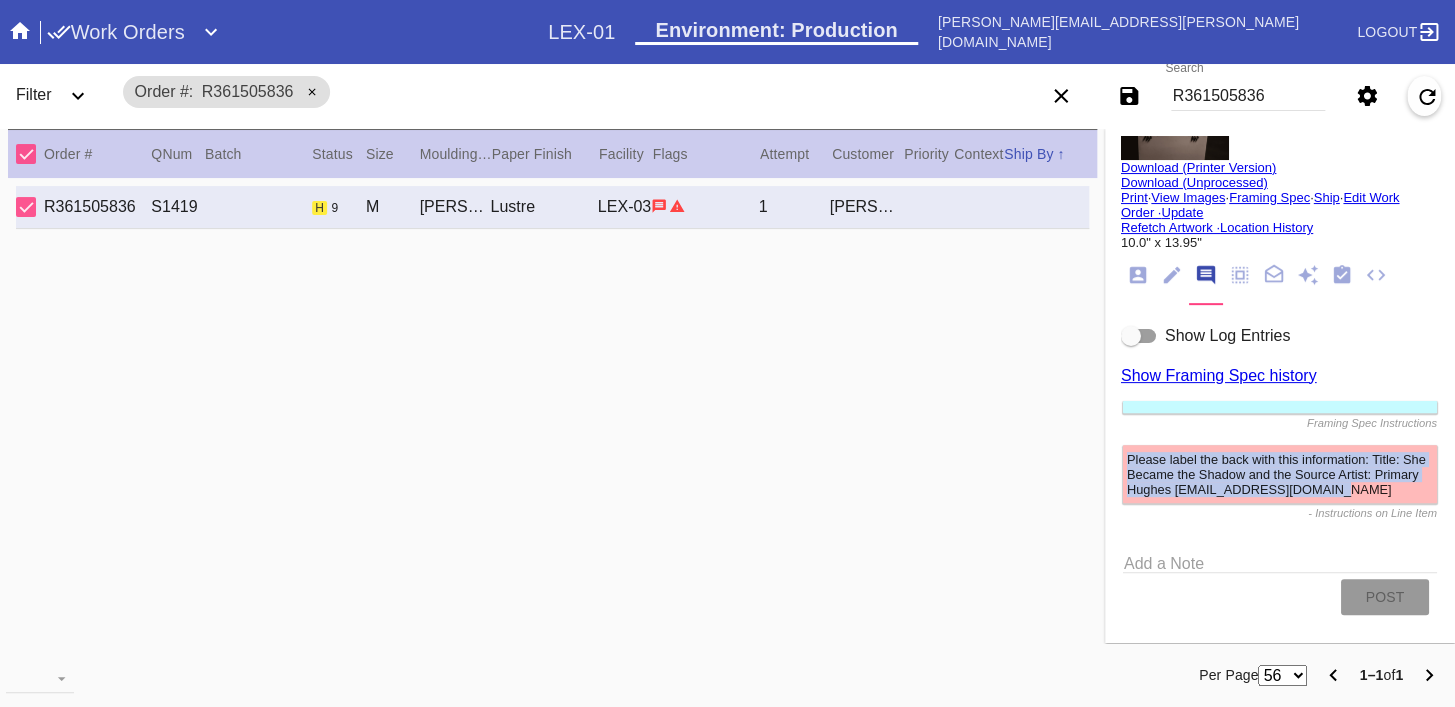 drag, startPoint x: 1378, startPoint y: 492, endPoint x: 1111, endPoint y: 460, distance: 268.91077 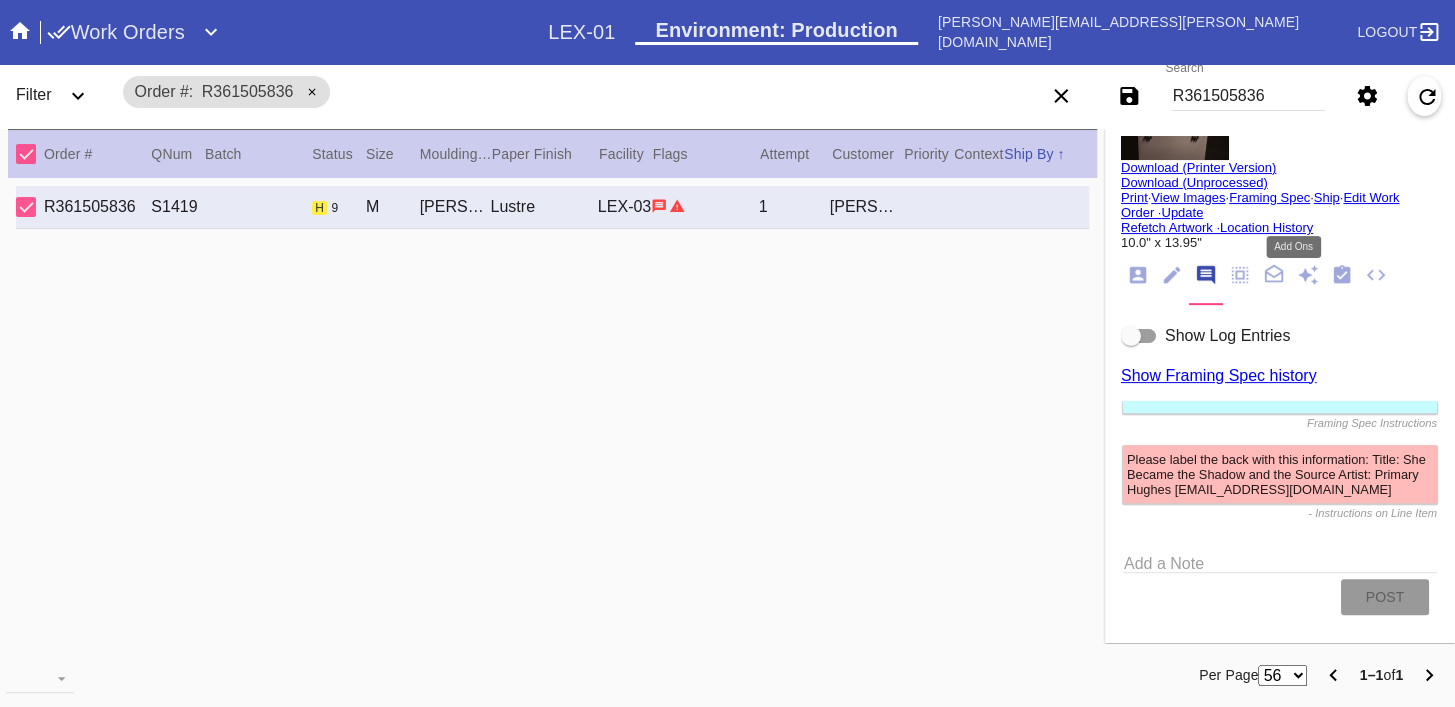 click 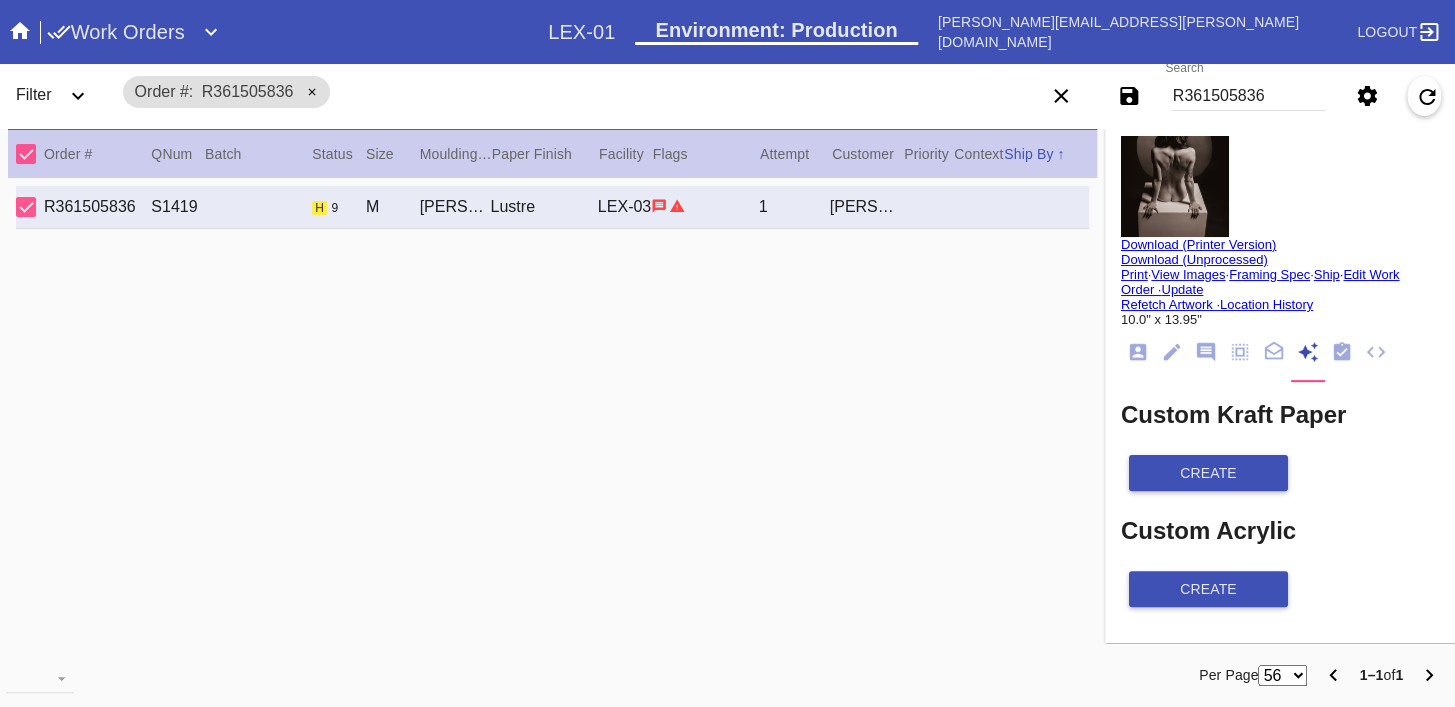 scroll, scrollTop: 0, scrollLeft: 0, axis: both 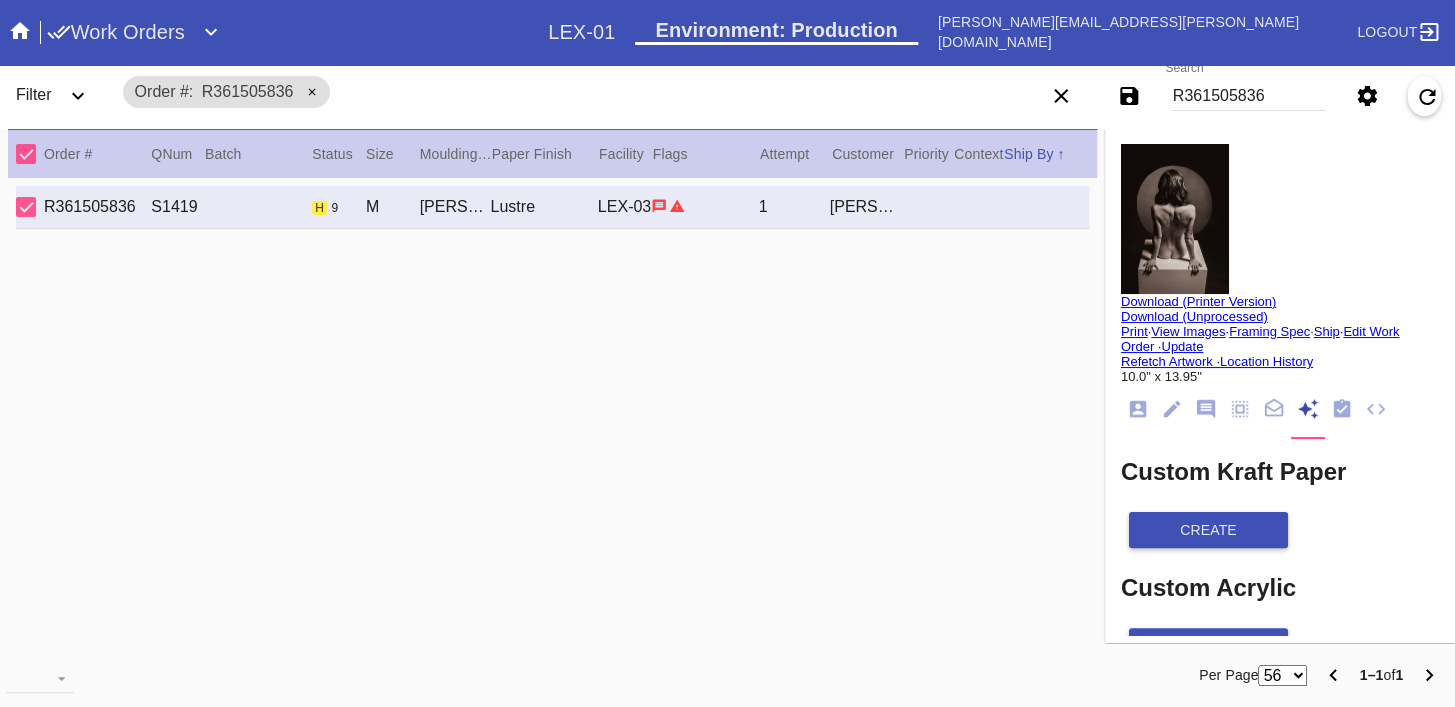click at bounding box center (1175, 219) 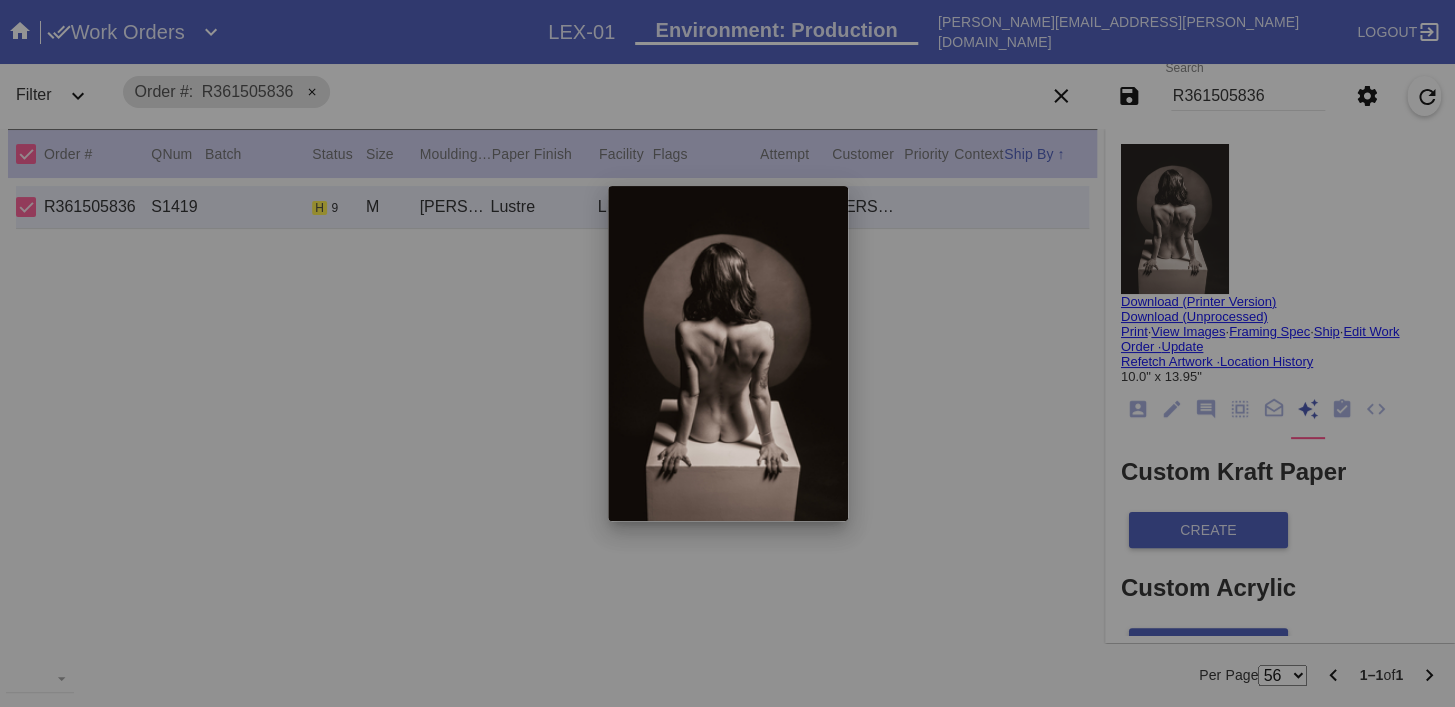 click at bounding box center (727, 353) 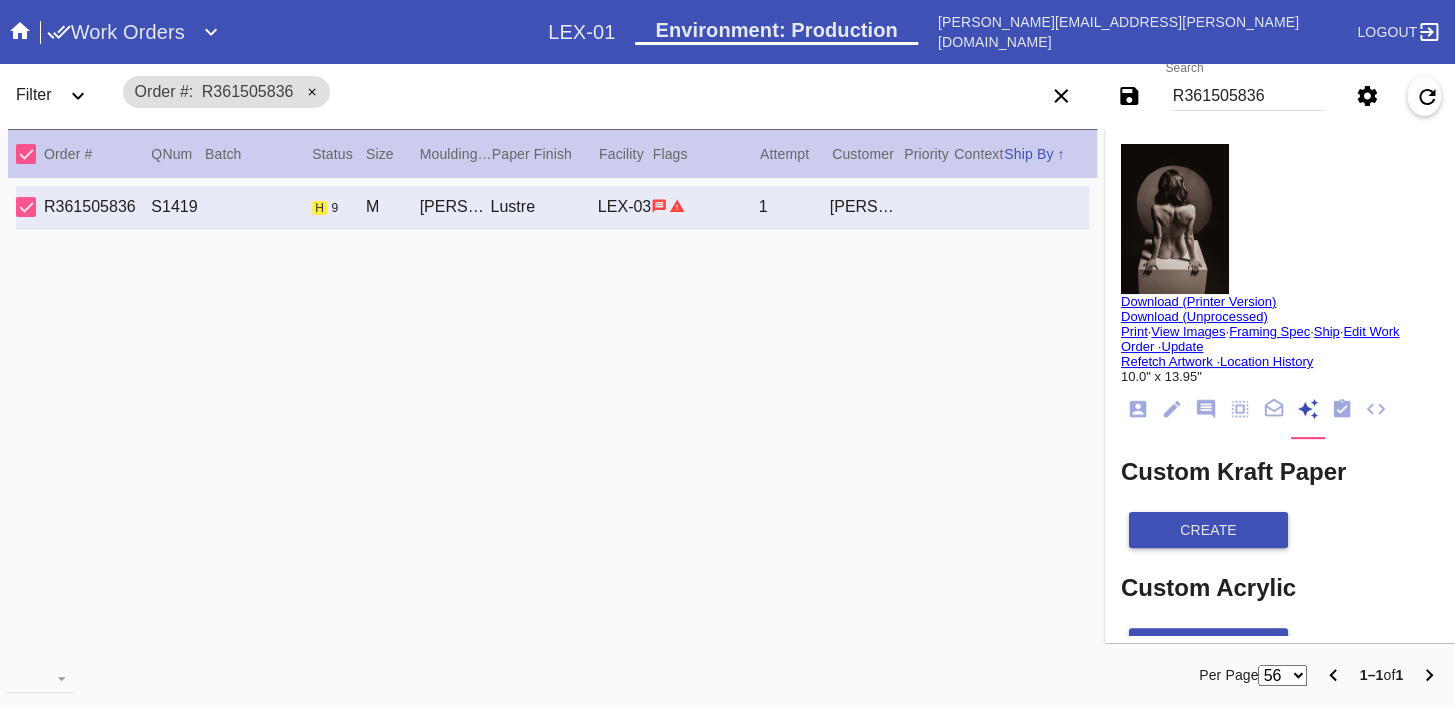 click 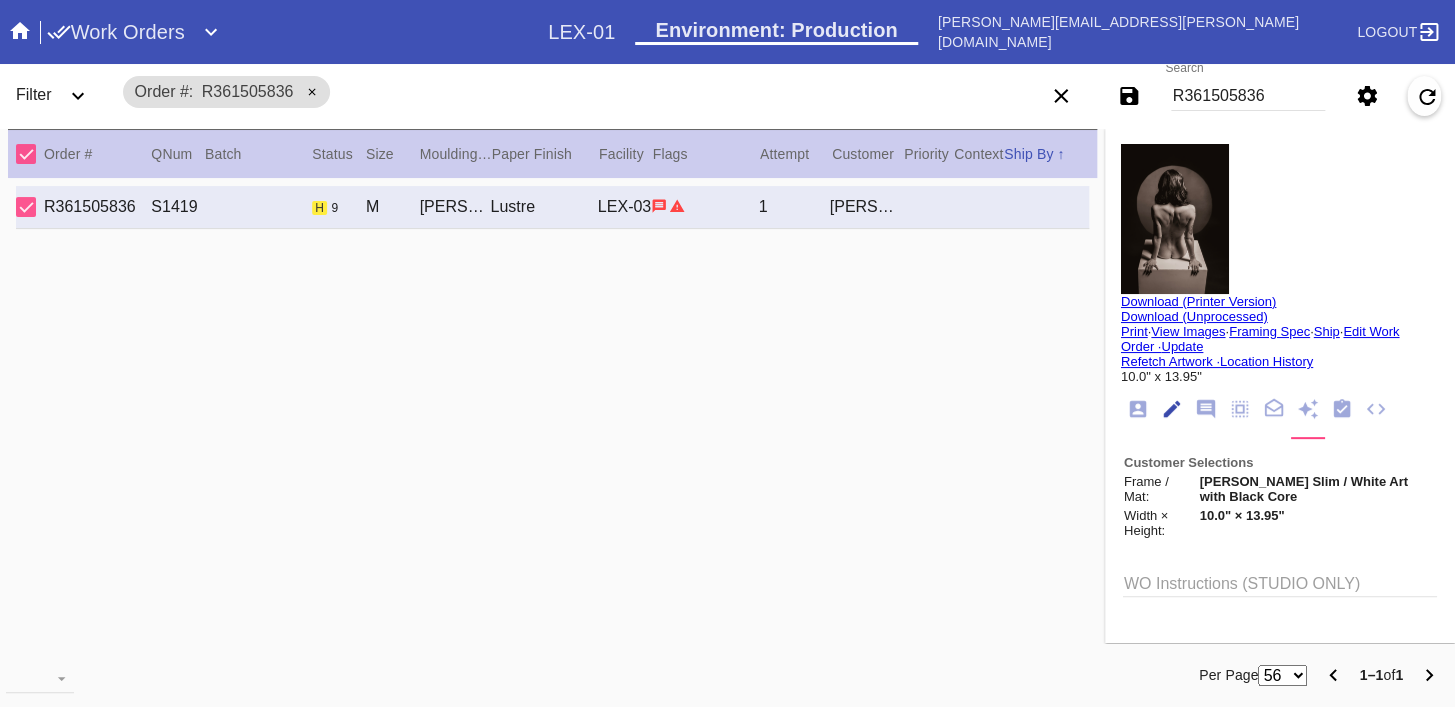 scroll, scrollTop: 73, scrollLeft: 0, axis: vertical 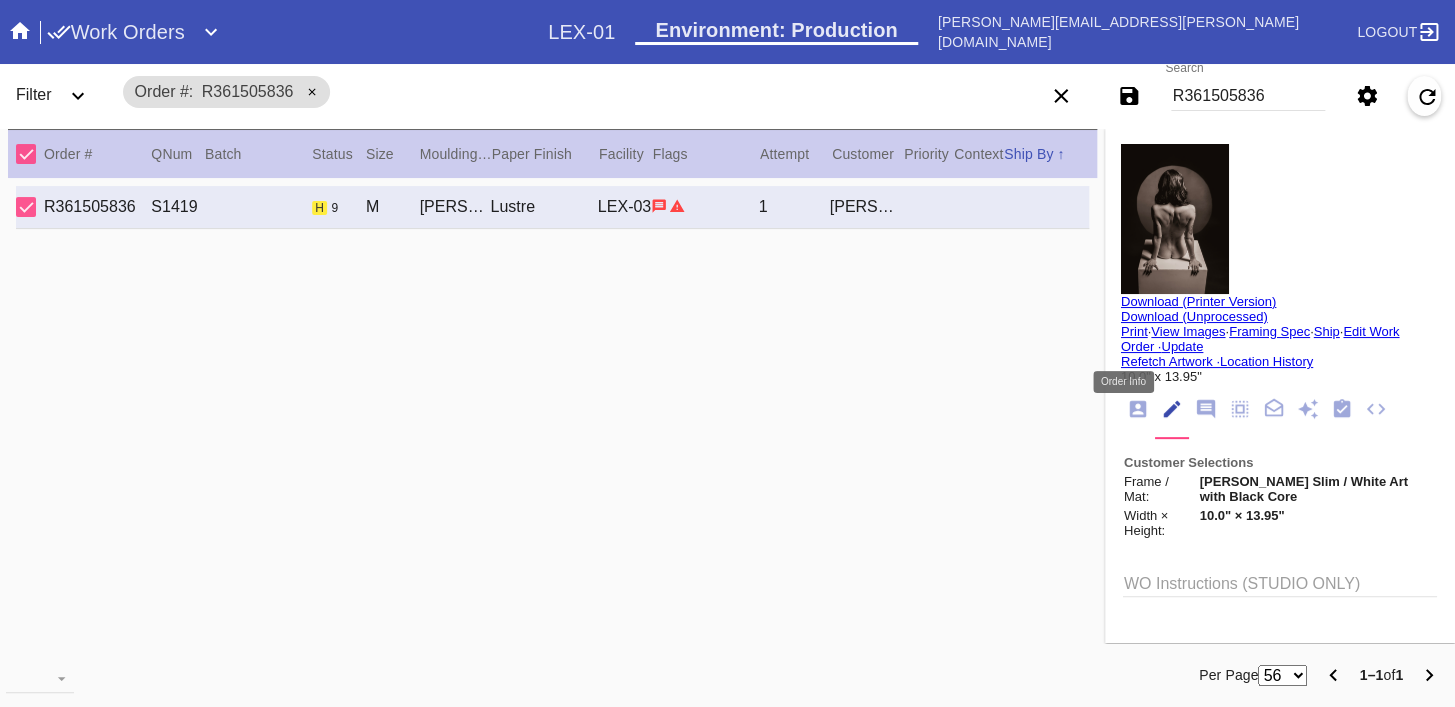 click 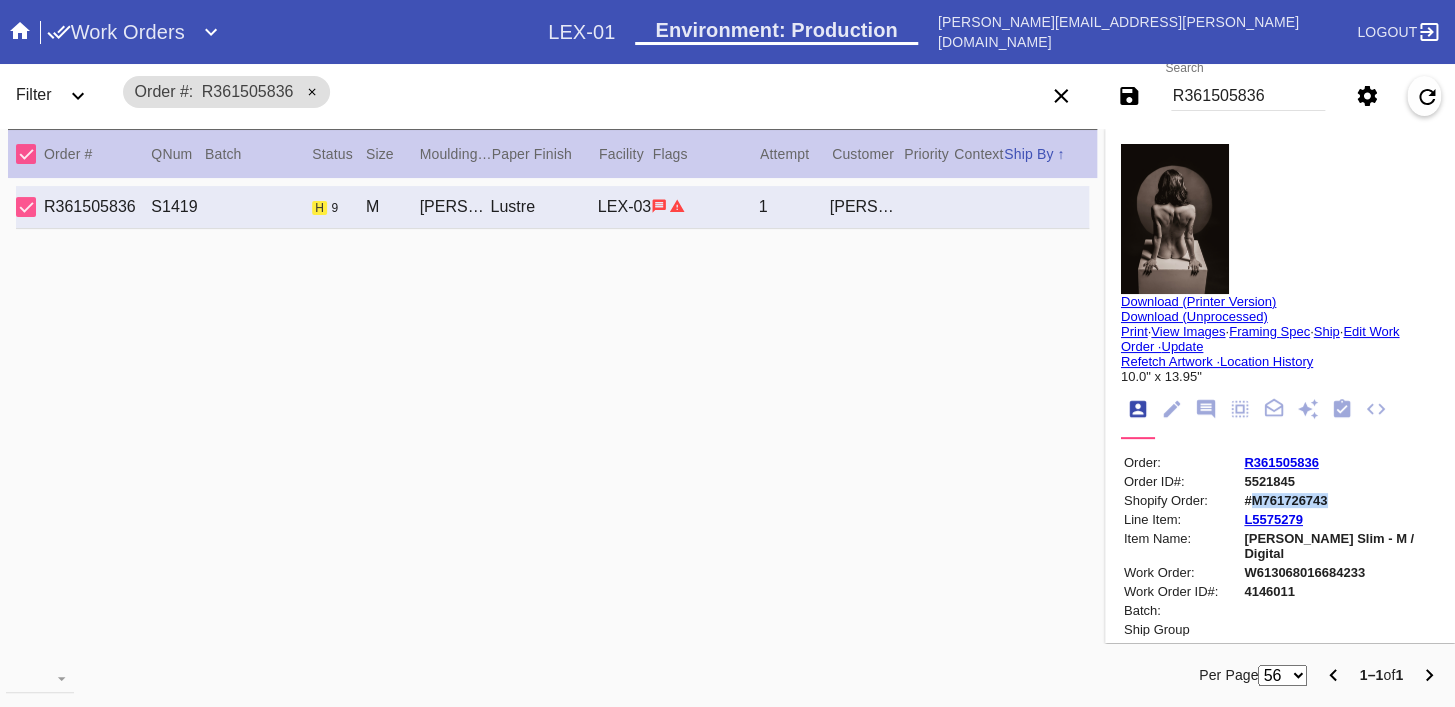 copy on "M761726743" 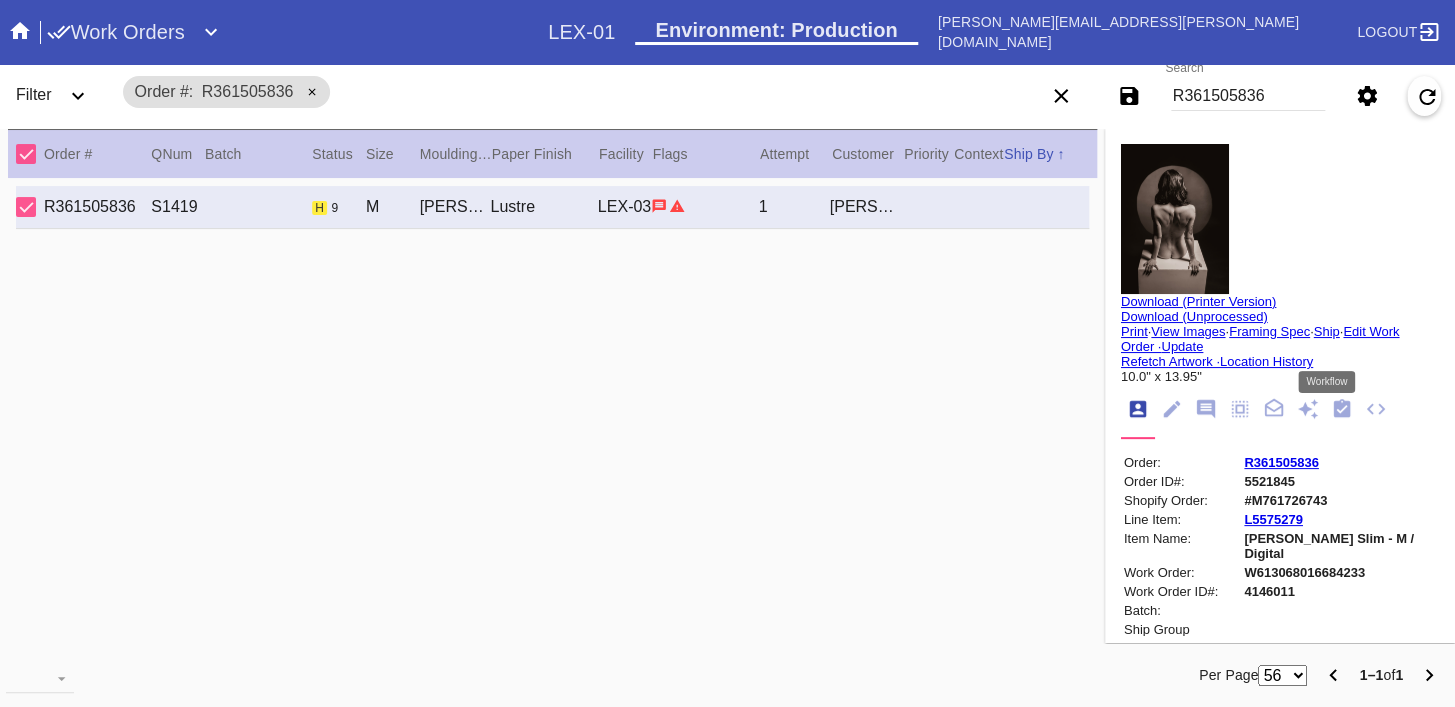 click 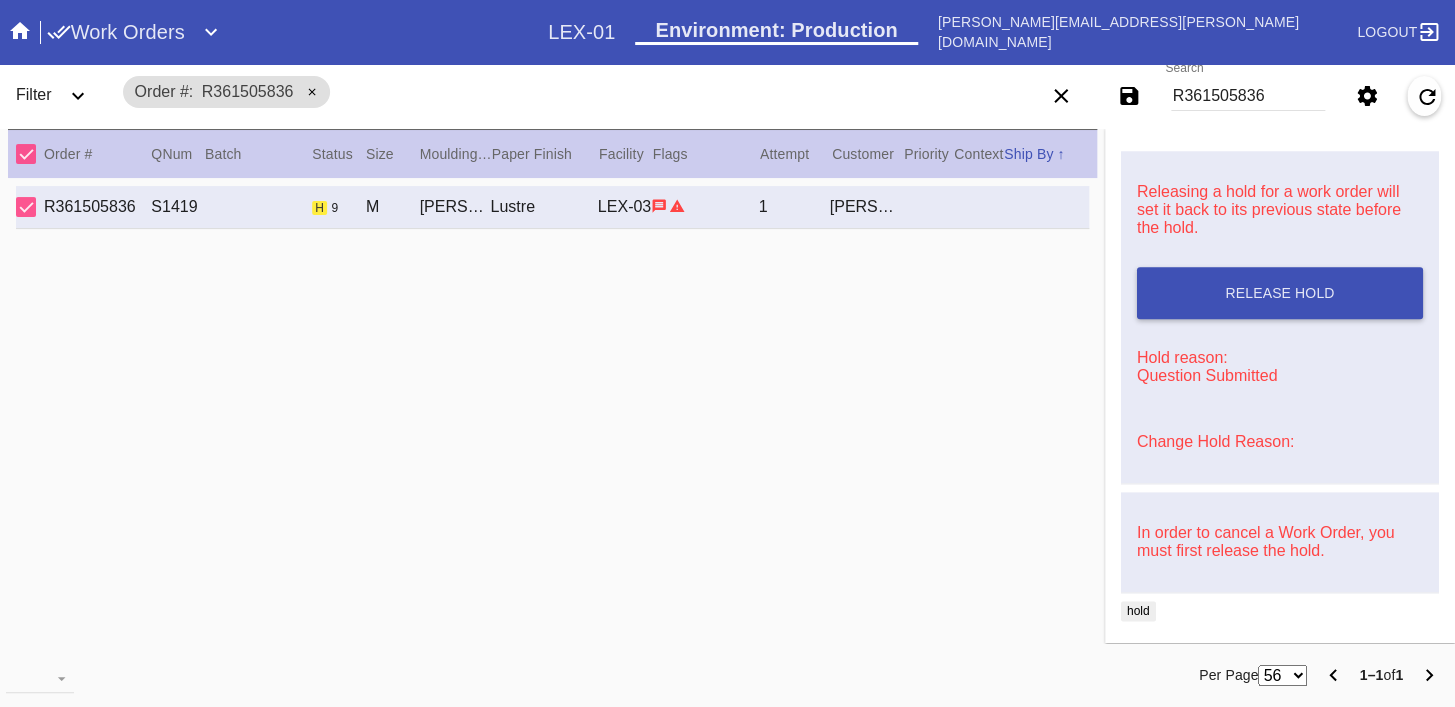 scroll, scrollTop: 886, scrollLeft: 0, axis: vertical 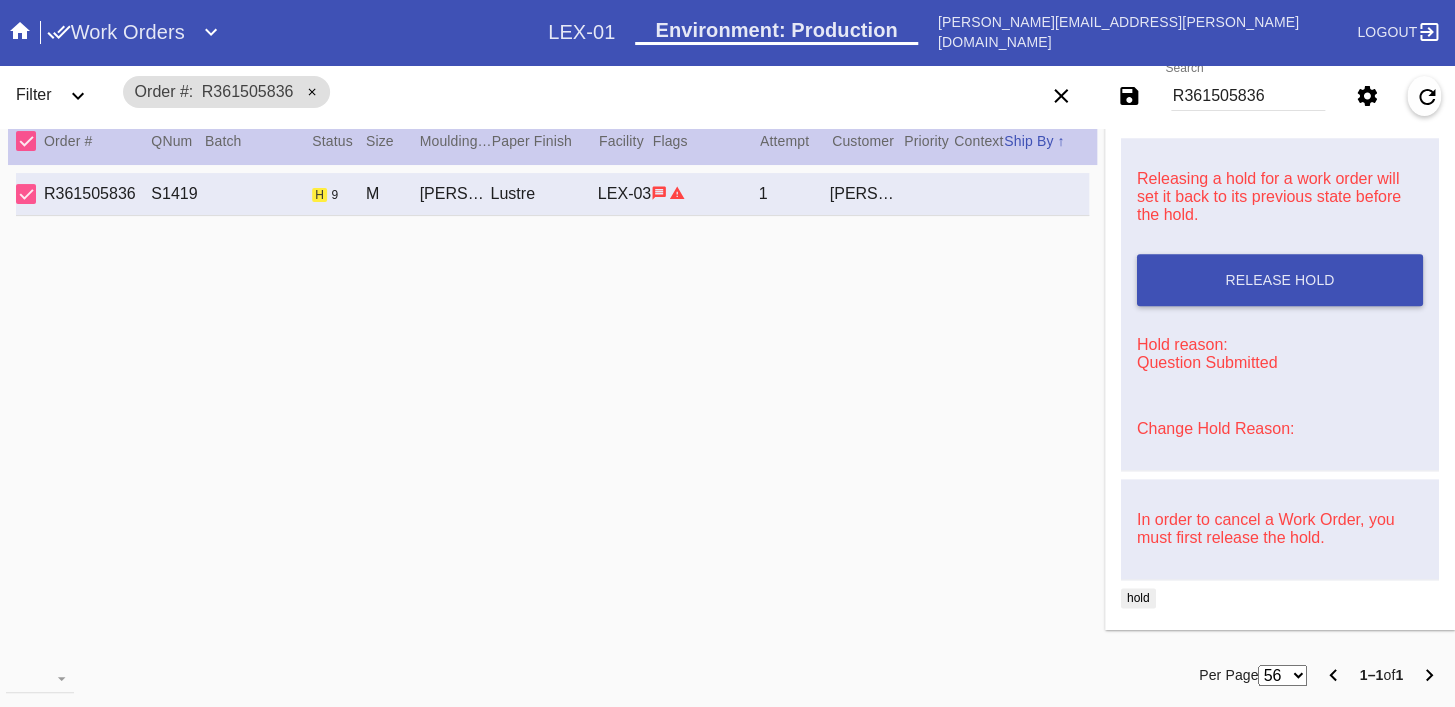 click on "Change Hold Reason:" at bounding box center (1215, 428) 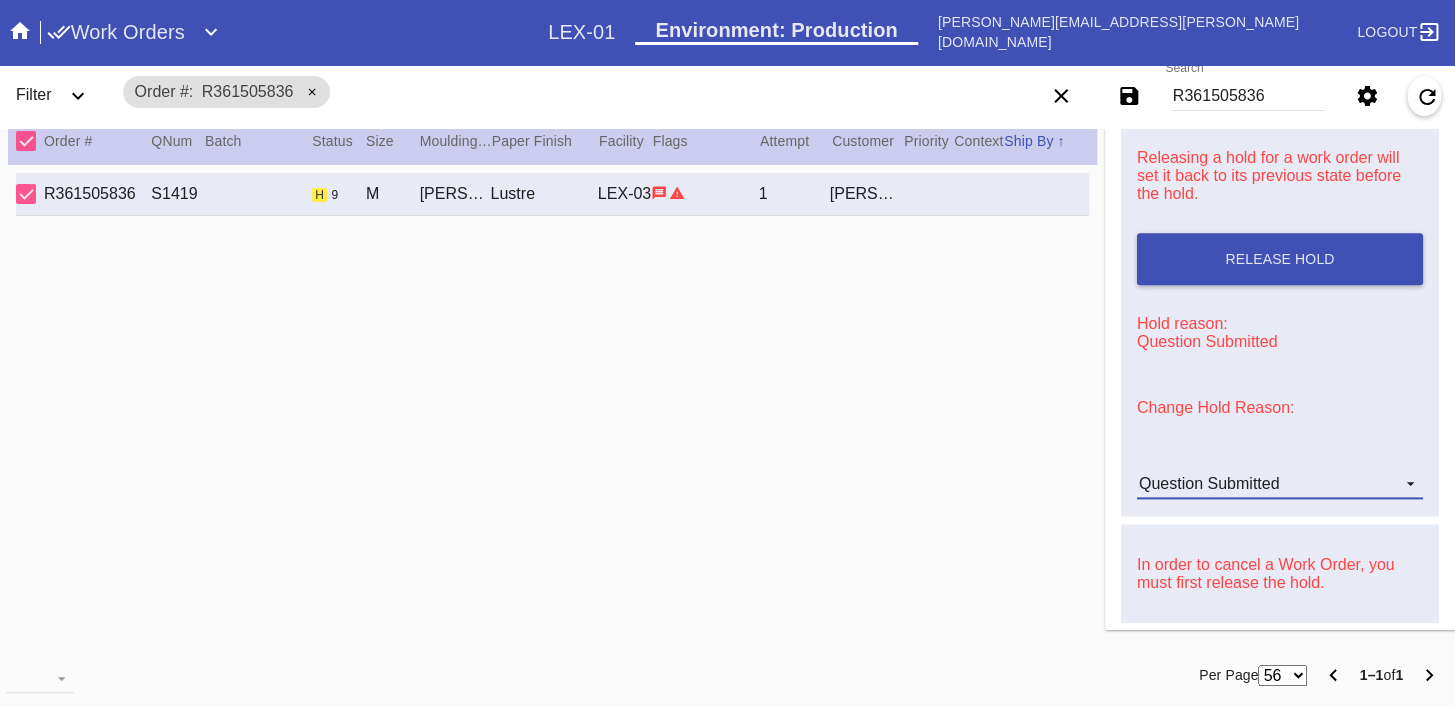 click on "Question Submitted" at bounding box center [1209, 483] 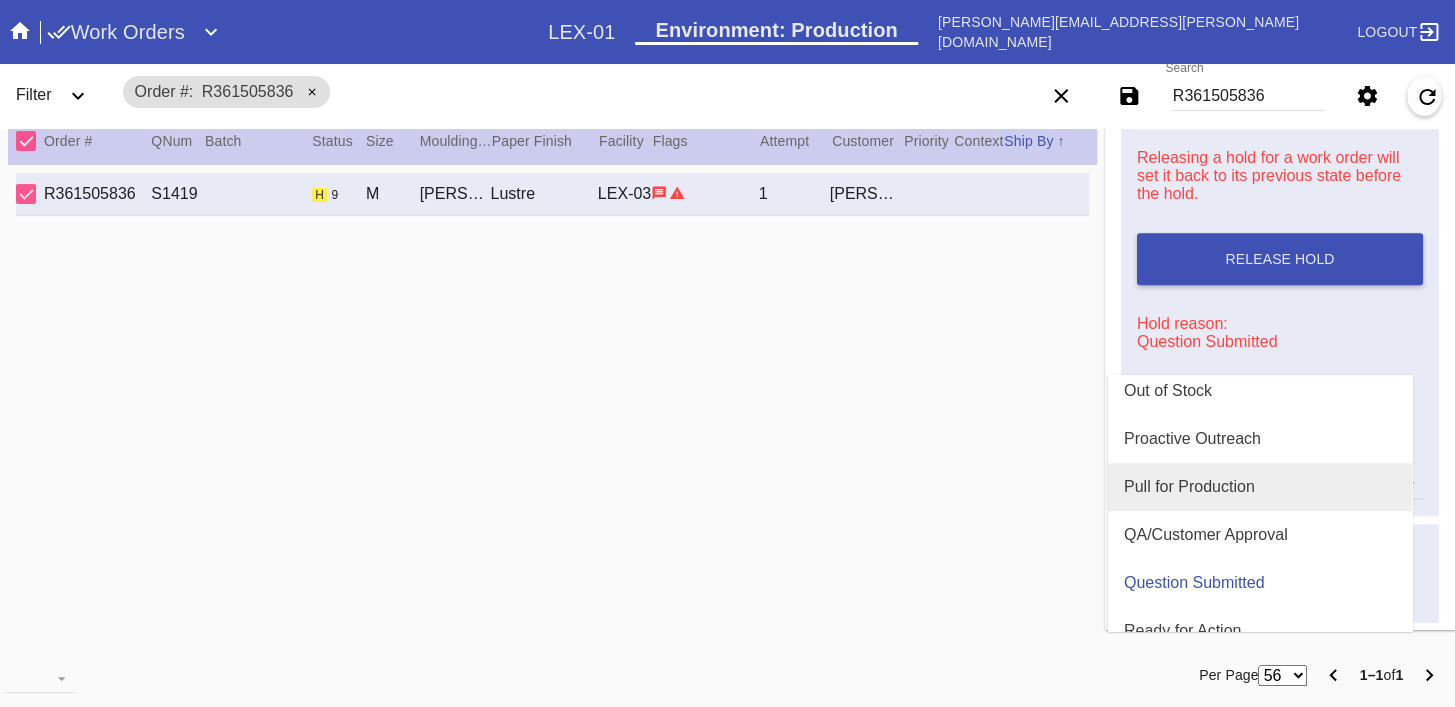 scroll, scrollTop: 525, scrollLeft: 0, axis: vertical 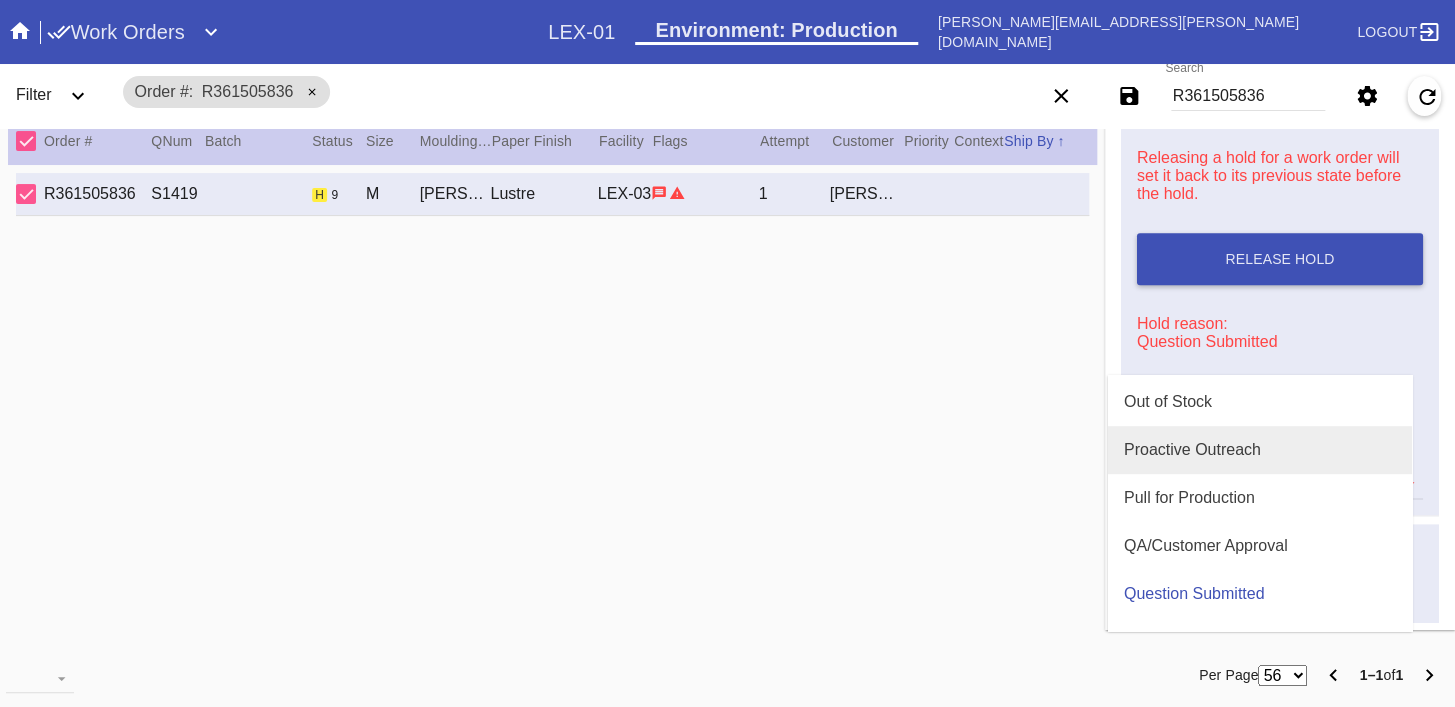 click on "Proactive Outreach" at bounding box center [1192, 450] 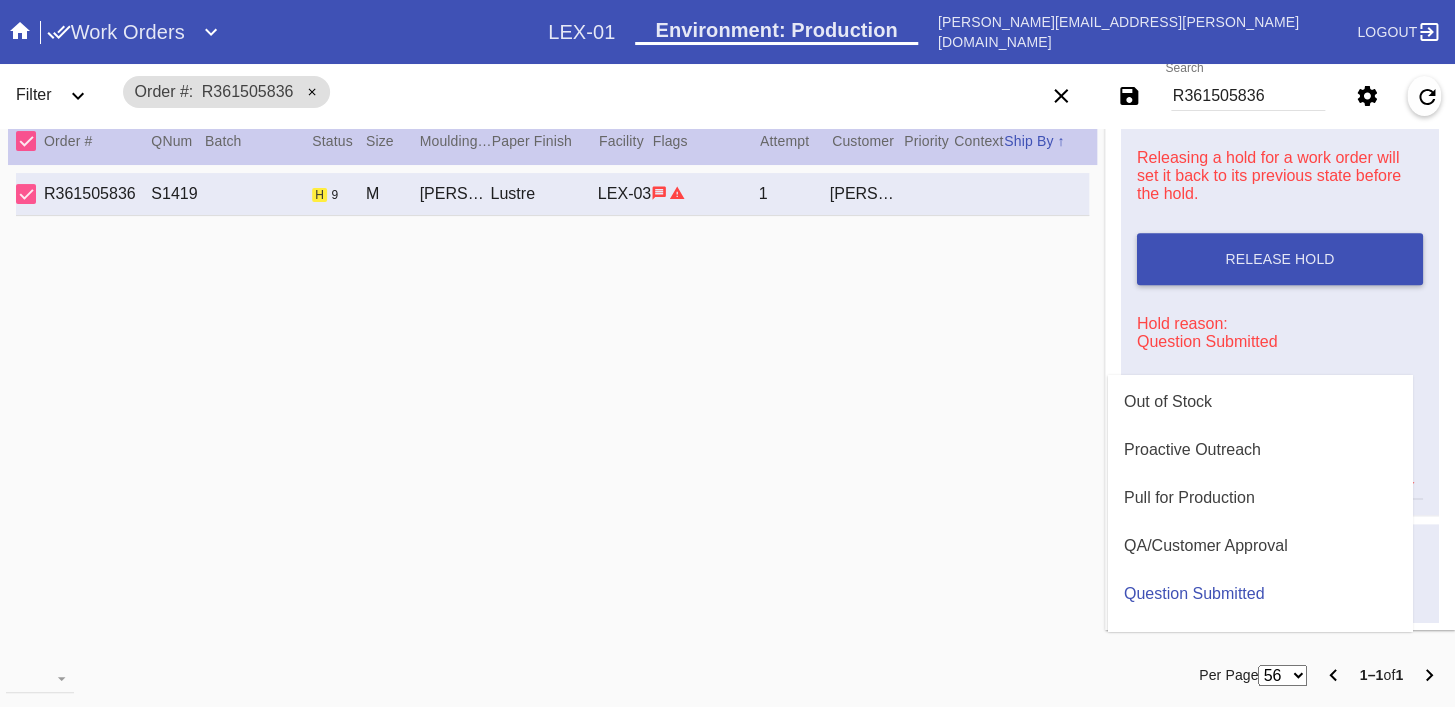 type 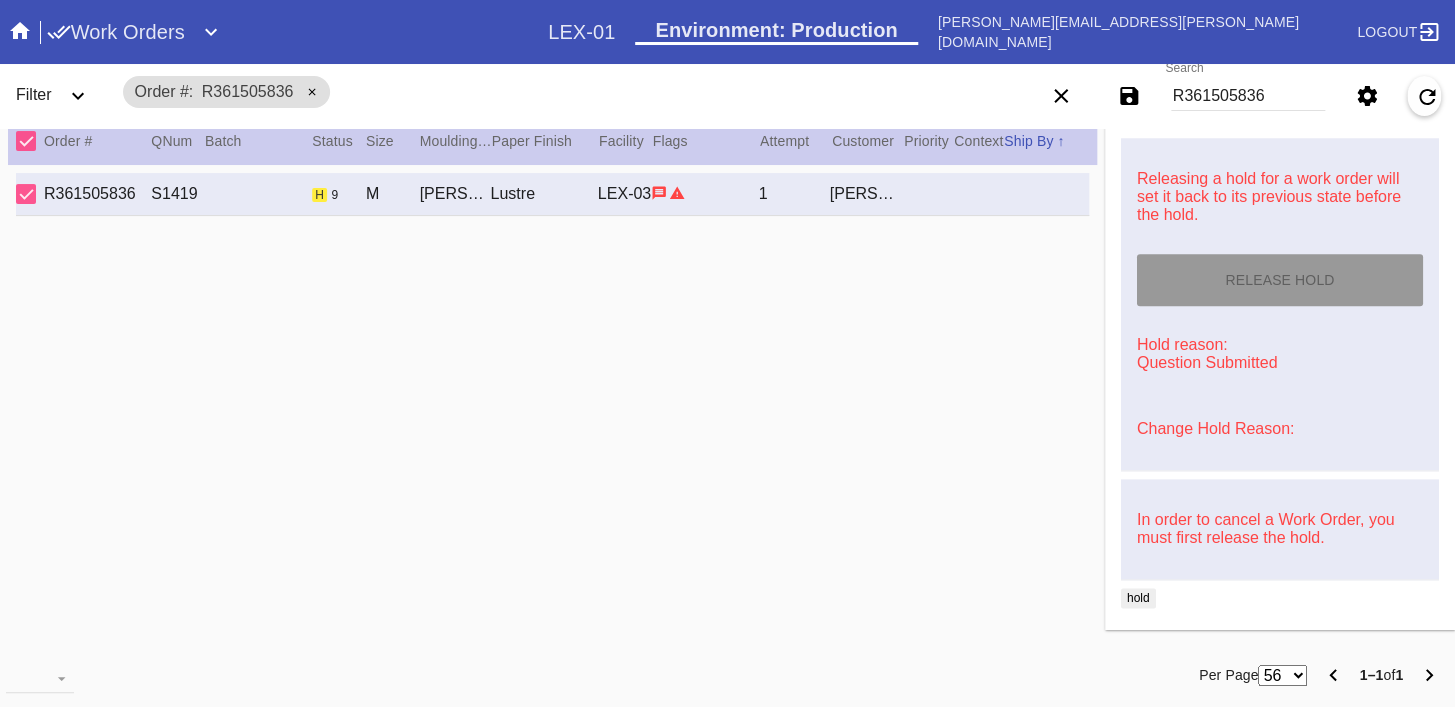 type on "[DATE]" 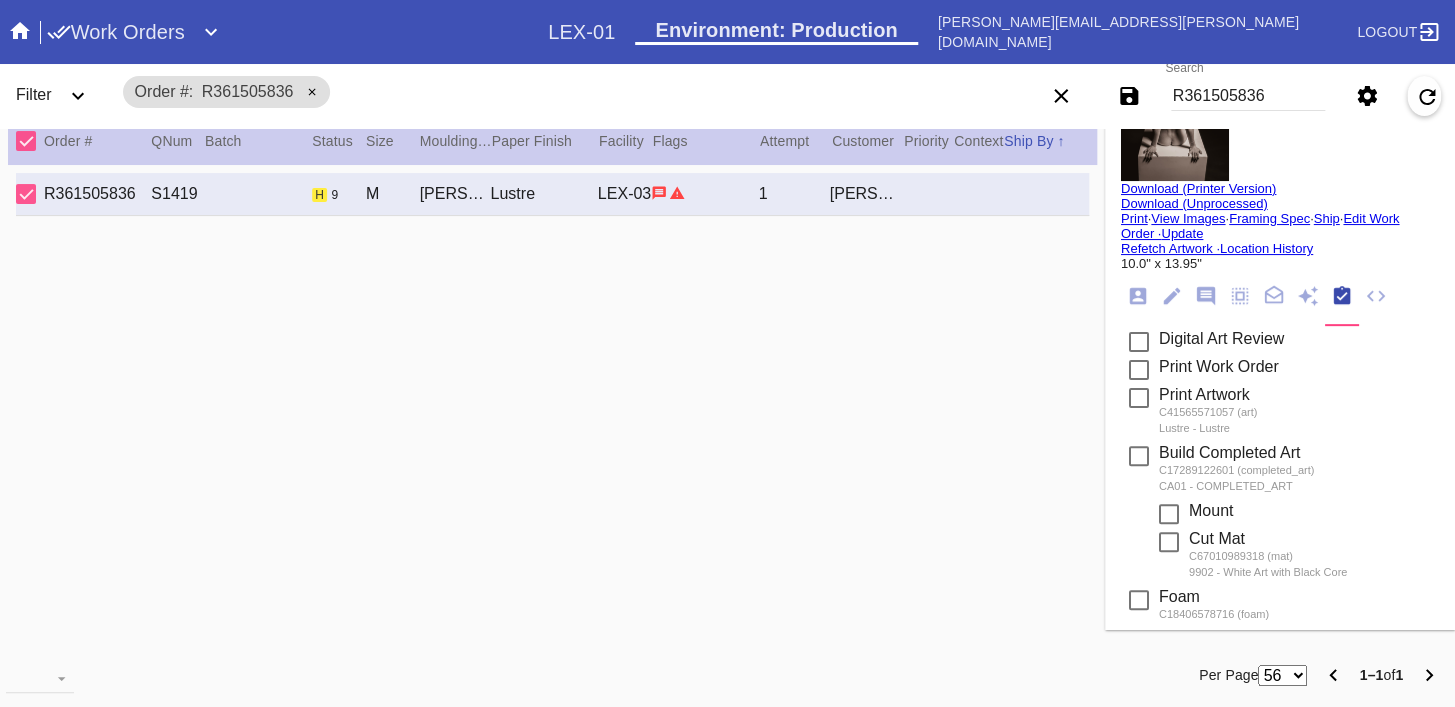scroll, scrollTop: 0, scrollLeft: 0, axis: both 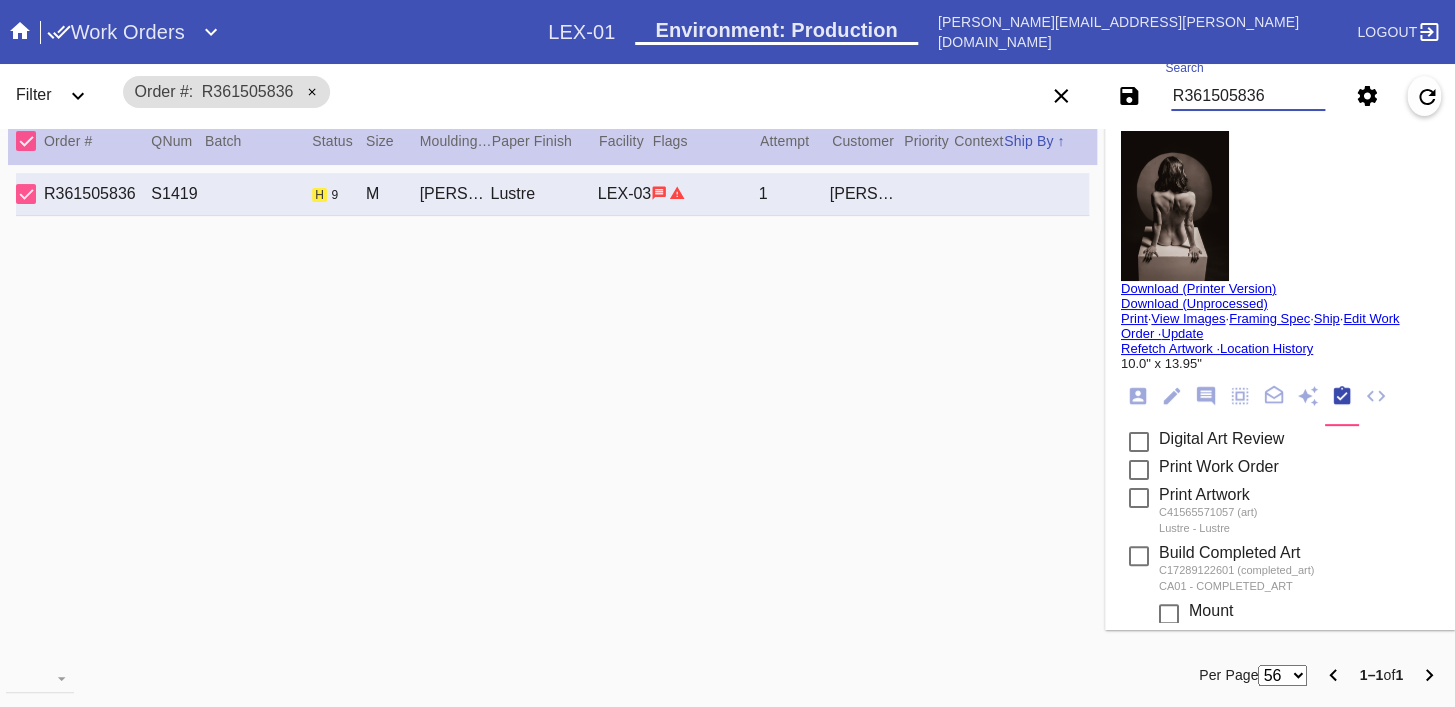 click on "R361505836" at bounding box center (1248, 96) 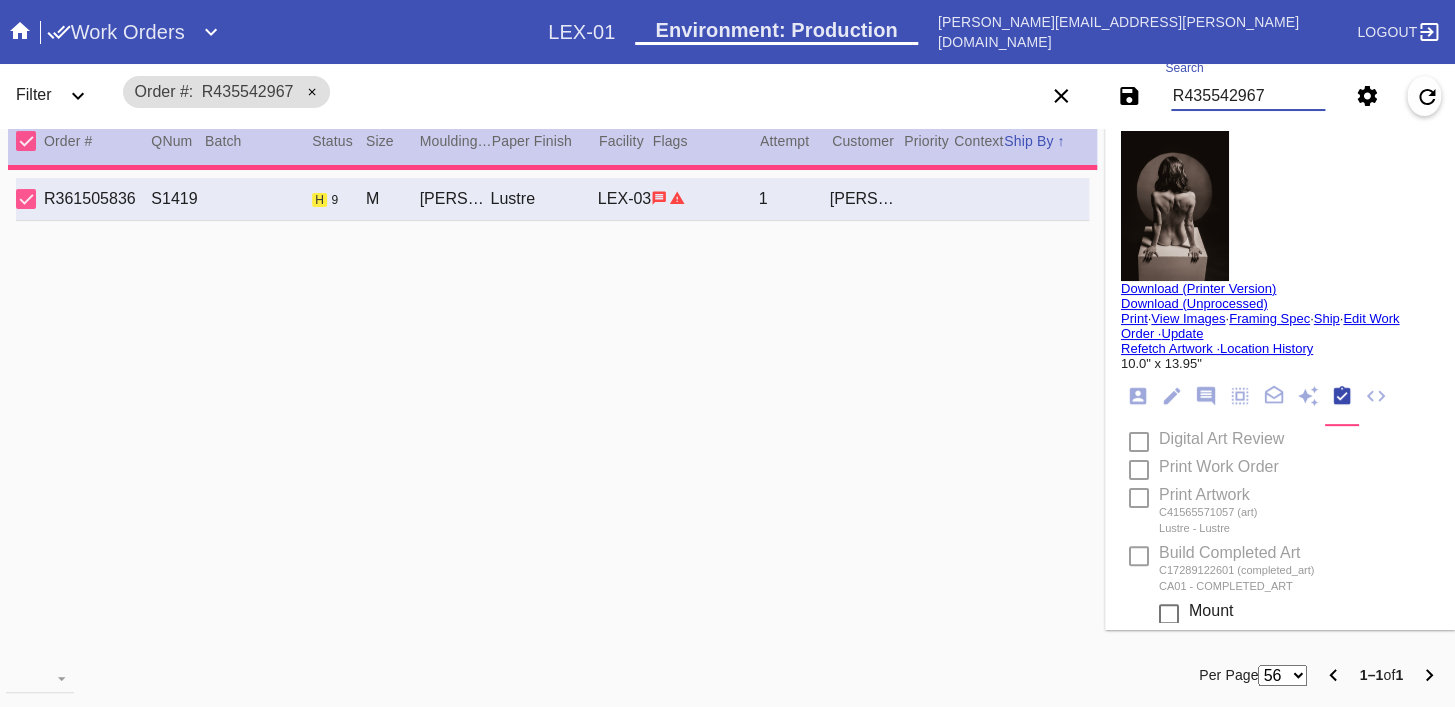 type on "***HPO - DEADLINE 6/27 - Must be approved by CA team to ship. ***" 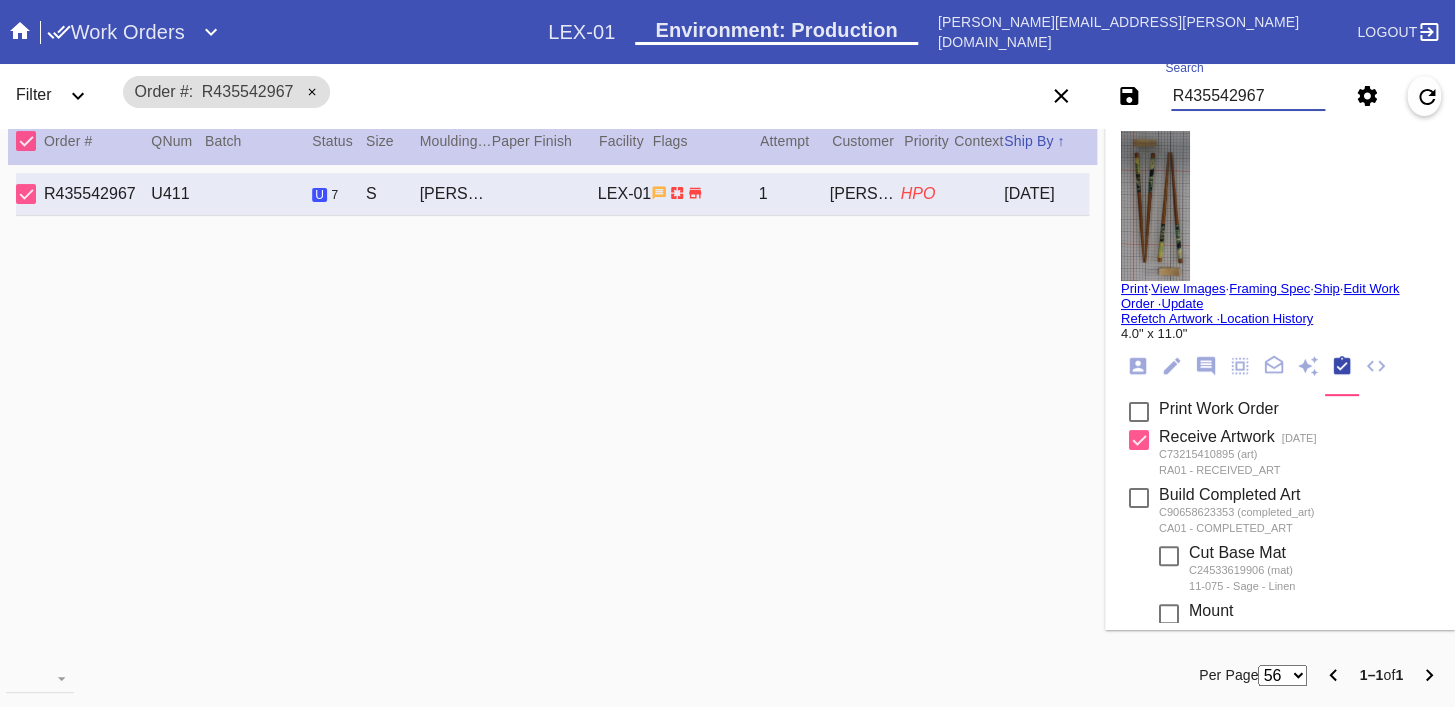 click at bounding box center [1155, 206] 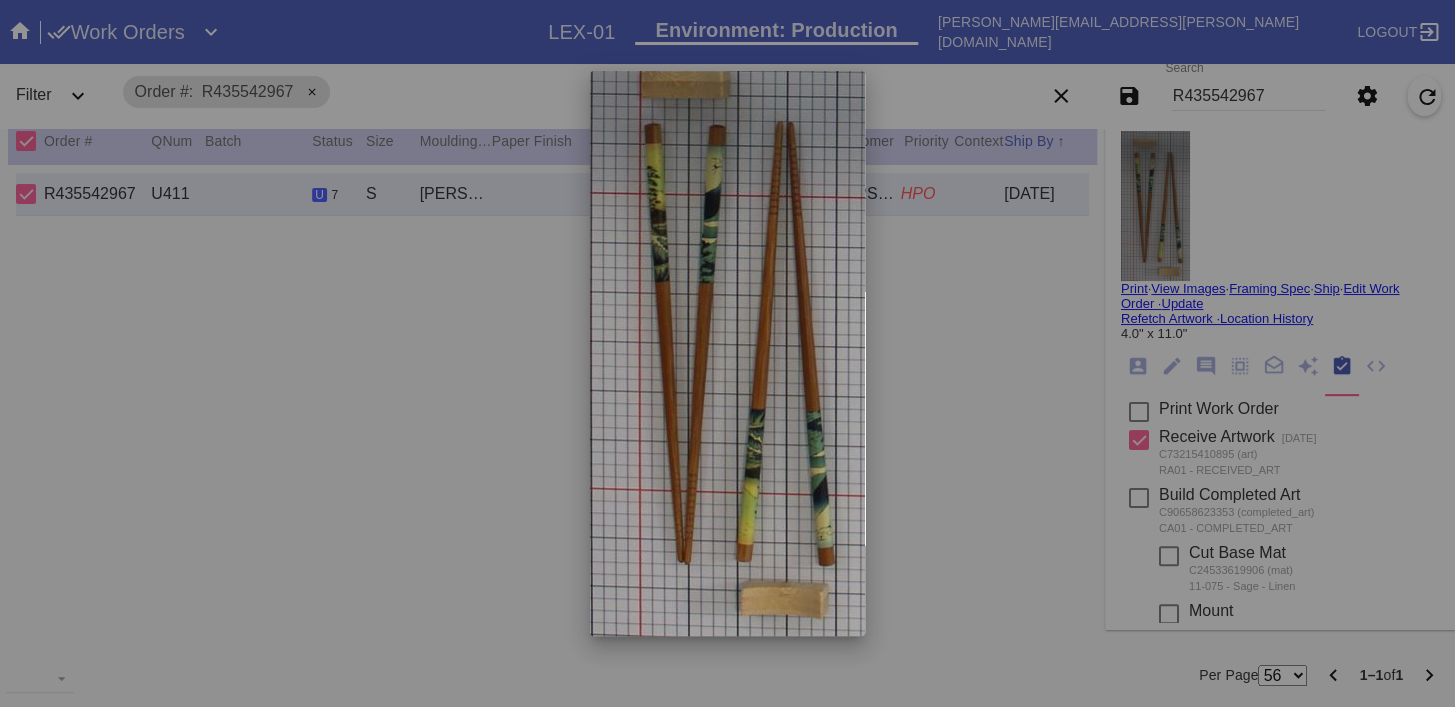 scroll, scrollTop: 0, scrollLeft: 0, axis: both 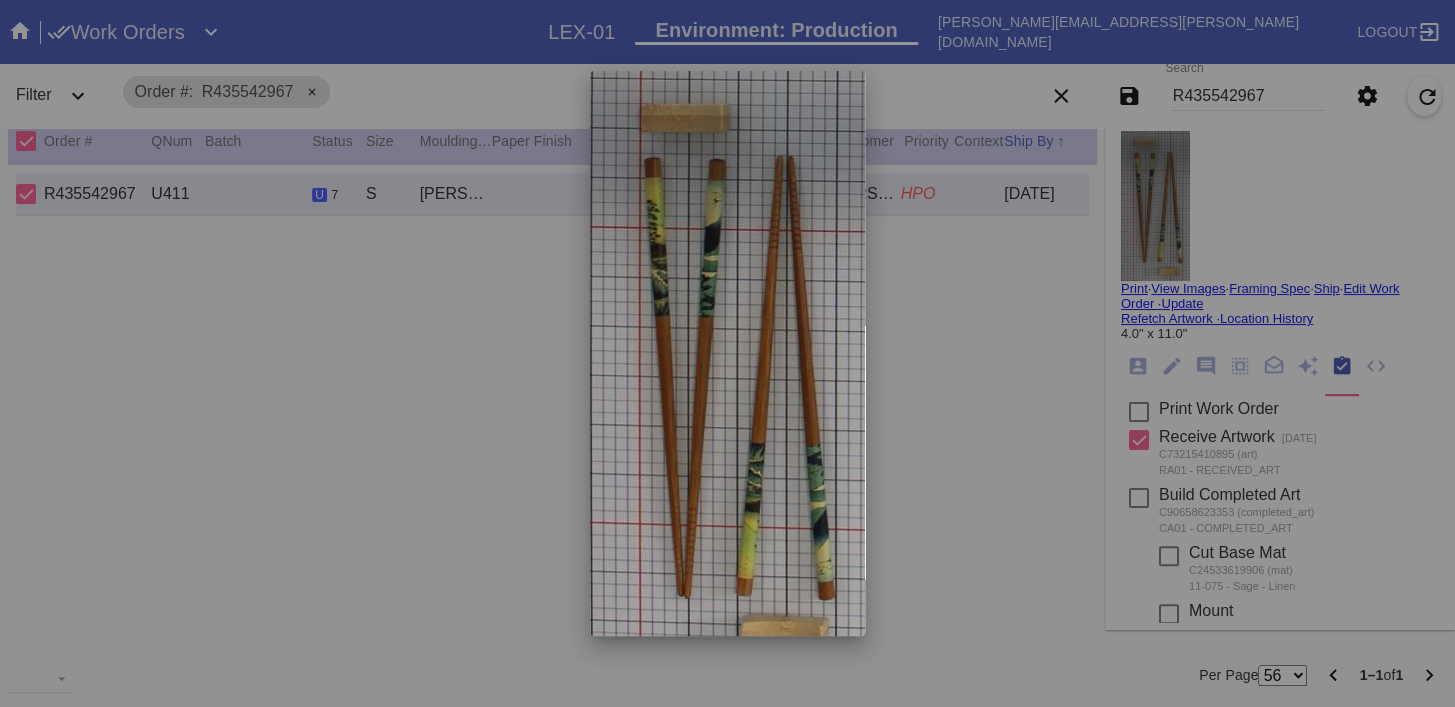 click at bounding box center (727, 353) 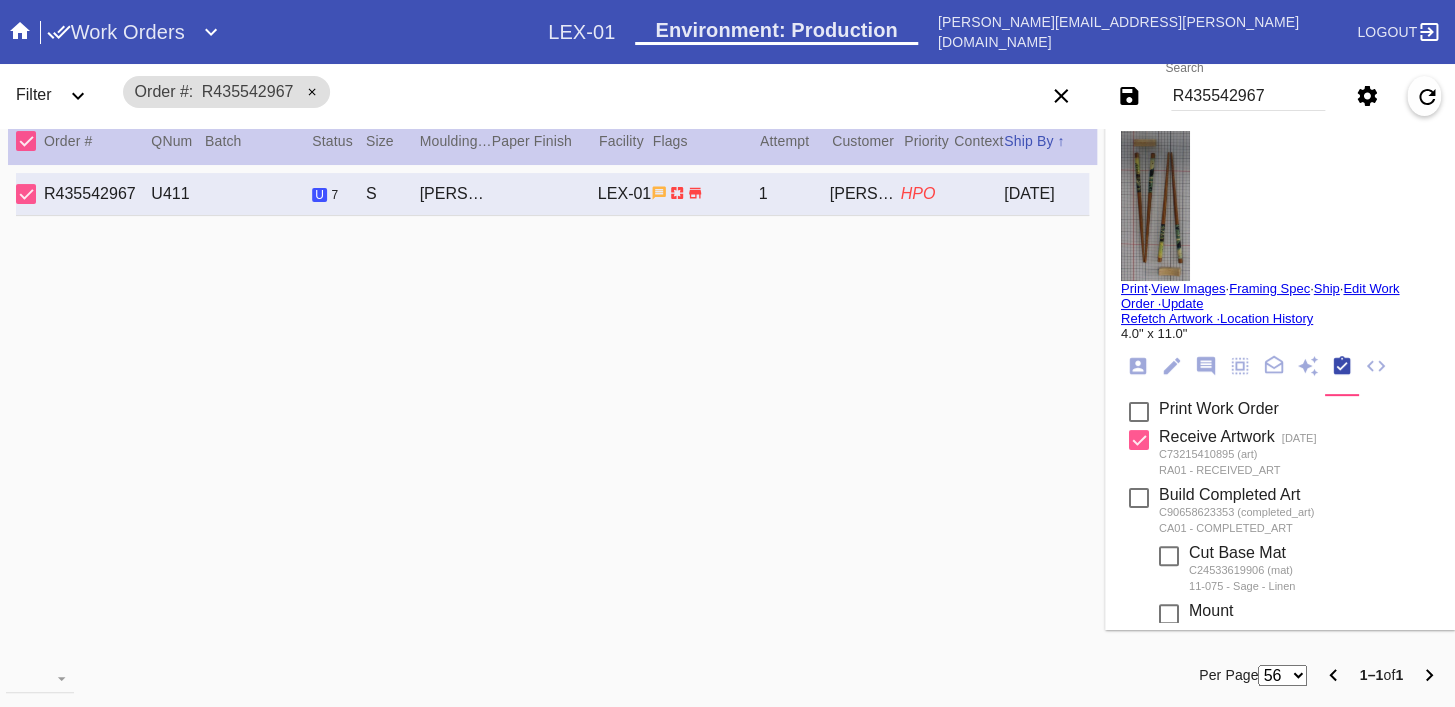 scroll, scrollTop: 0, scrollLeft: 0, axis: both 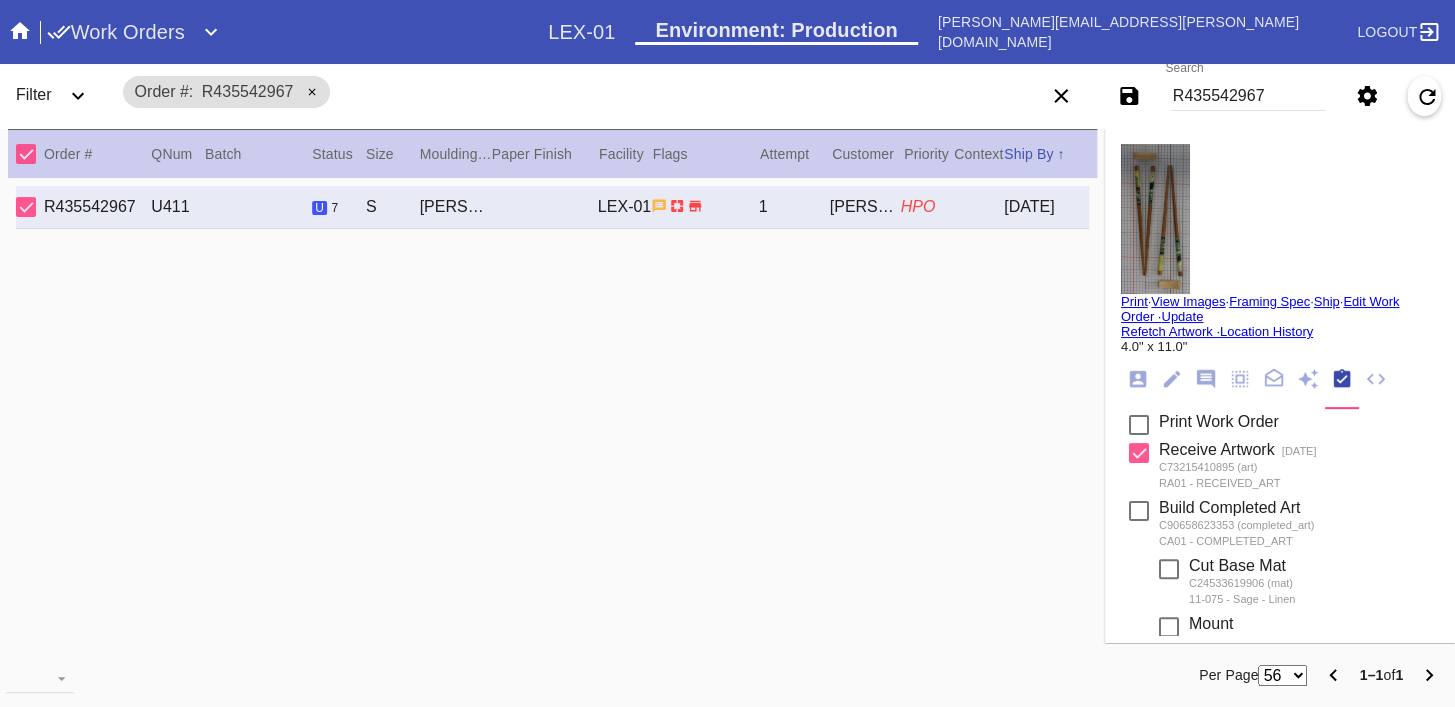 click on "R435542967" at bounding box center [1248, 96] 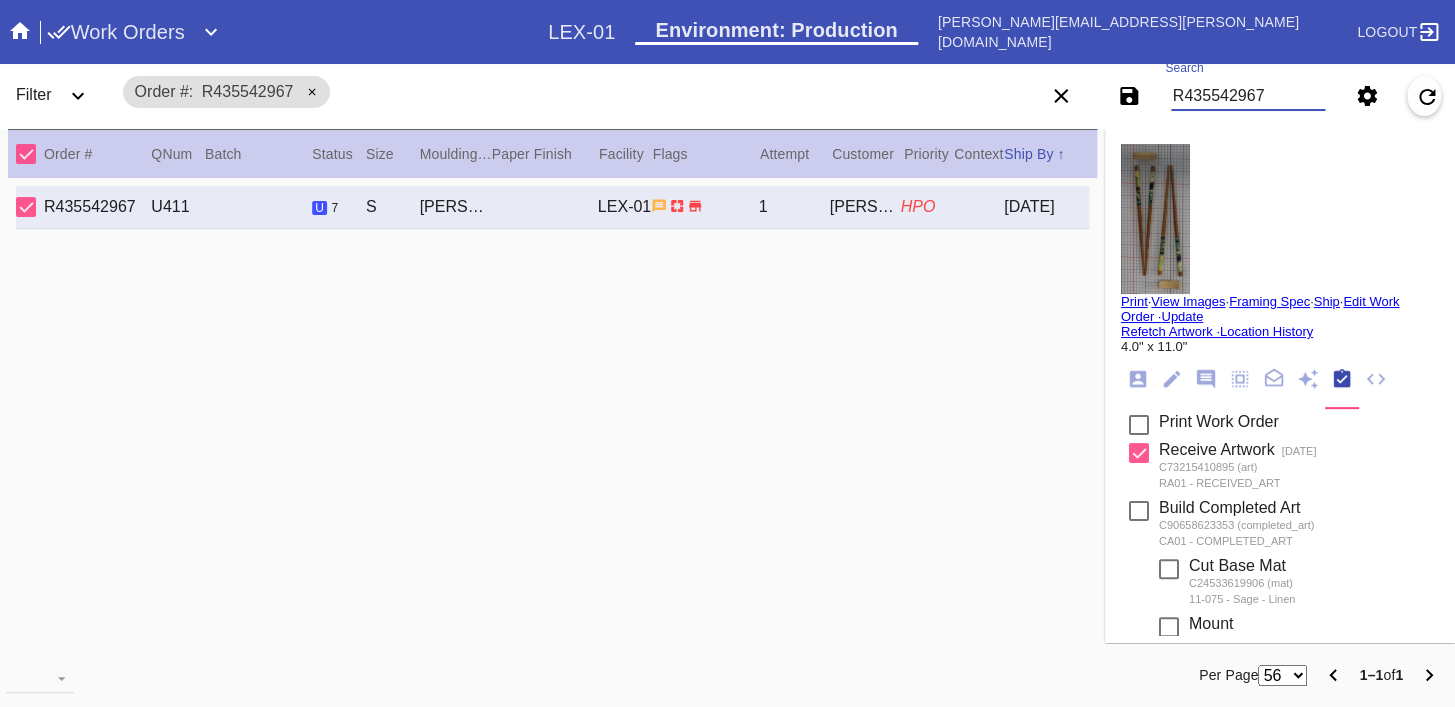 click on "R435542967" at bounding box center (1248, 96) 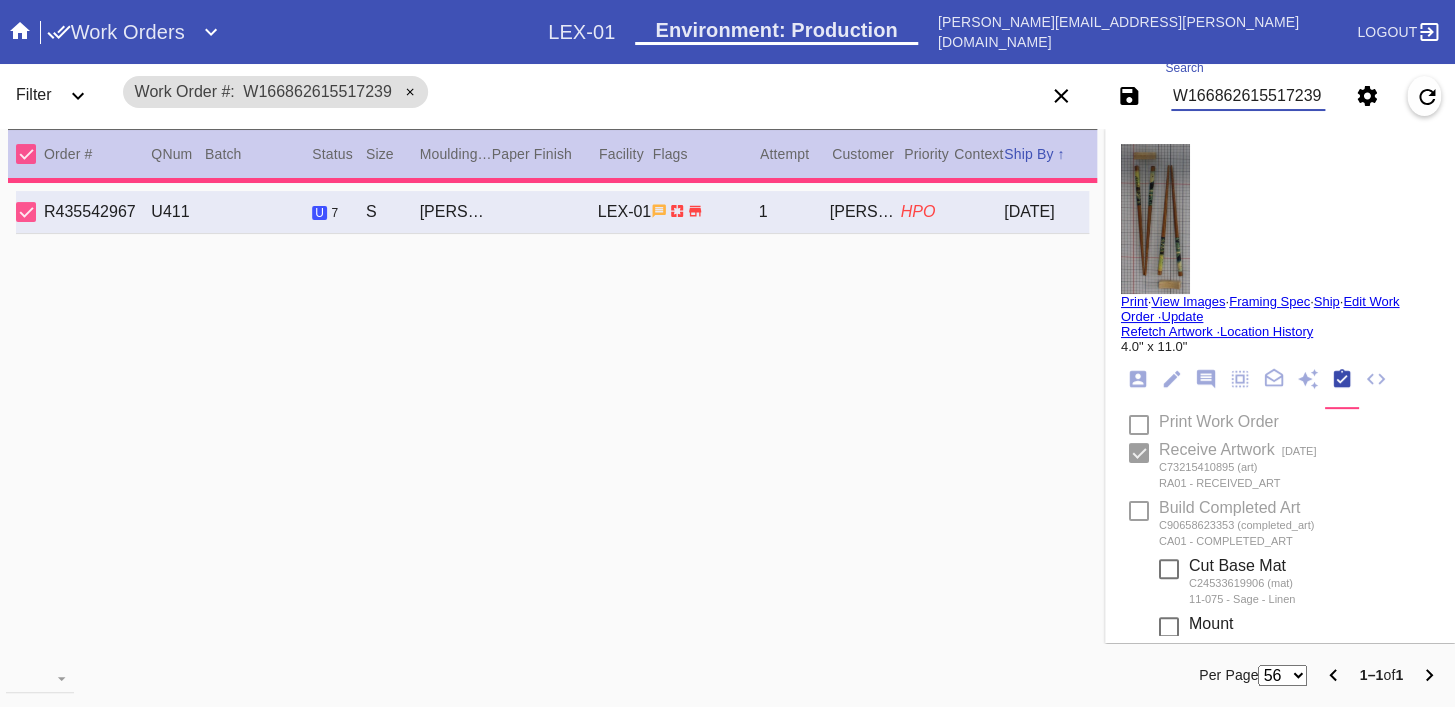 type 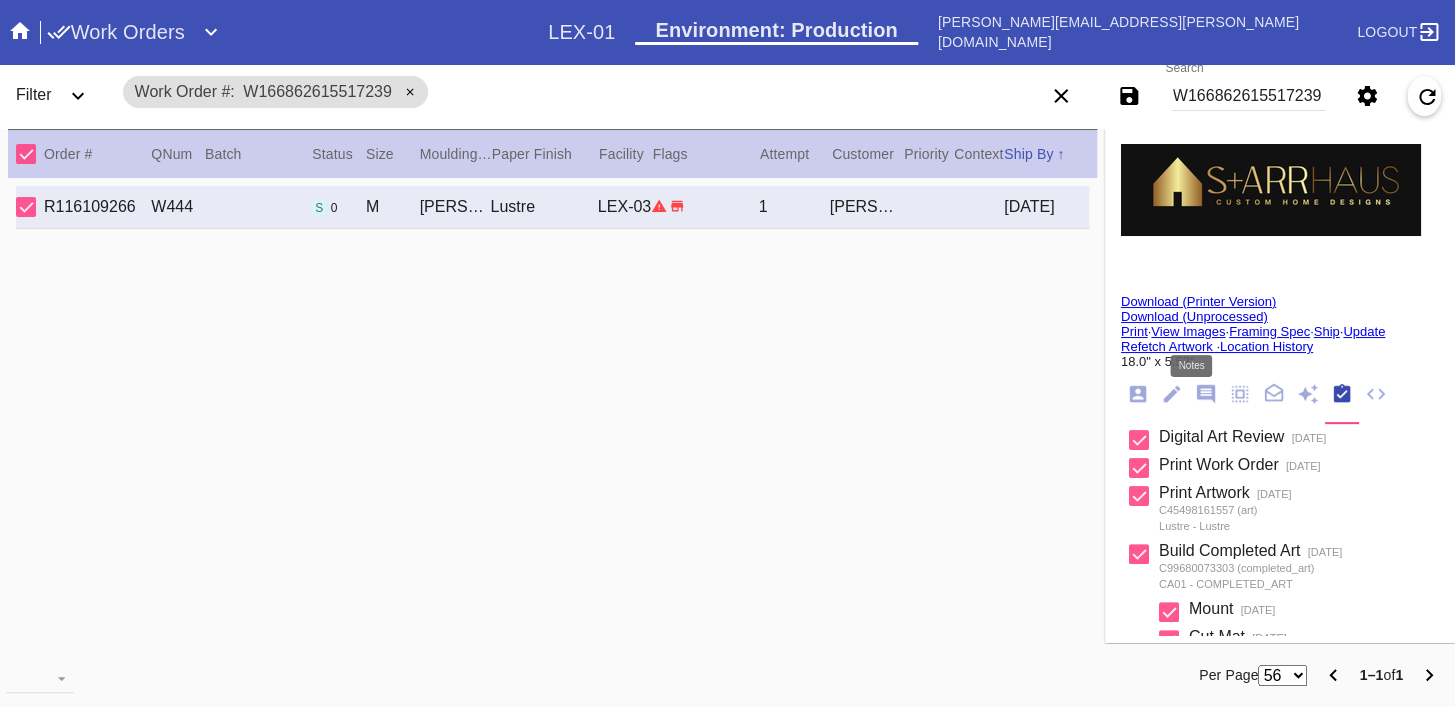 click 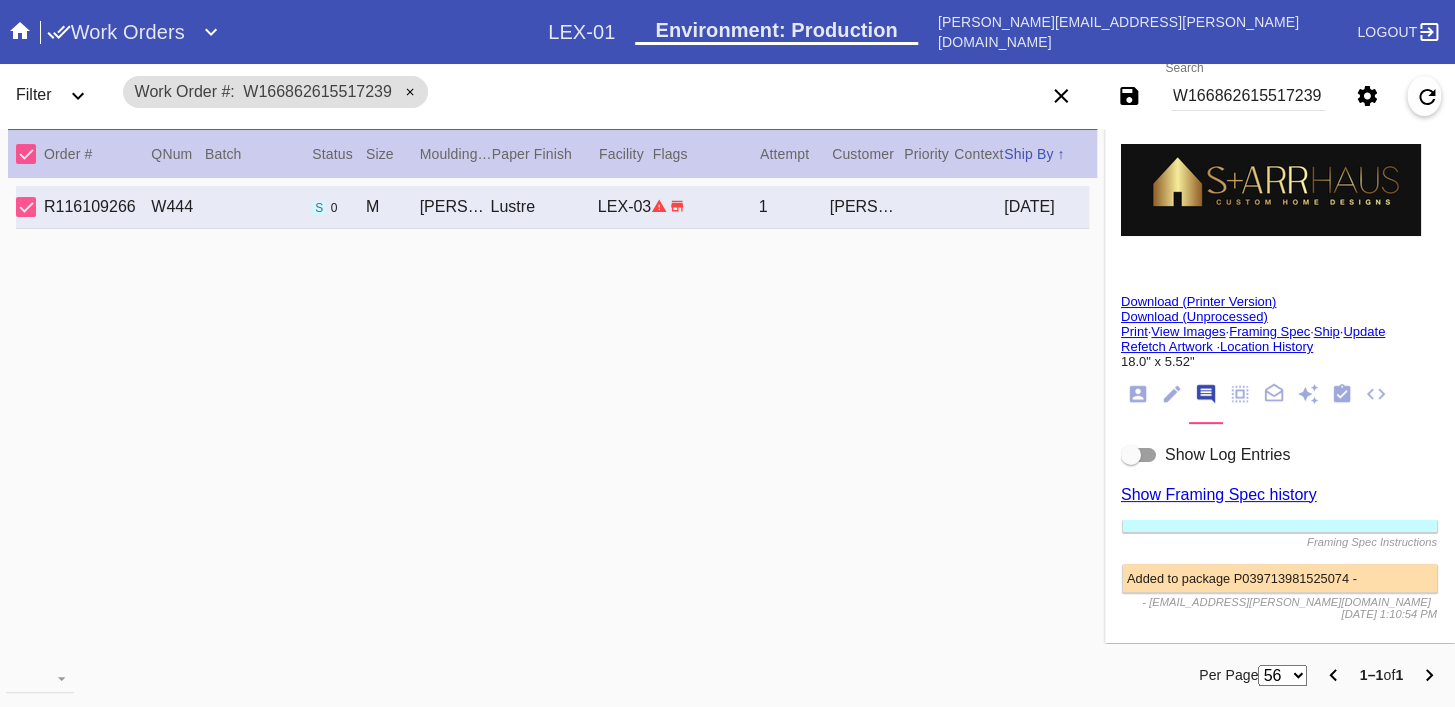 scroll, scrollTop: 110, scrollLeft: 0, axis: vertical 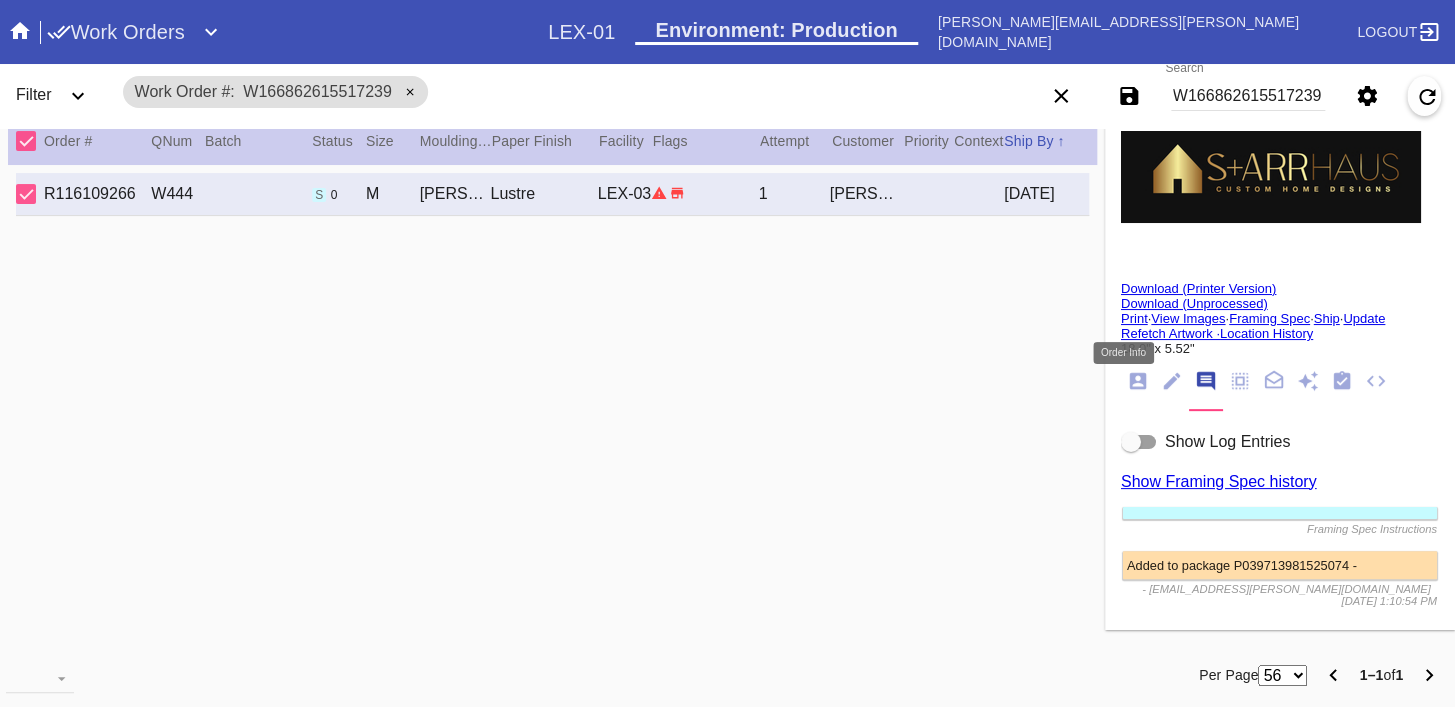 click 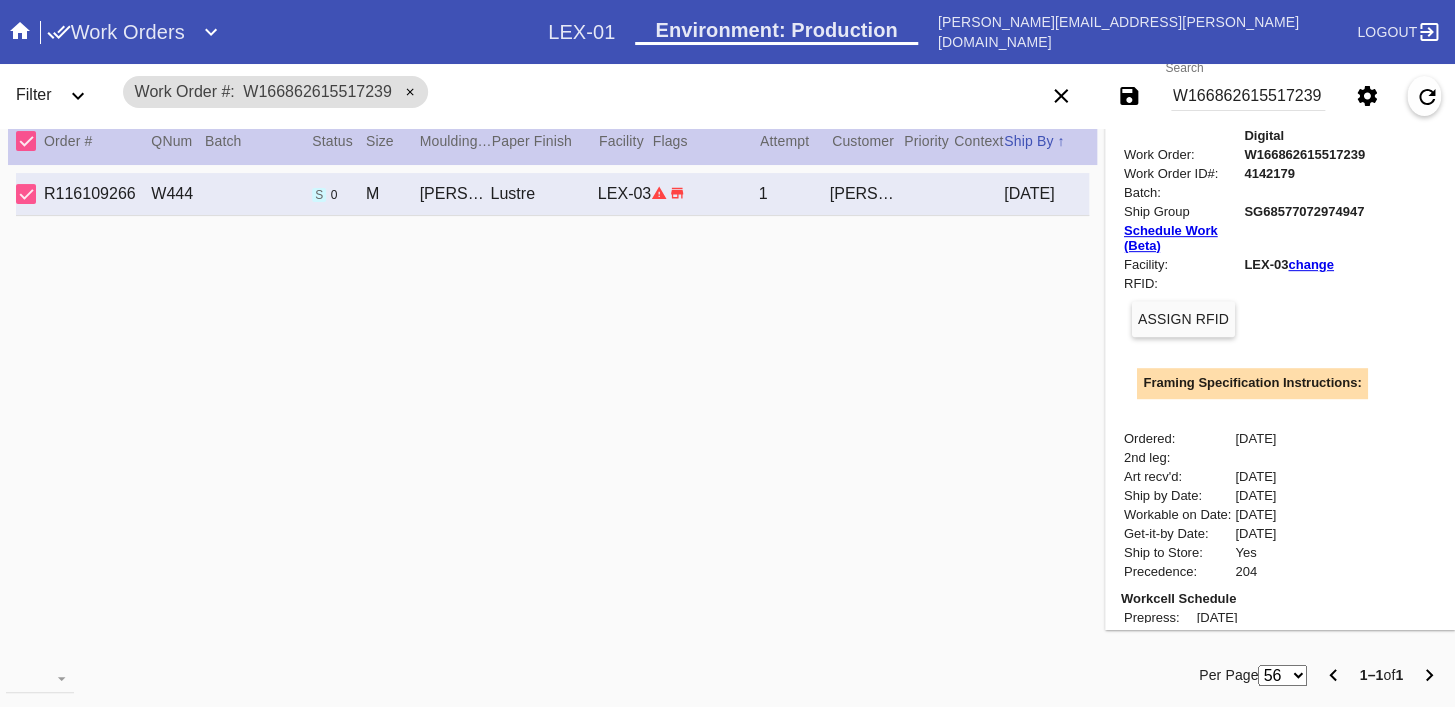 scroll, scrollTop: 0, scrollLeft: 0, axis: both 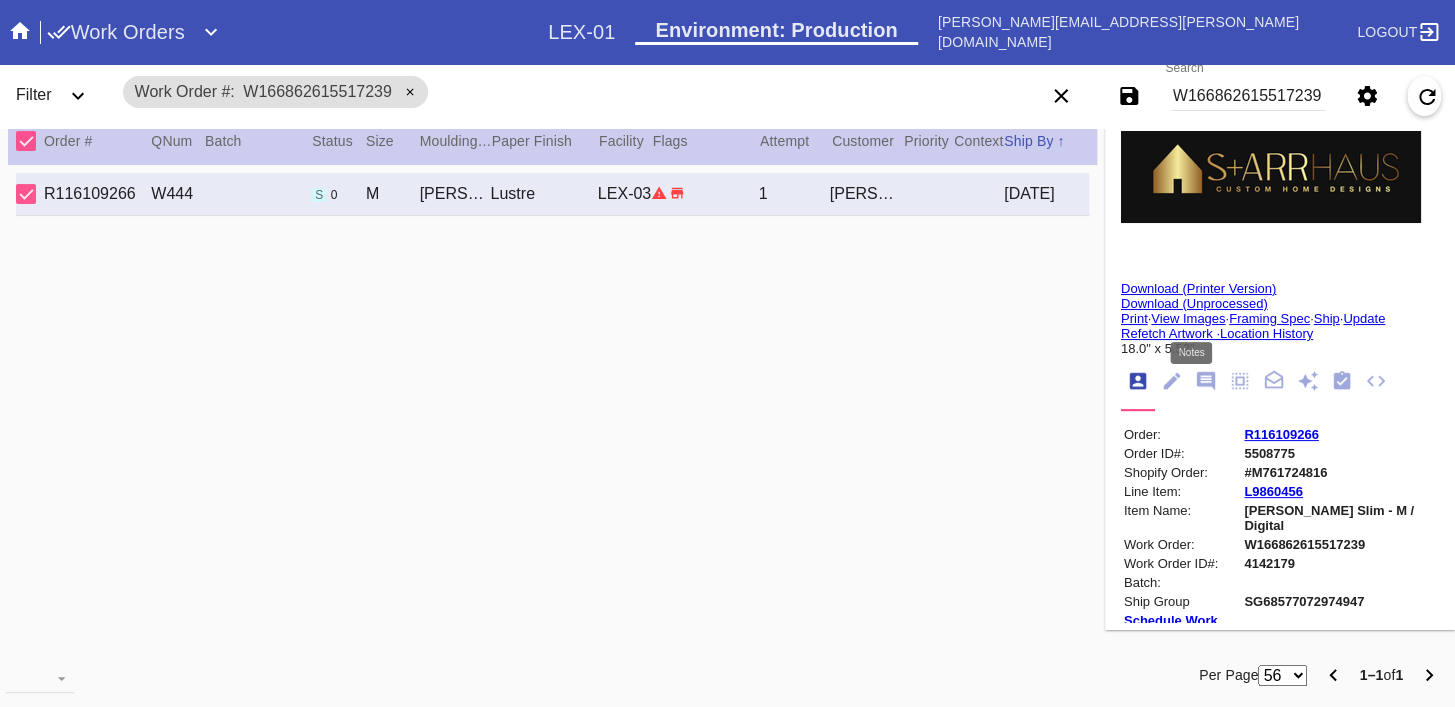 click 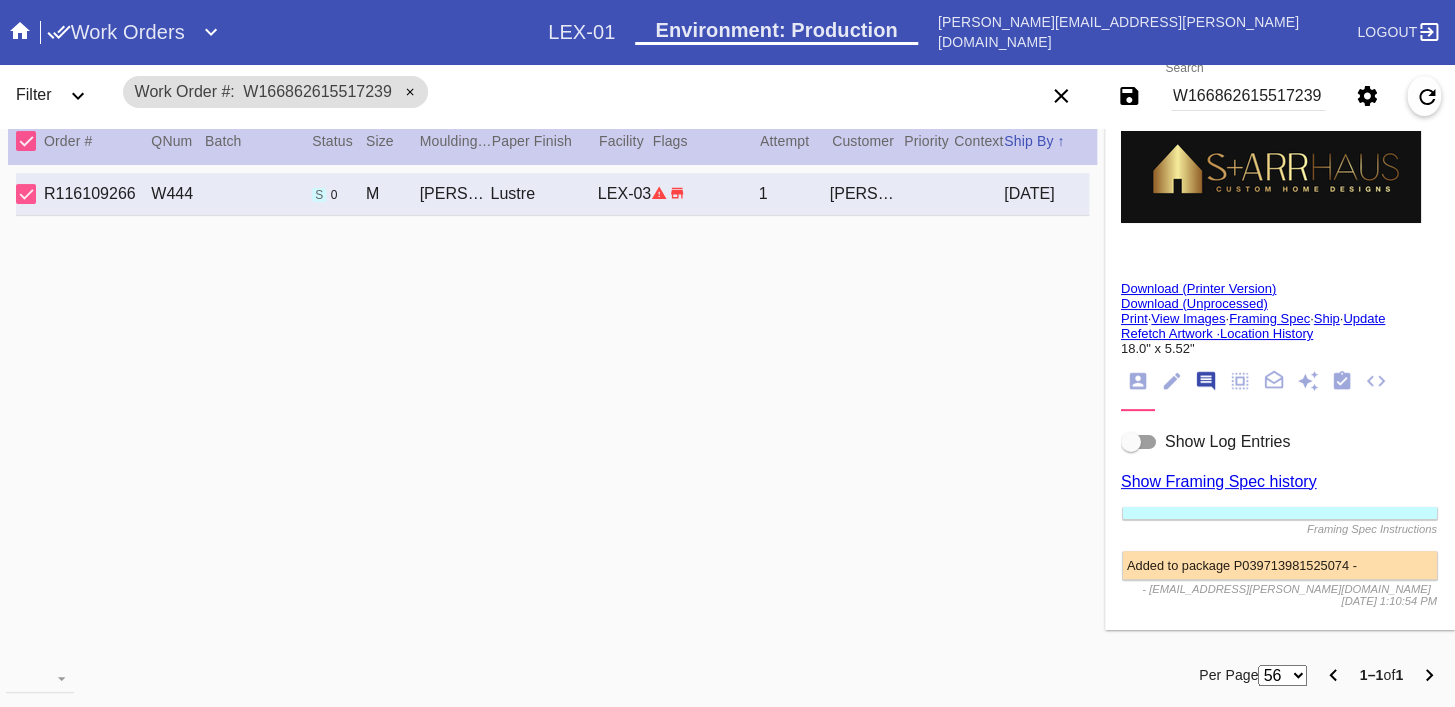 scroll, scrollTop: 123, scrollLeft: 0, axis: vertical 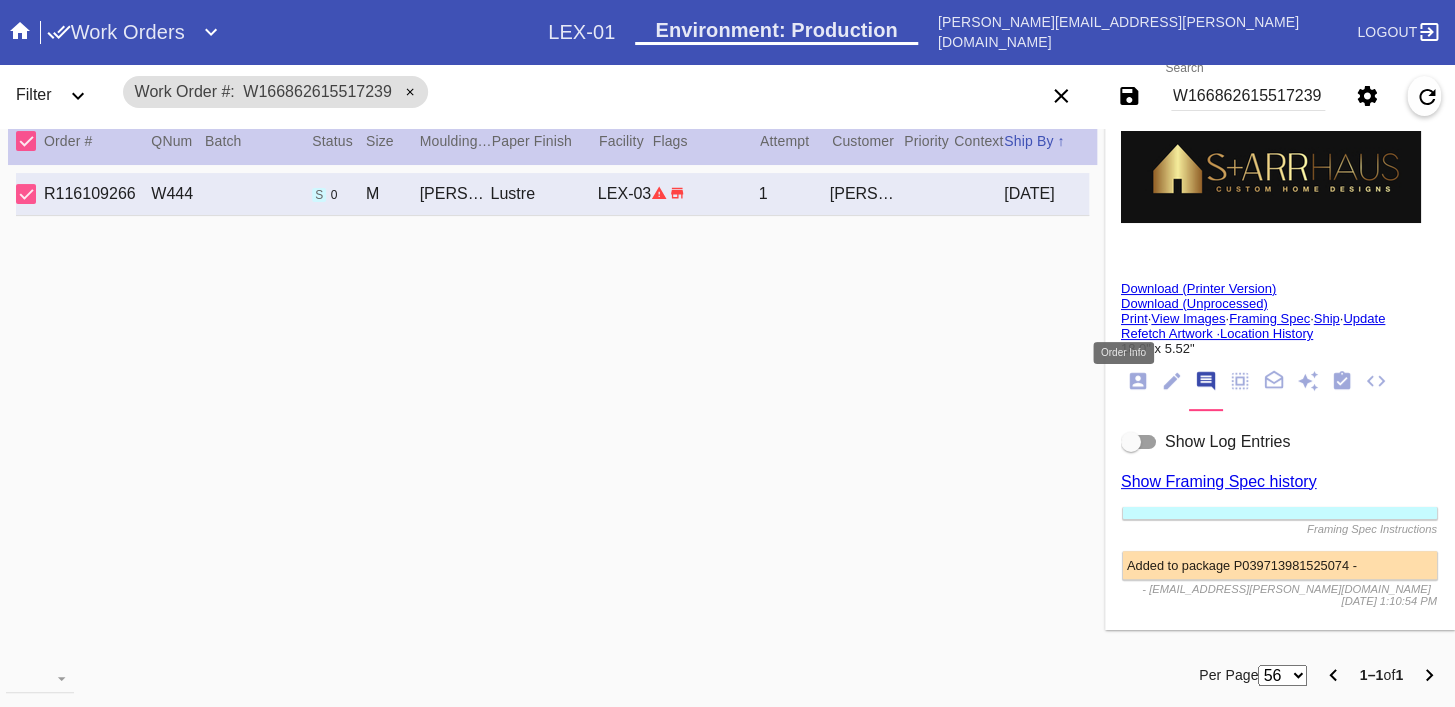click 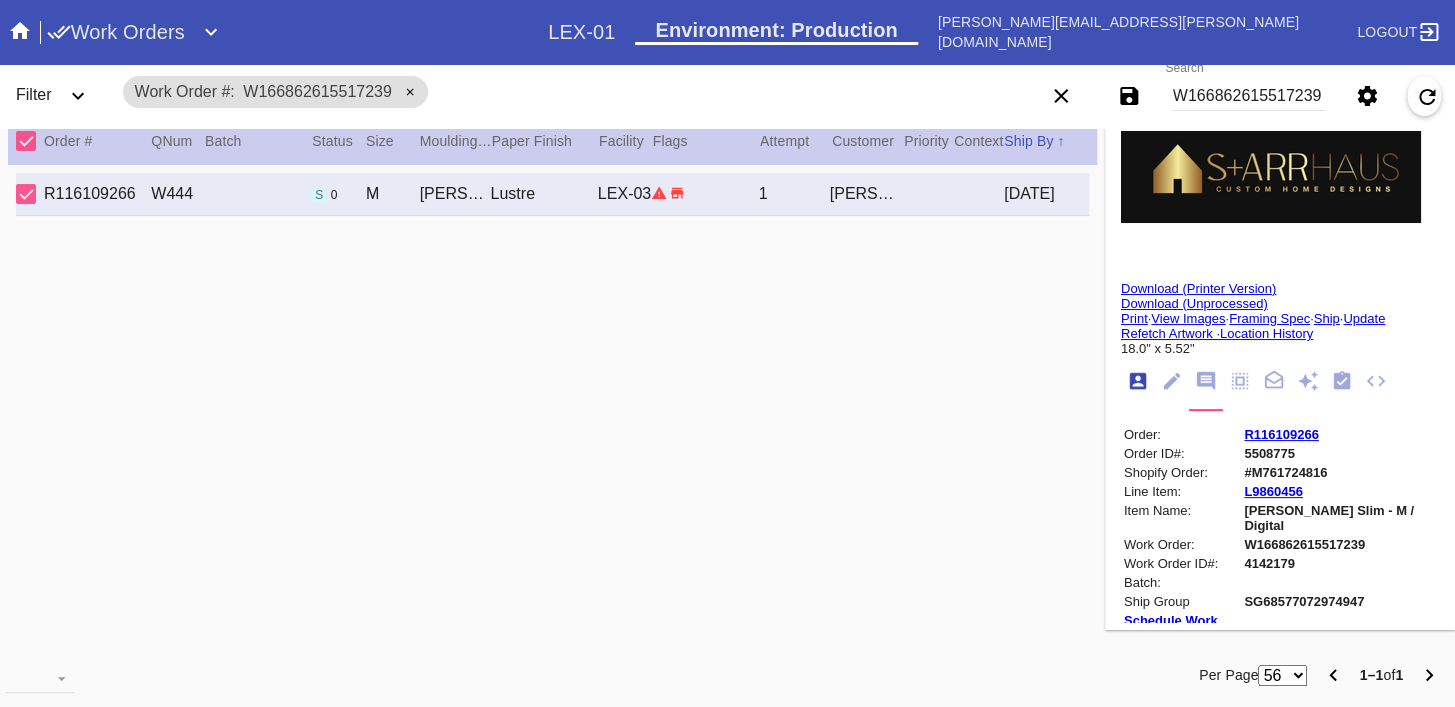 scroll, scrollTop: 24, scrollLeft: 0, axis: vertical 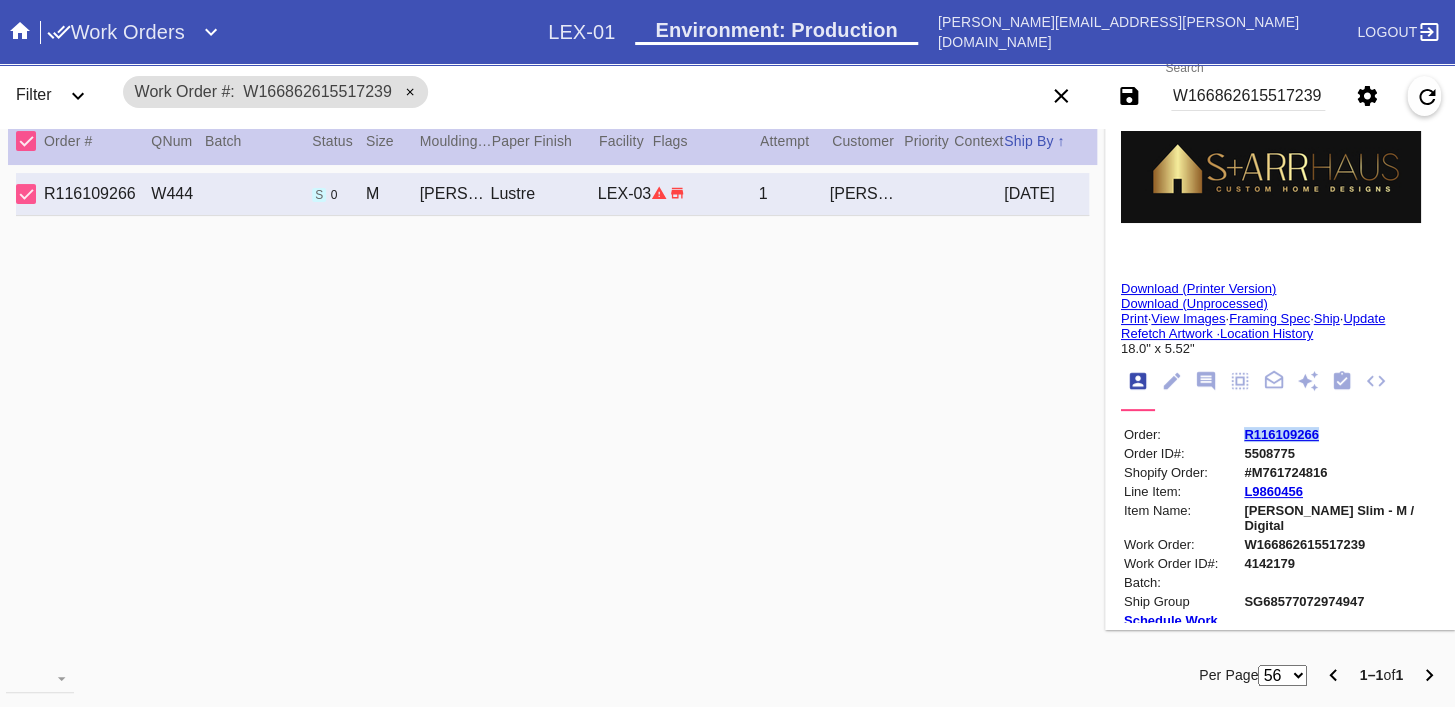 copy on "R116109266" 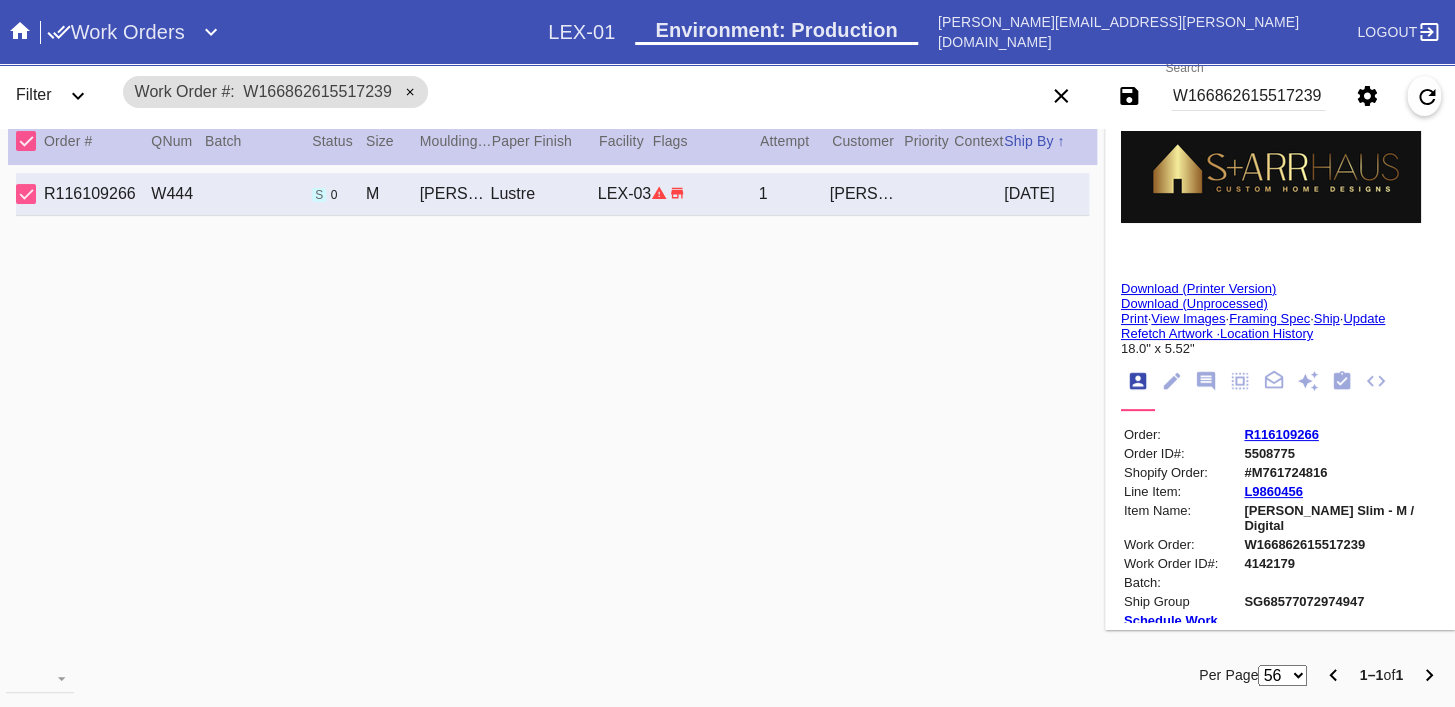 click on "Search W166862615517239" at bounding box center (1248, 96) 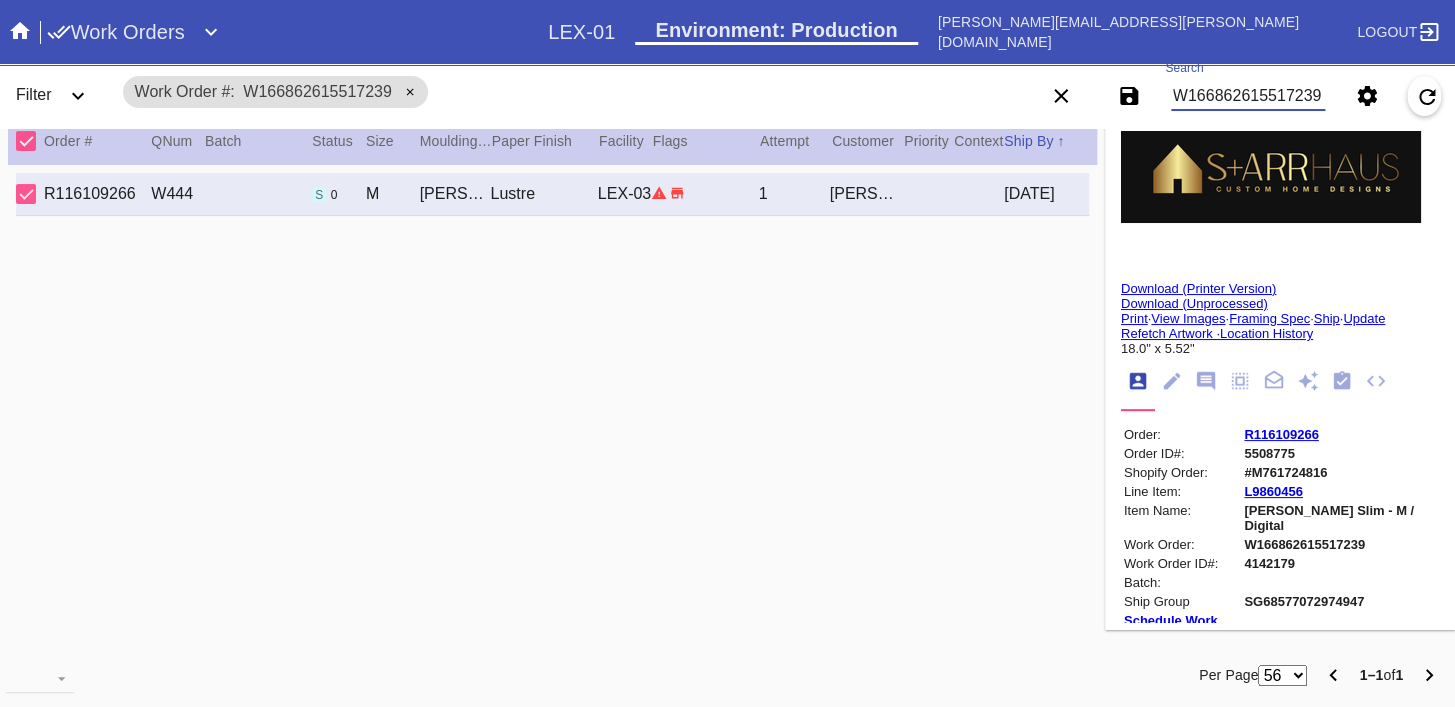 click on "W166862615517239" at bounding box center (1248, 96) 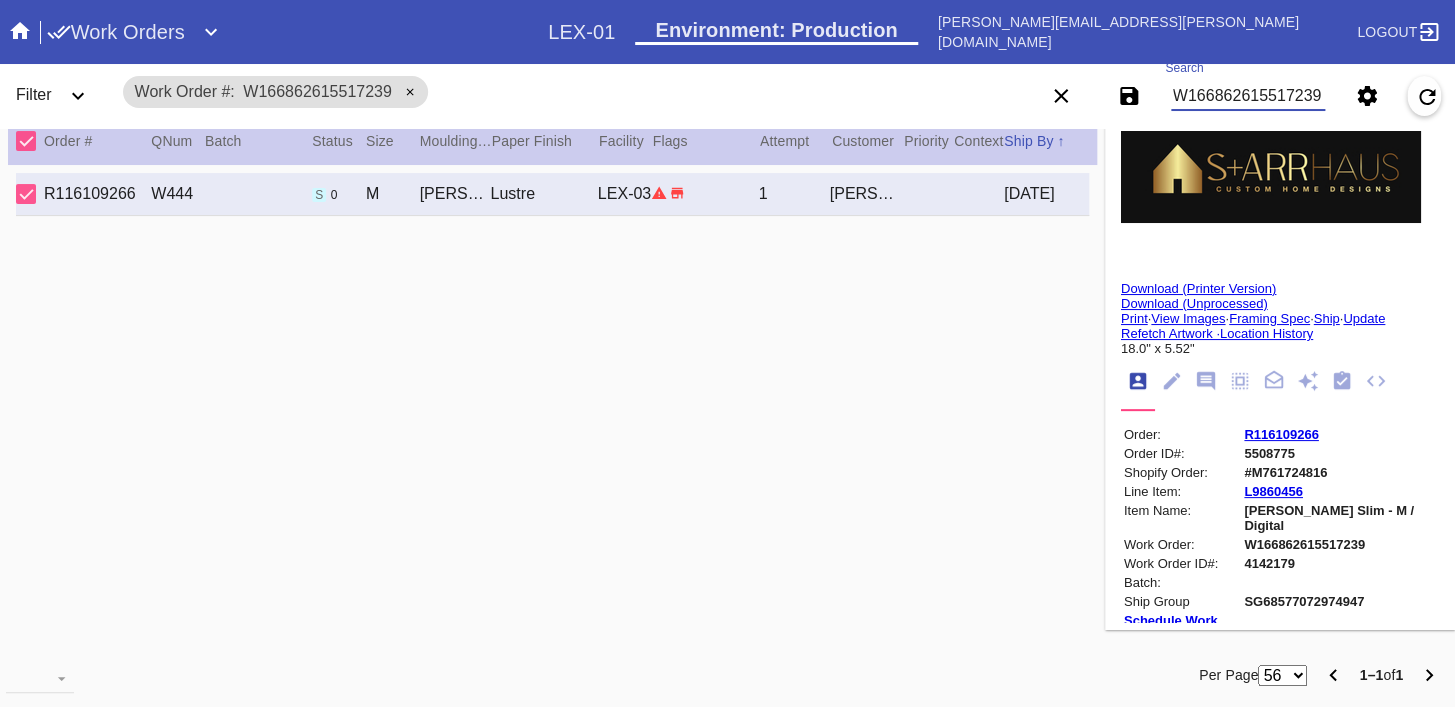paste on "R116109266" 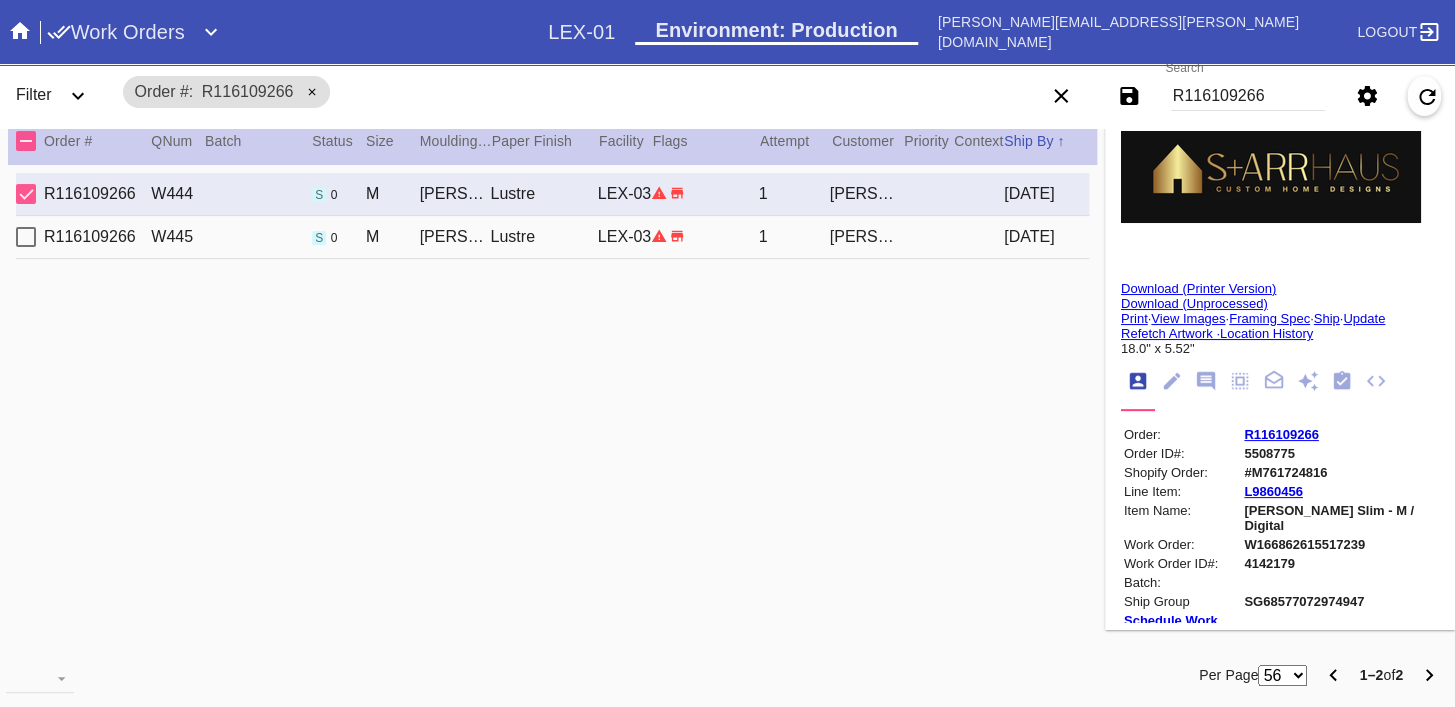 click on "Print" at bounding box center (1134, 318) 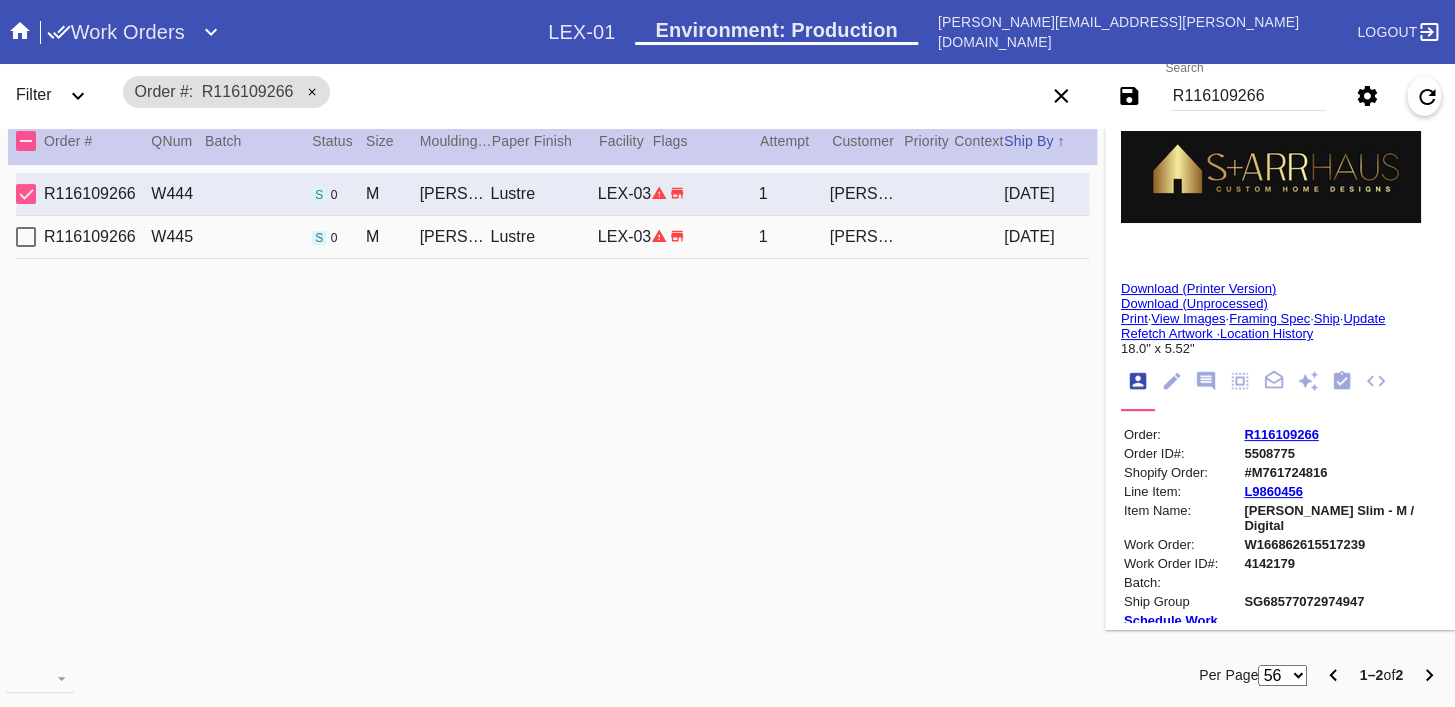 scroll, scrollTop: 0, scrollLeft: 0, axis: both 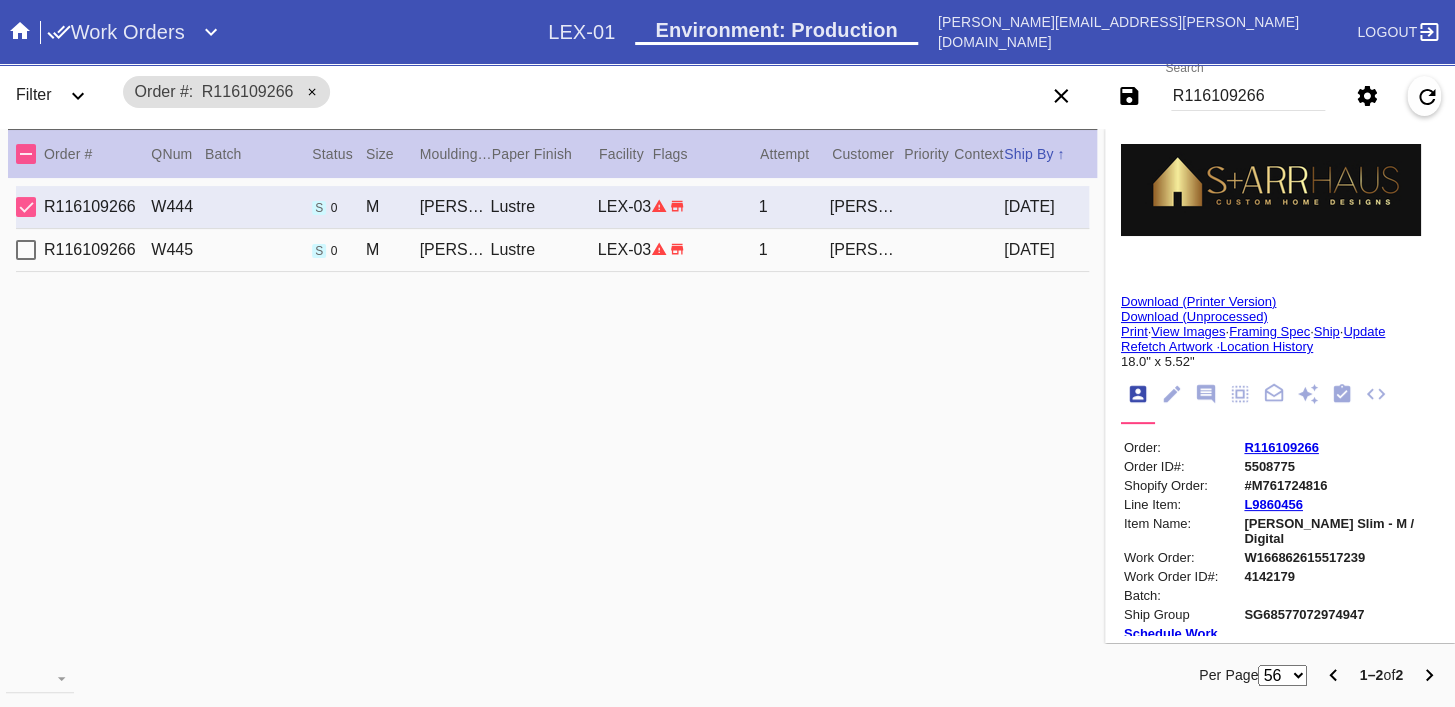 click on "R116109266" at bounding box center [1248, 96] 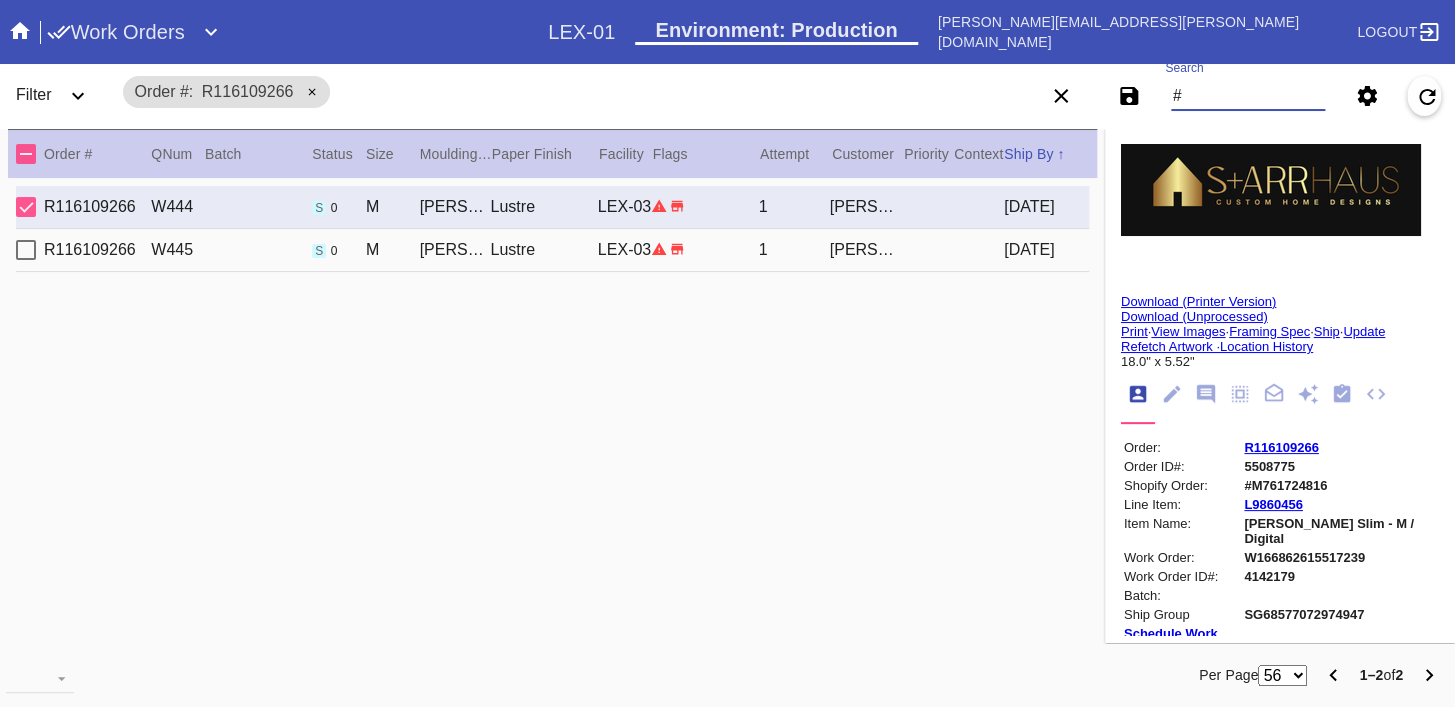 paste on "M761696871" 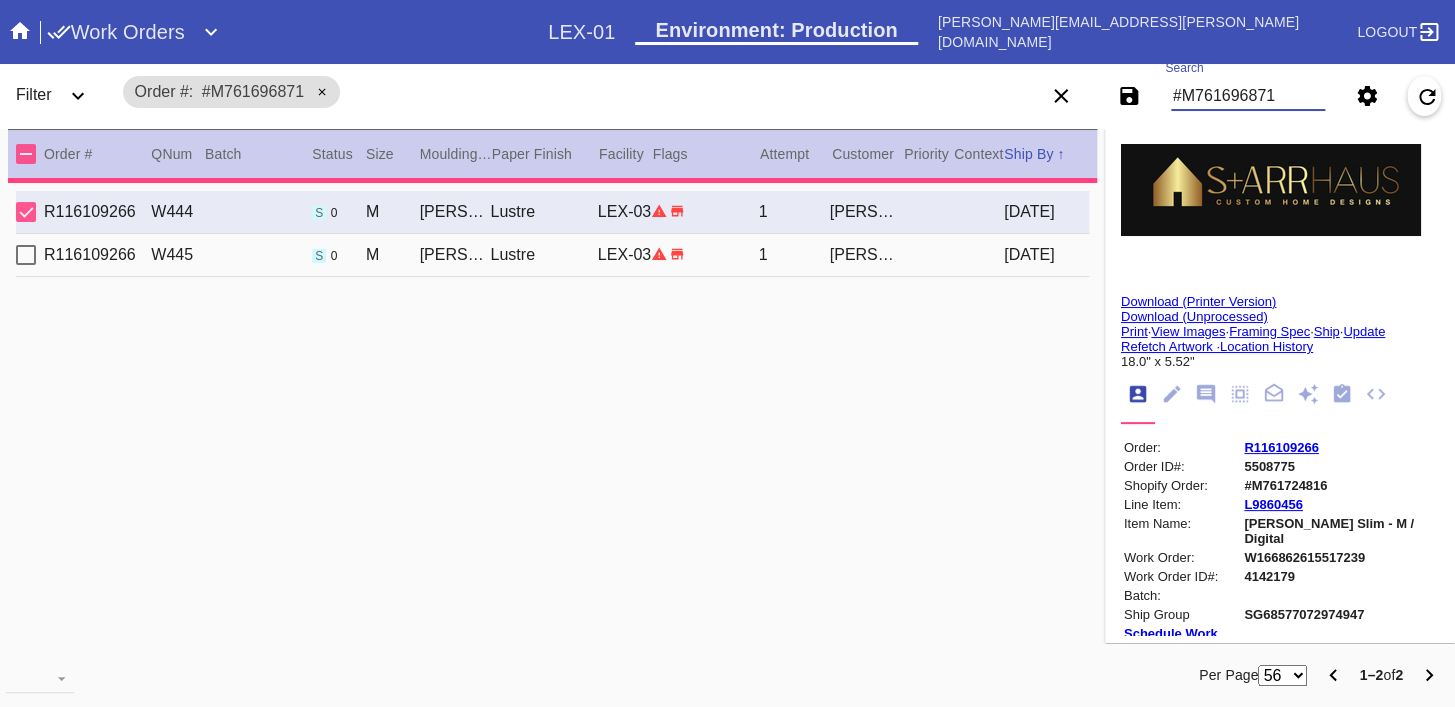 type on "1.5" 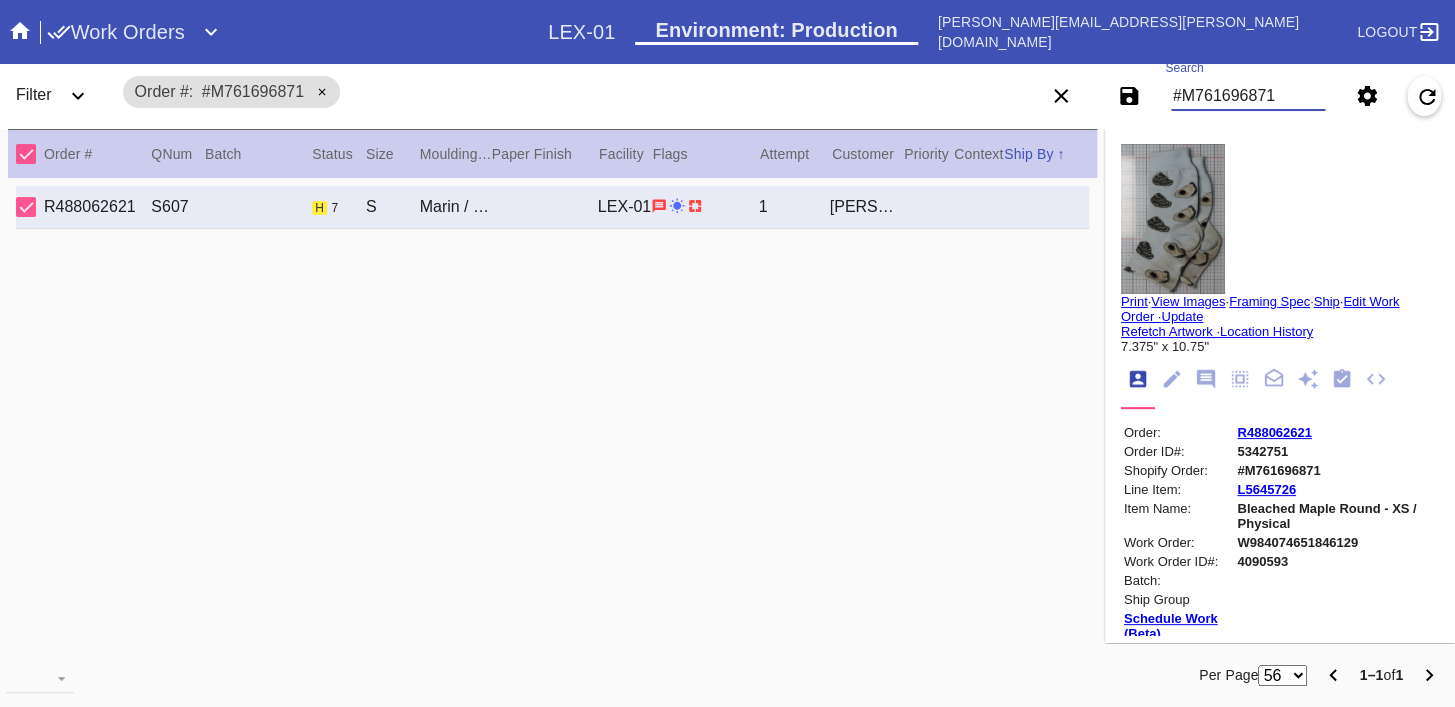 click on "#M761696871" at bounding box center [1248, 96] 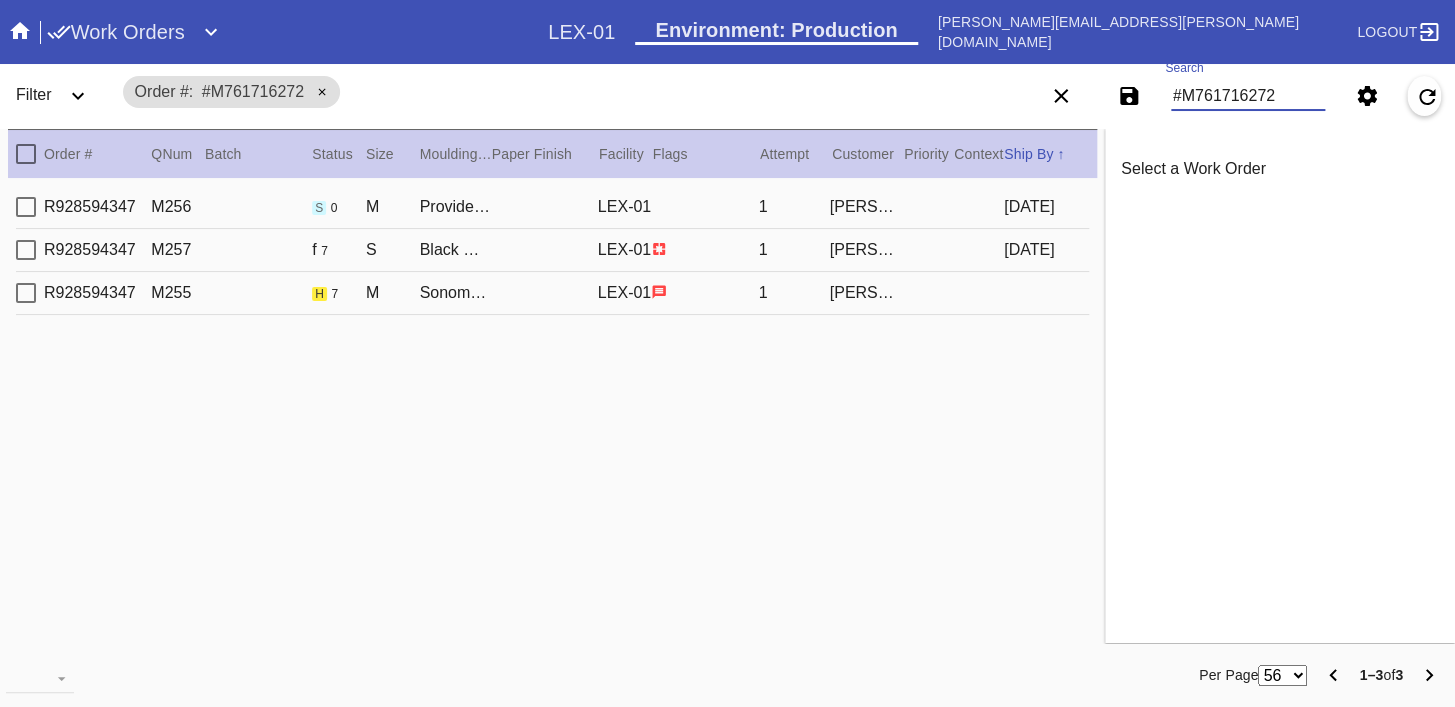 type on "#M761716272" 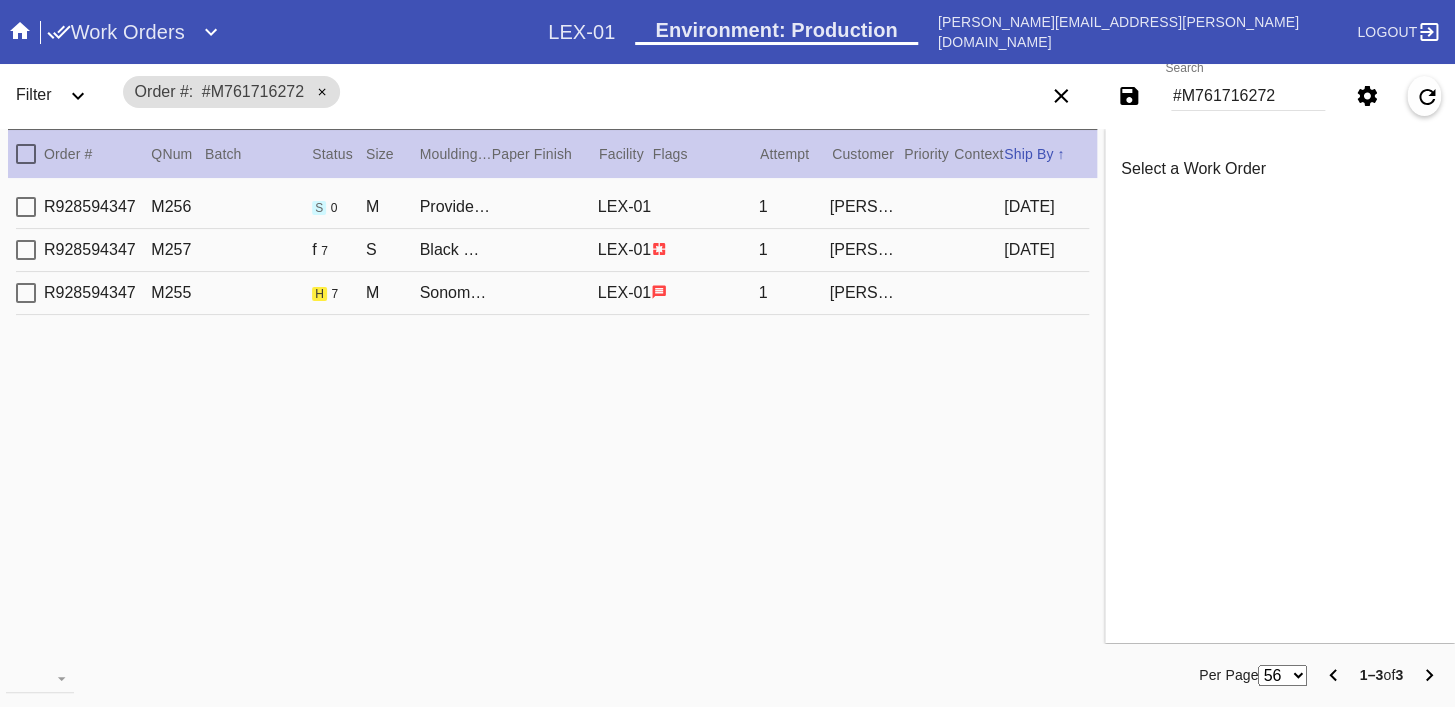 click on "R928594347 M255 h   7 M Sonoma / [PERSON_NAME] [PERSON_NAME]-01 1 [PERSON_NAME]" at bounding box center (552, 293) 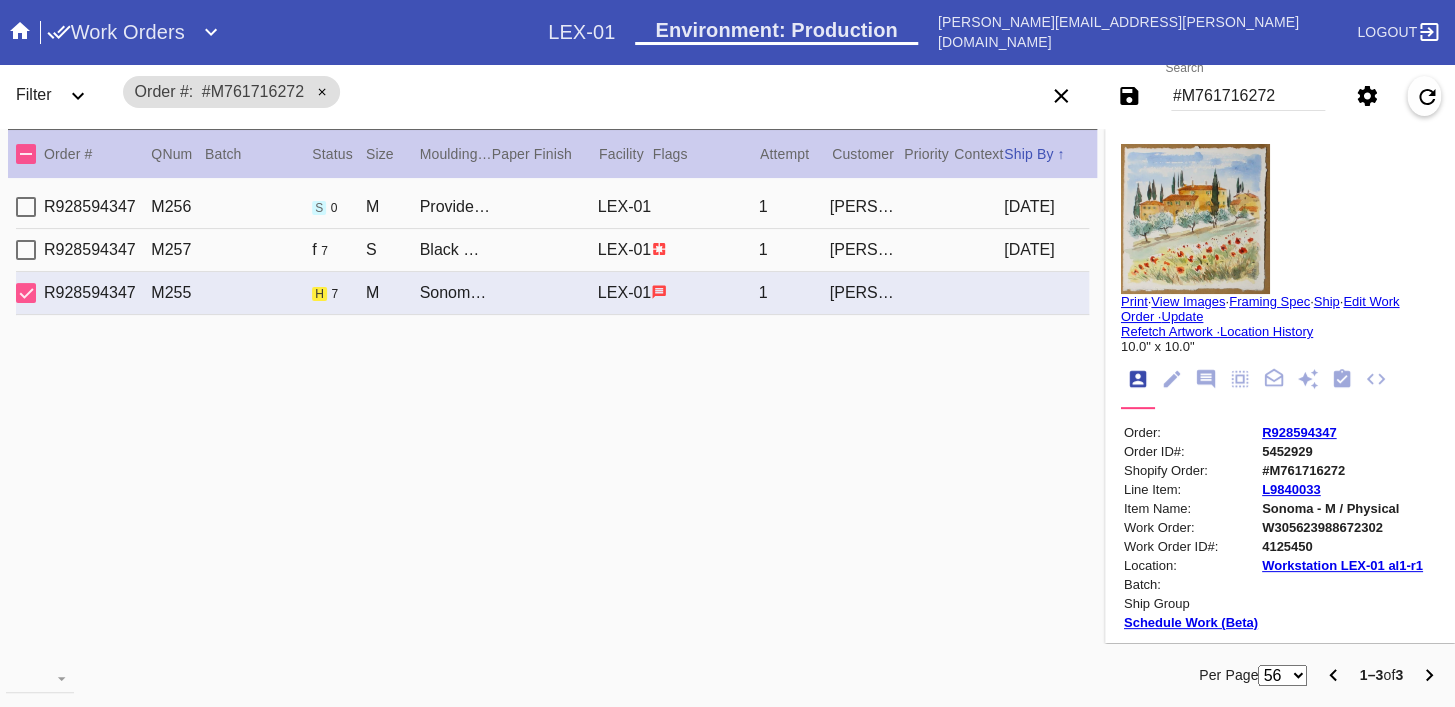click 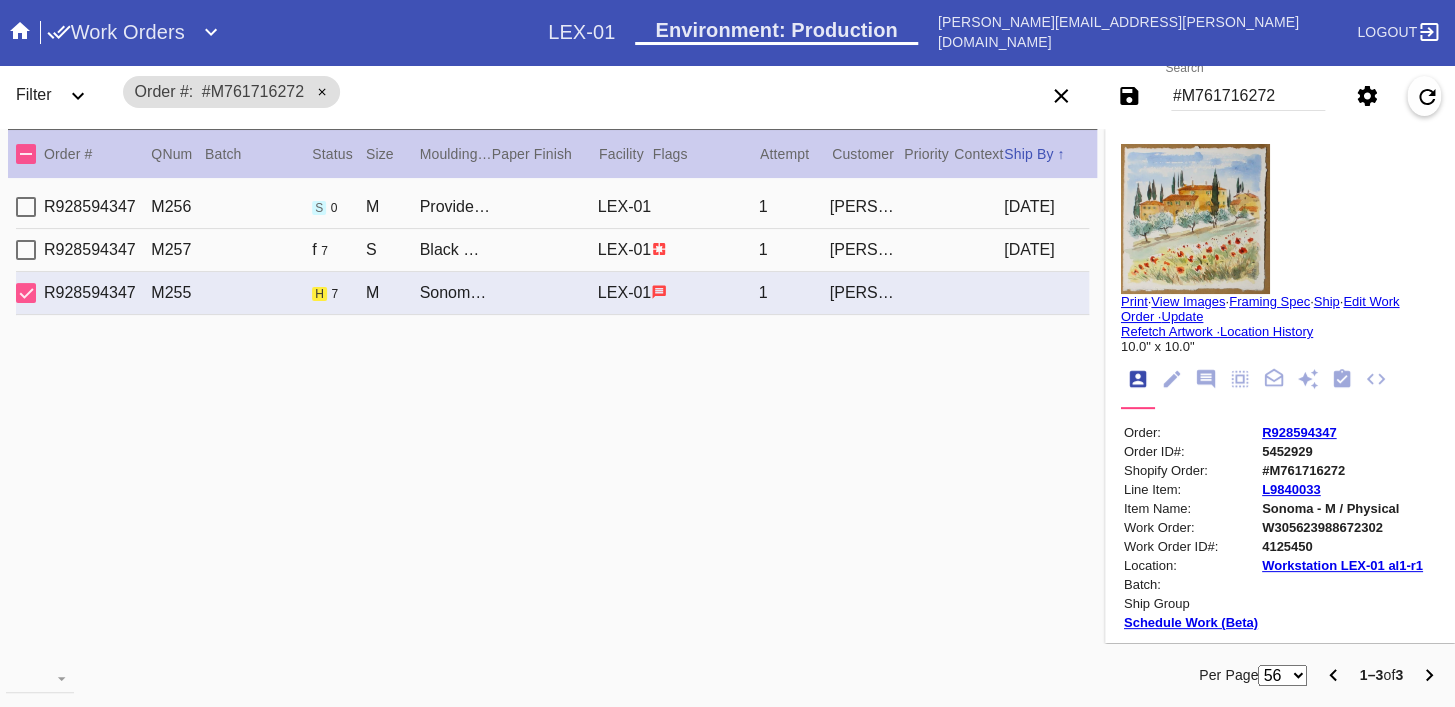 click 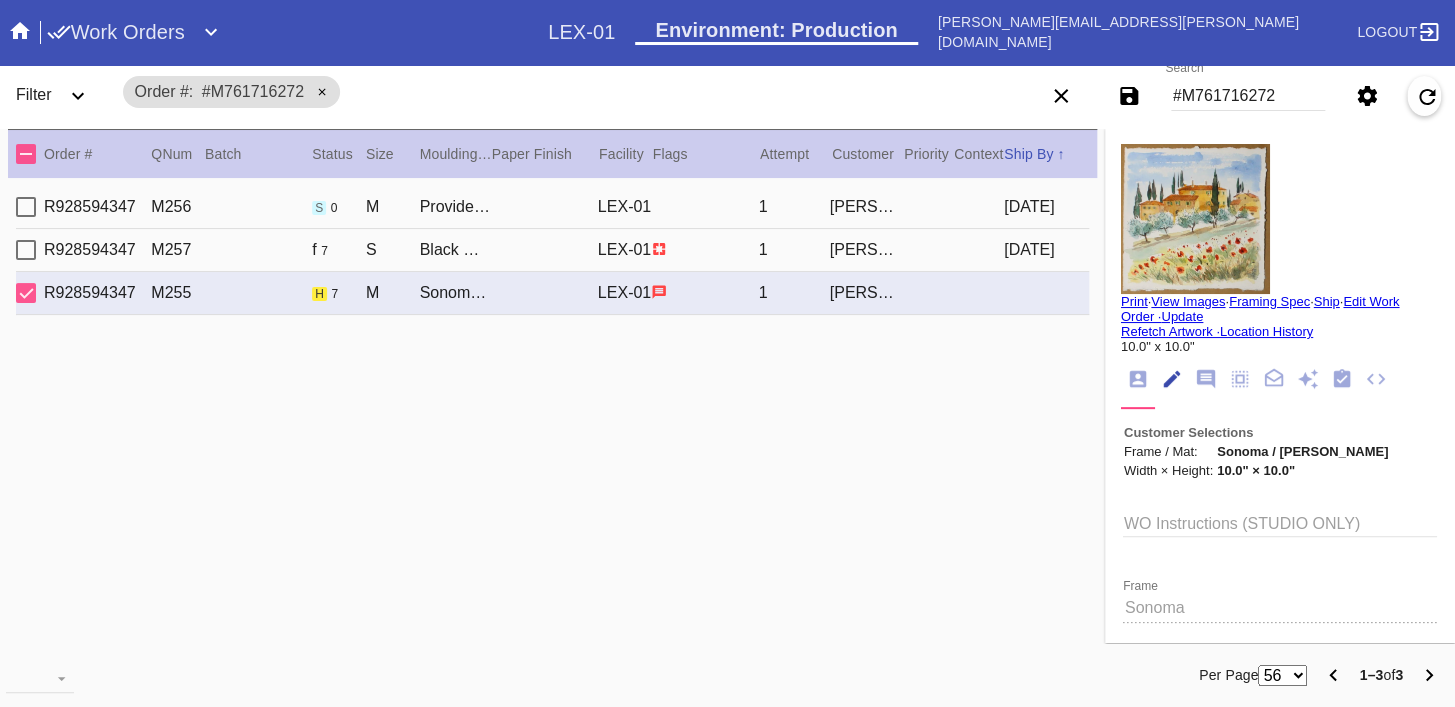 scroll, scrollTop: 73, scrollLeft: 0, axis: vertical 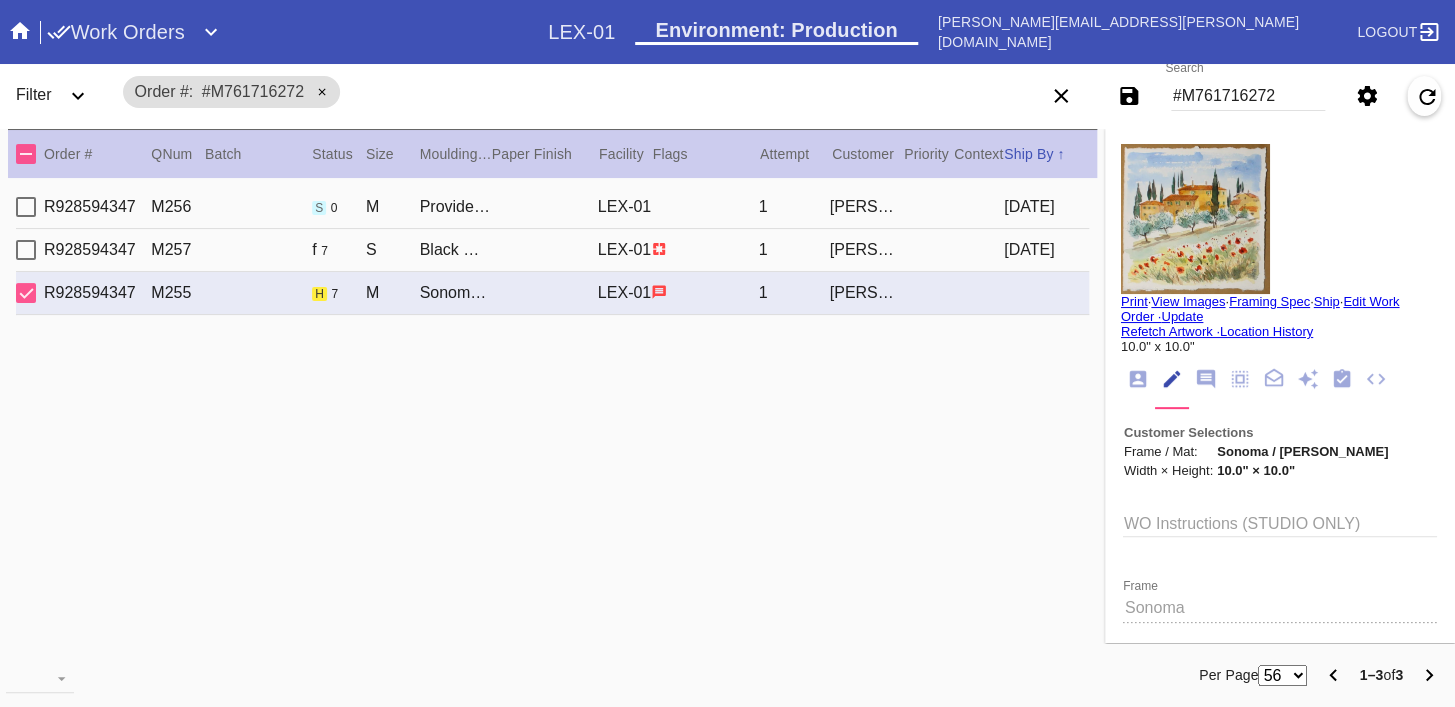 click on "#M761716272" at bounding box center [1248, 96] 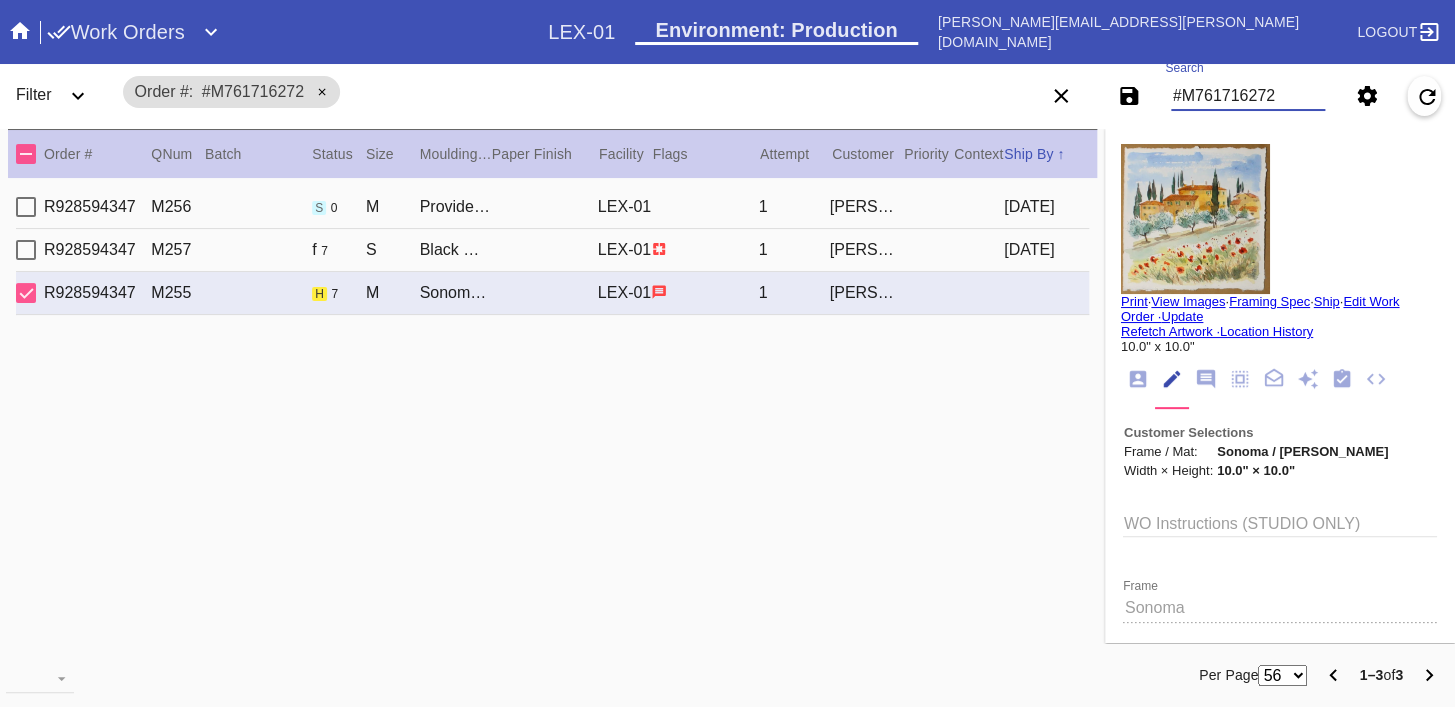 click on "#M761716272" at bounding box center (1248, 96) 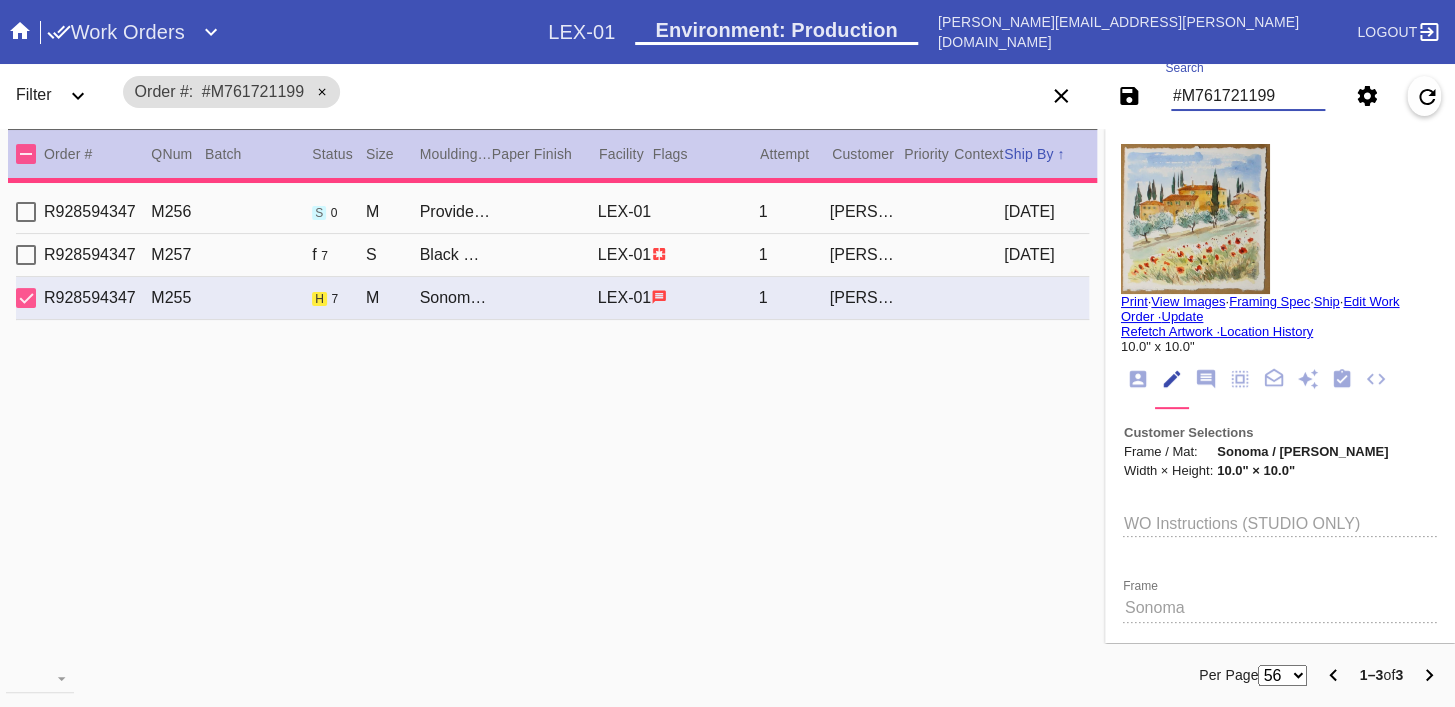 type on "4.0" 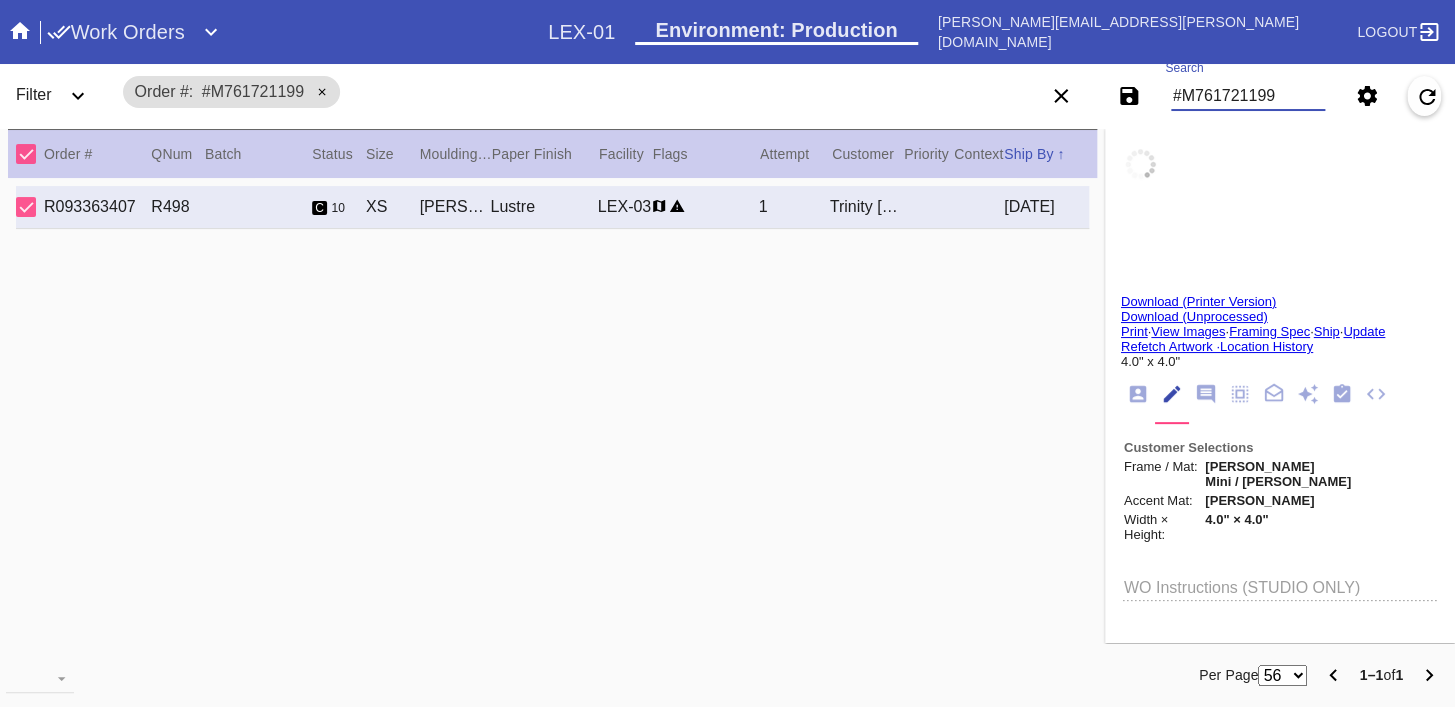type on "[PERSON_NAME] [PERSON_NAME]
2025
. . . a little keepsake
to mark a special moment
~in time.
xoxo
[PERSON_NAME]" 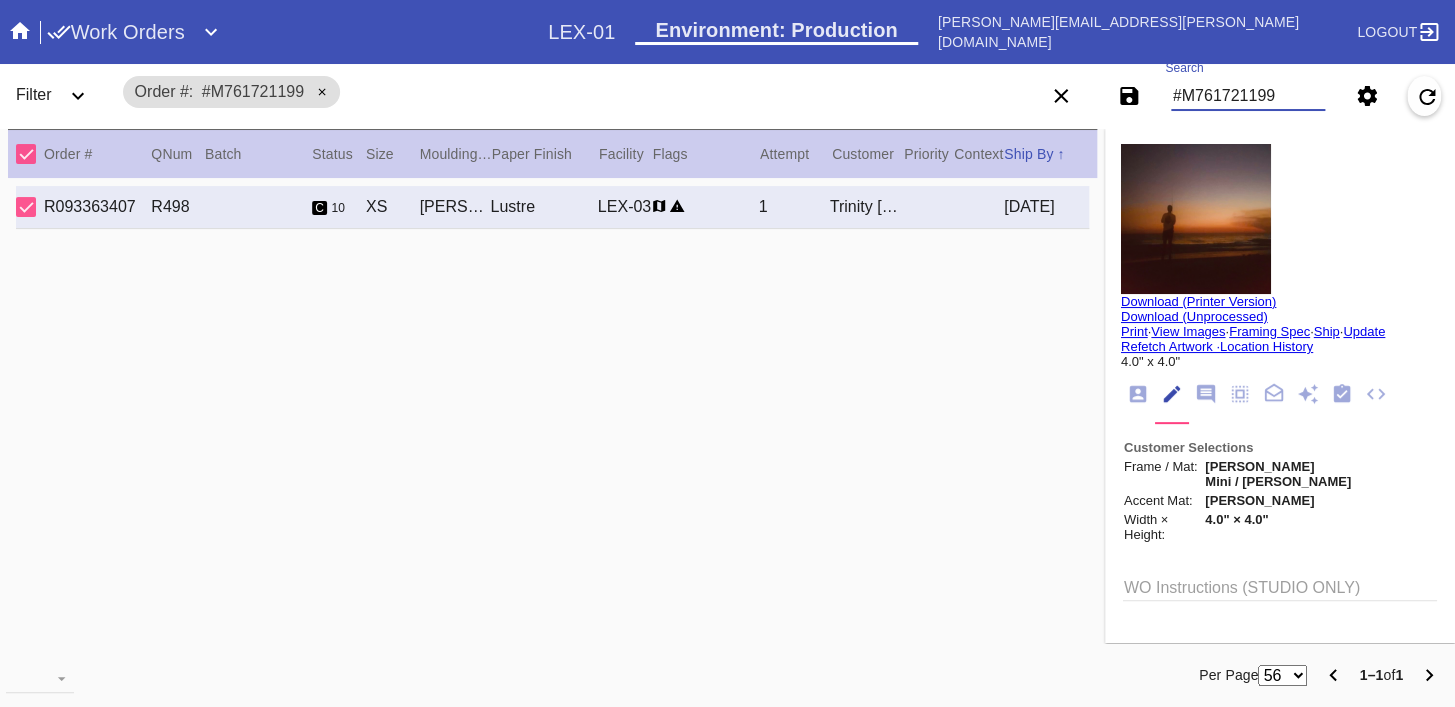 type on "#M761721199" 